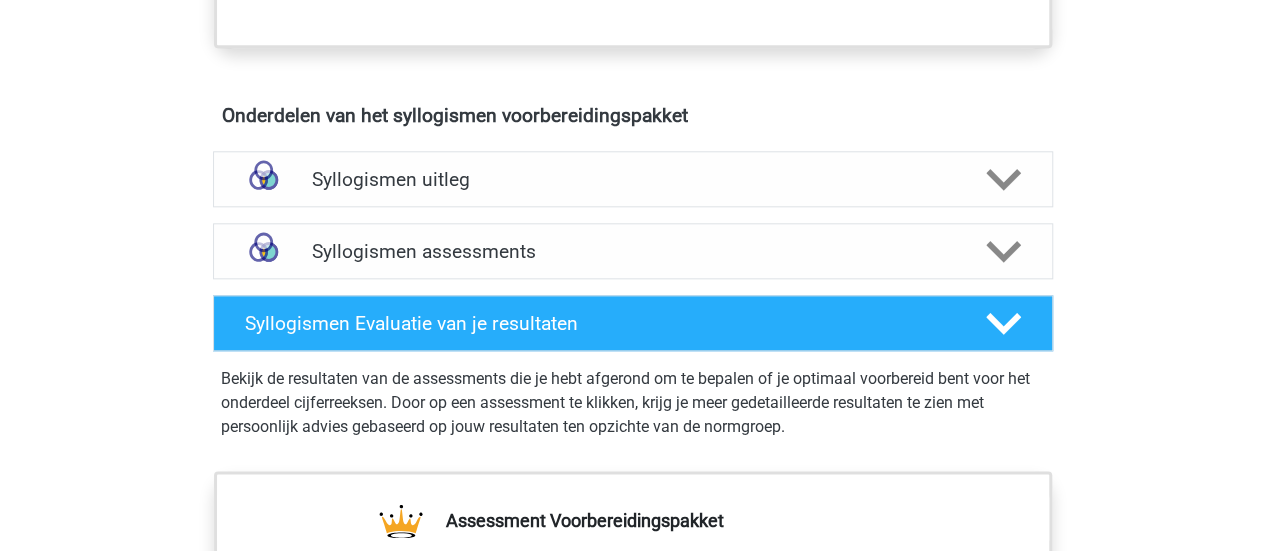 scroll, scrollTop: 1100, scrollLeft: 0, axis: vertical 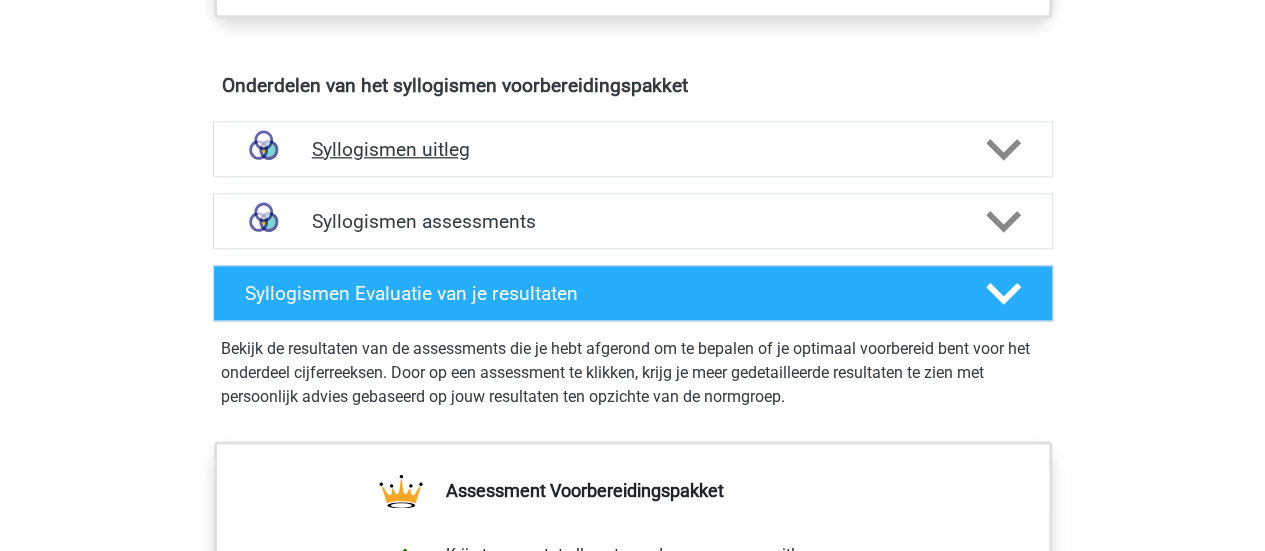 click on "Syllogismen uitleg" at bounding box center (633, 149) 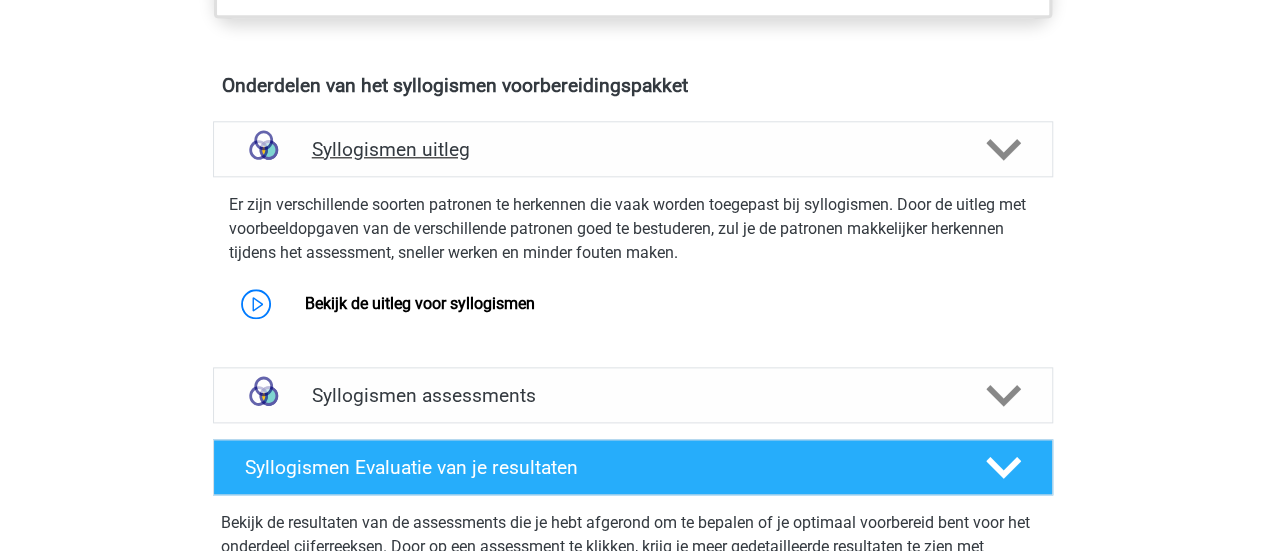 click 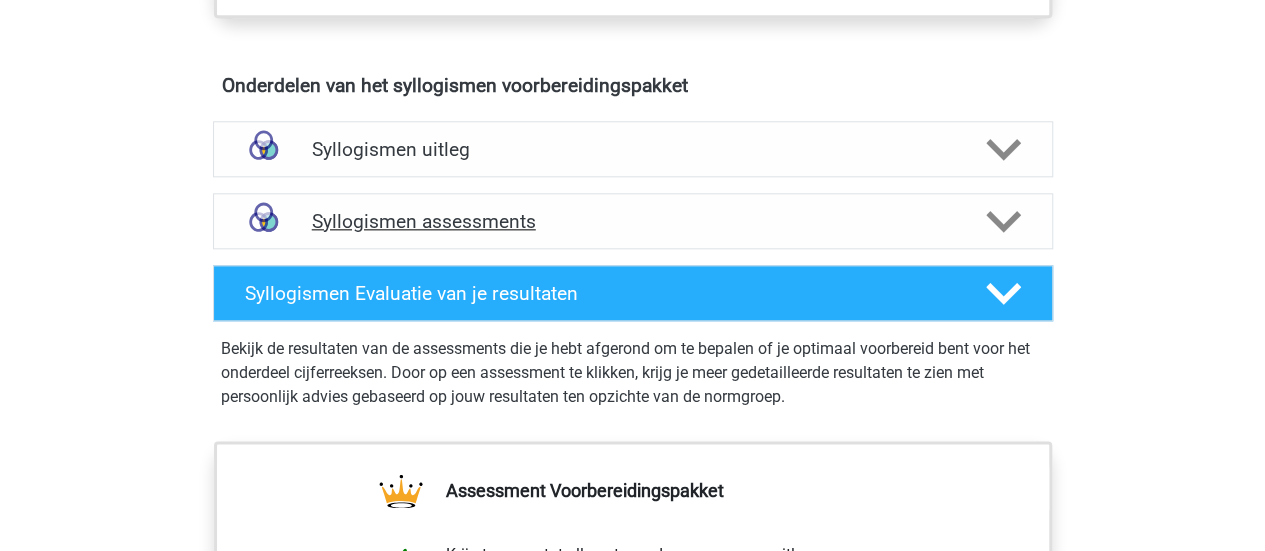 click at bounding box center [1001, 221] 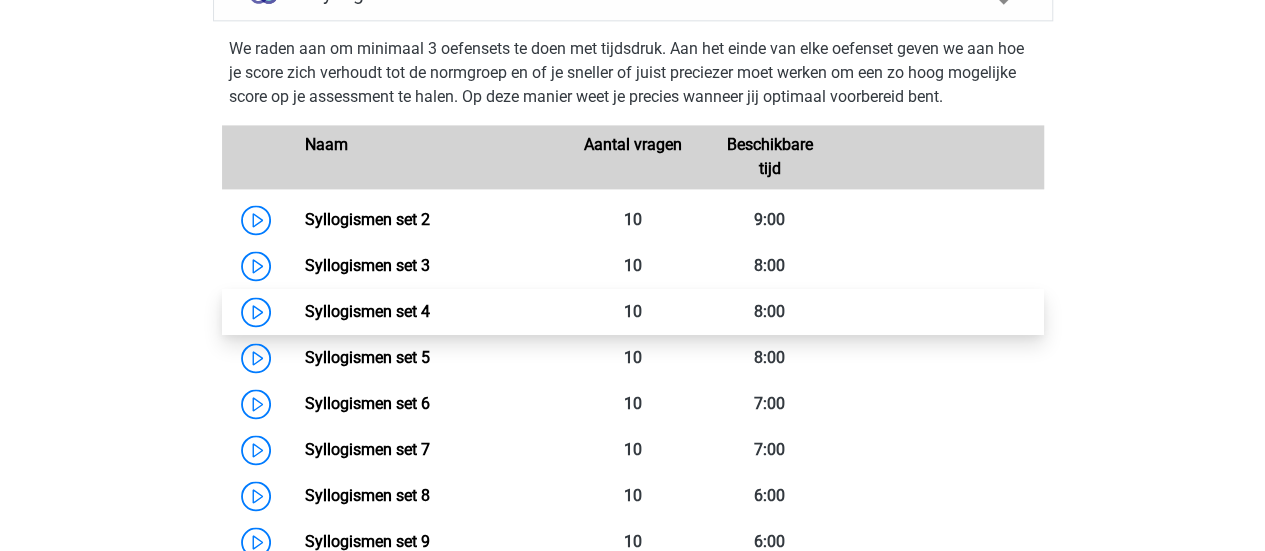 scroll, scrollTop: 1300, scrollLeft: 0, axis: vertical 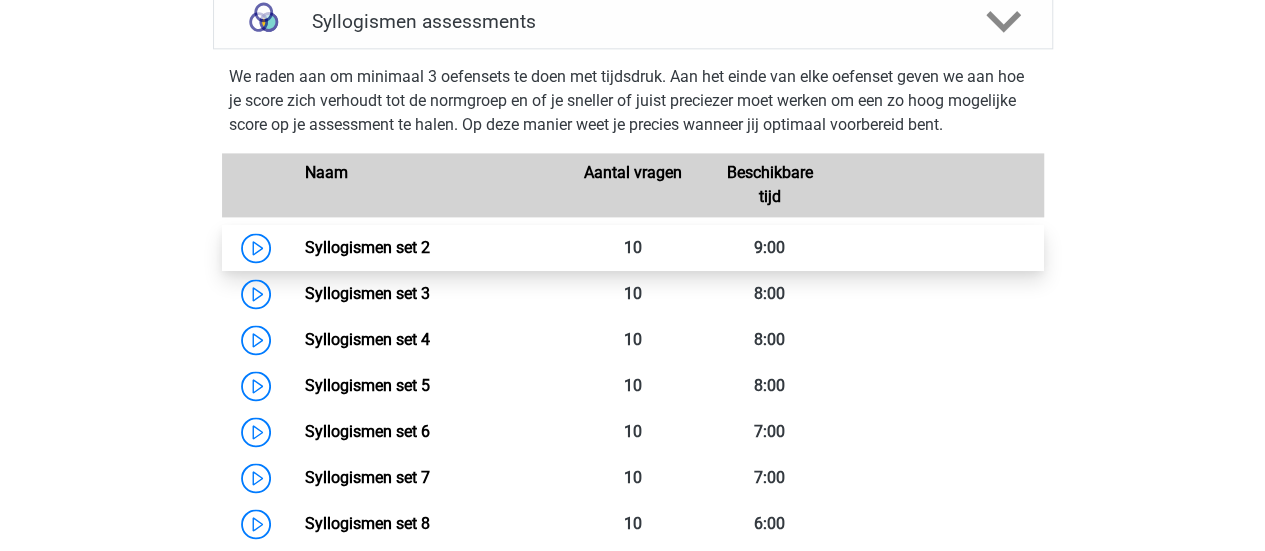 click on "Syllogismen
set 2" at bounding box center (367, 247) 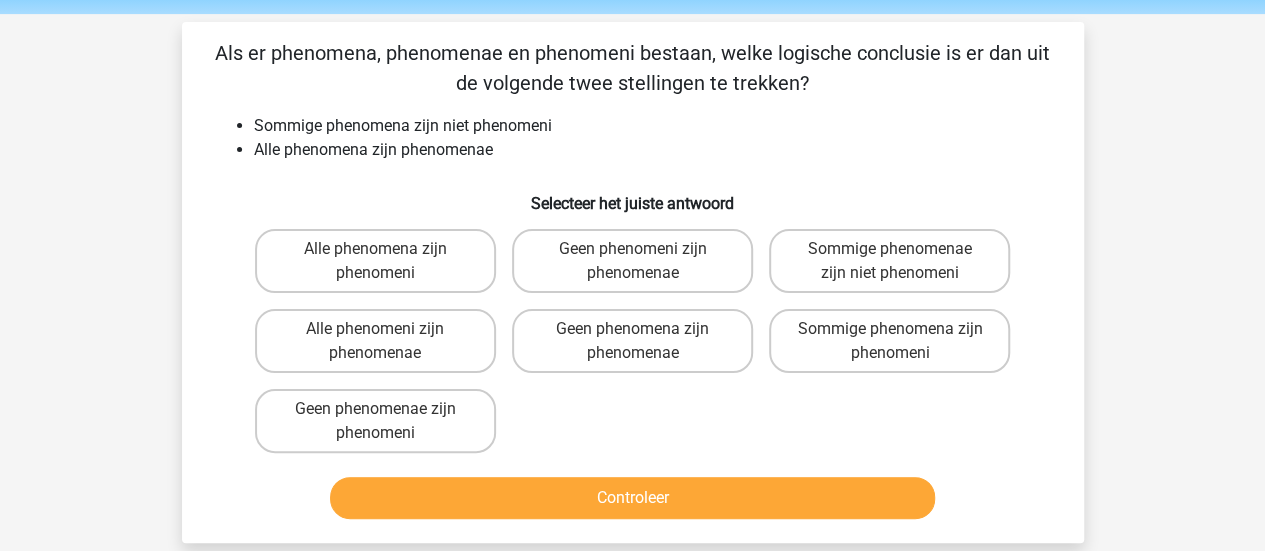 scroll, scrollTop: 100, scrollLeft: 0, axis: vertical 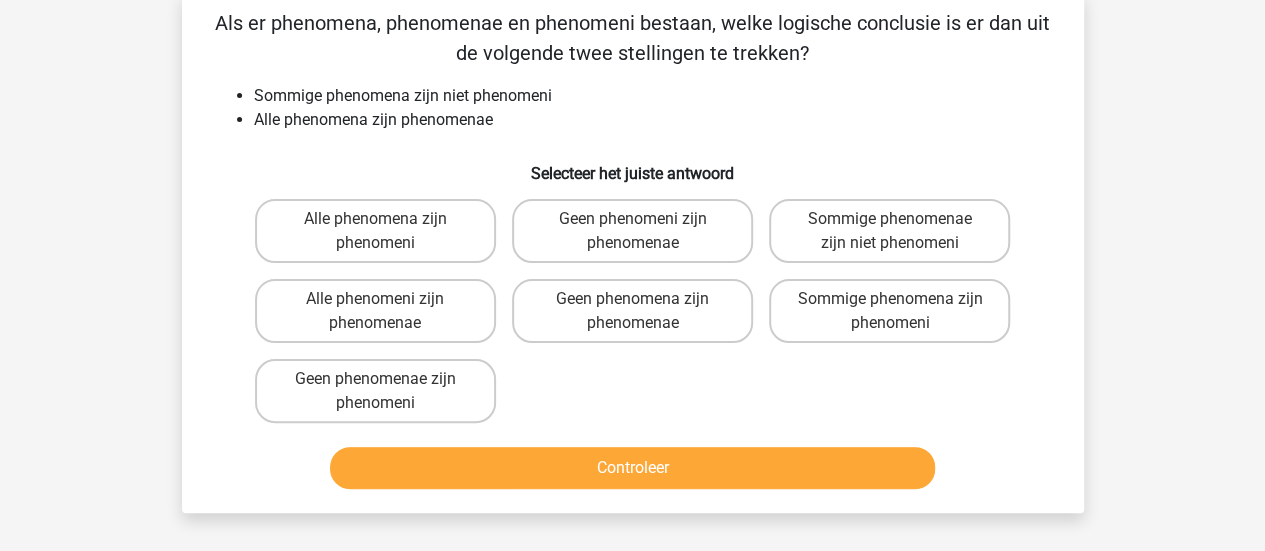 click on "Sommige phenomenae zijn niet phenomeni" at bounding box center (896, 225) 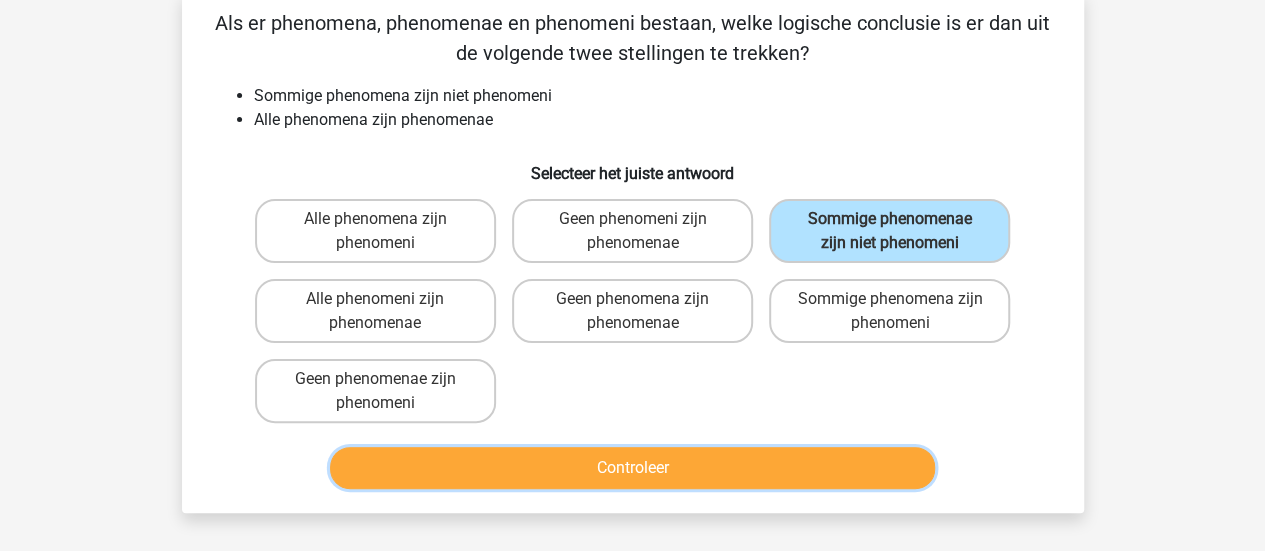 click on "Controleer" at bounding box center [632, 468] 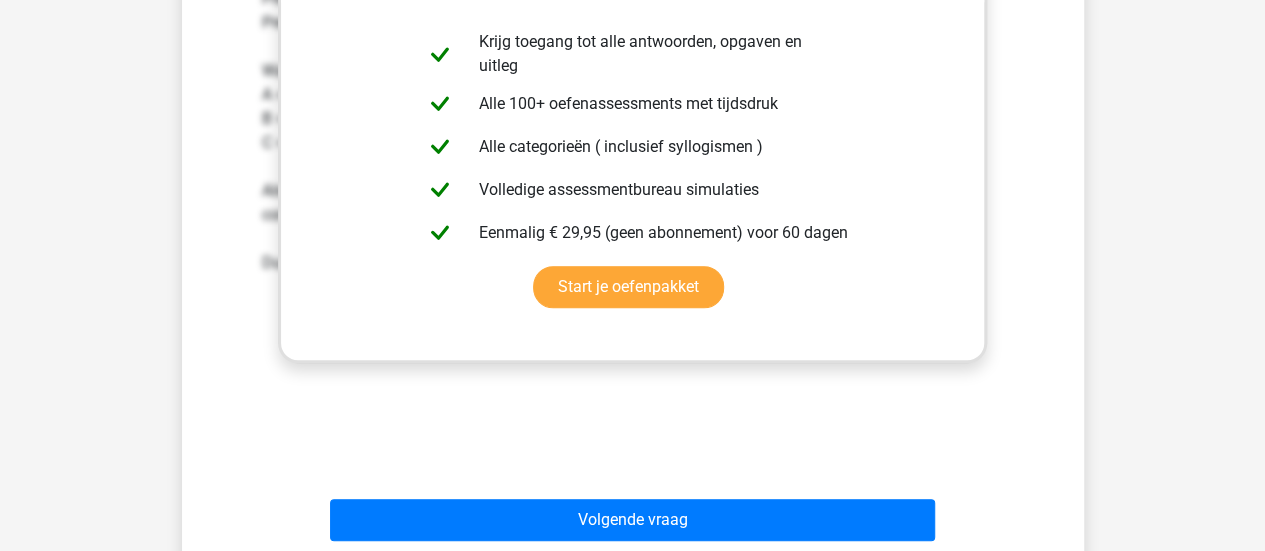 scroll, scrollTop: 800, scrollLeft: 0, axis: vertical 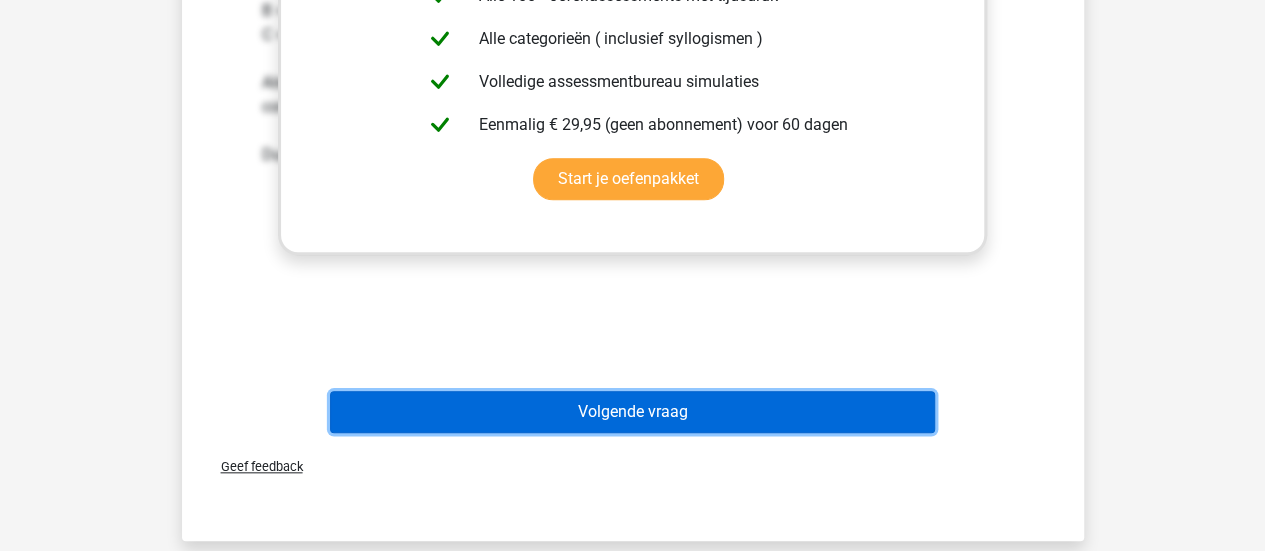 click on "Volgende vraag" at bounding box center [632, 412] 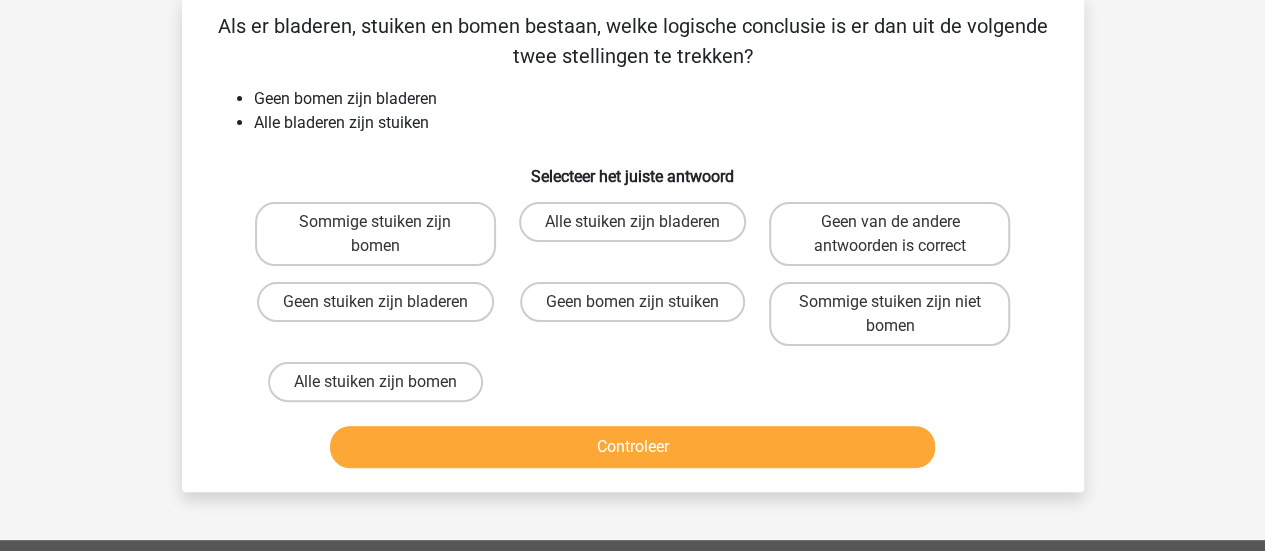 scroll, scrollTop: 92, scrollLeft: 0, axis: vertical 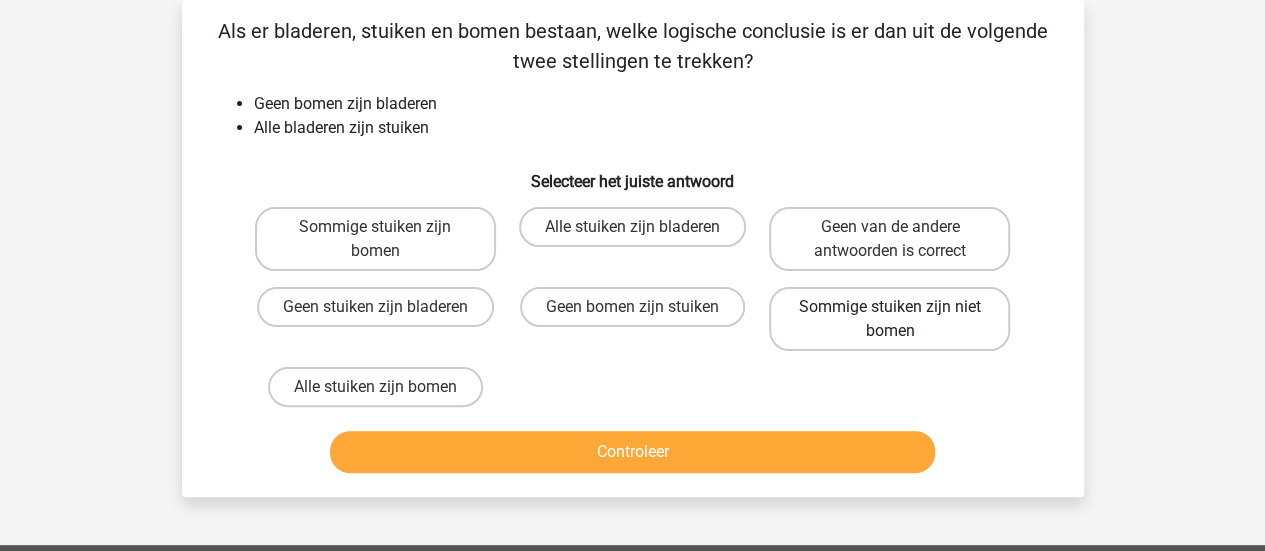 click on "Sommige stuiken zijn niet bomen" at bounding box center (889, 319) 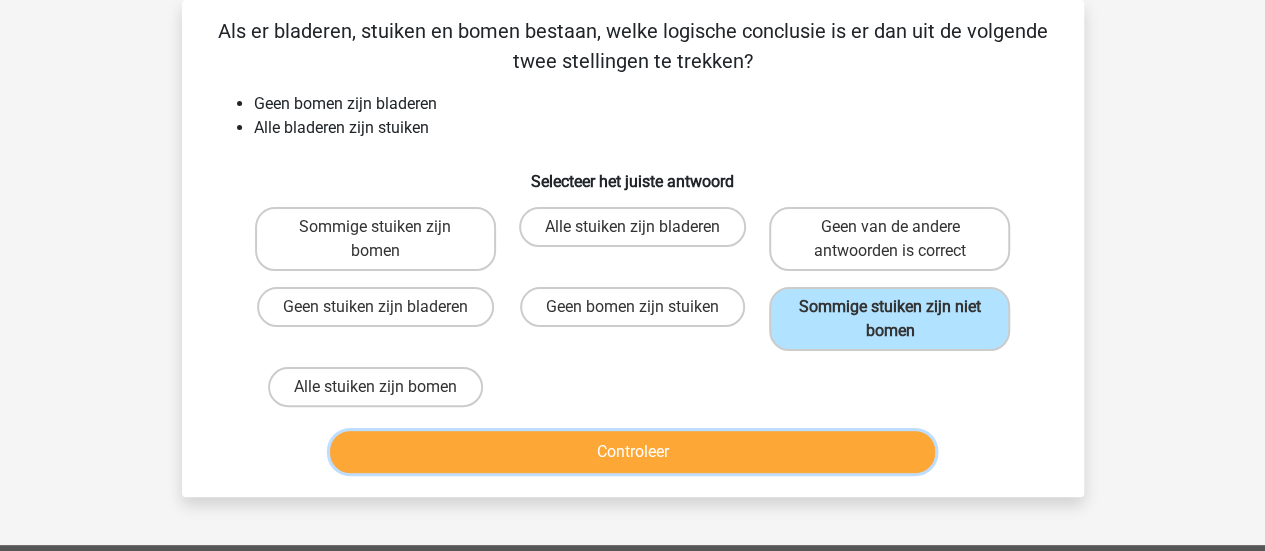 click on "Controleer" at bounding box center [632, 452] 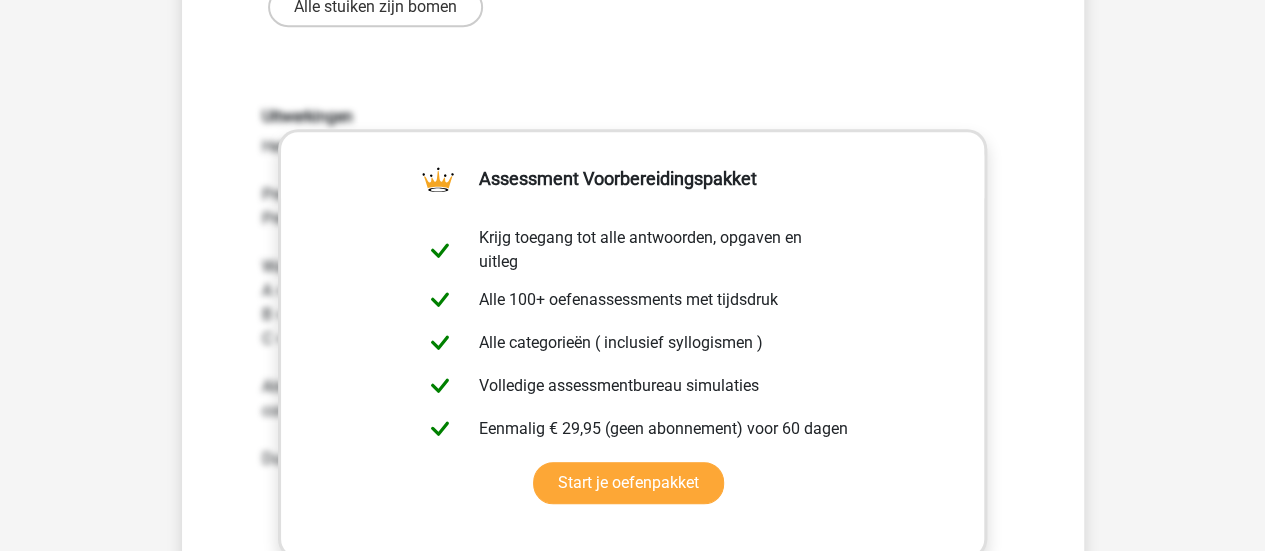 scroll, scrollTop: 692, scrollLeft: 0, axis: vertical 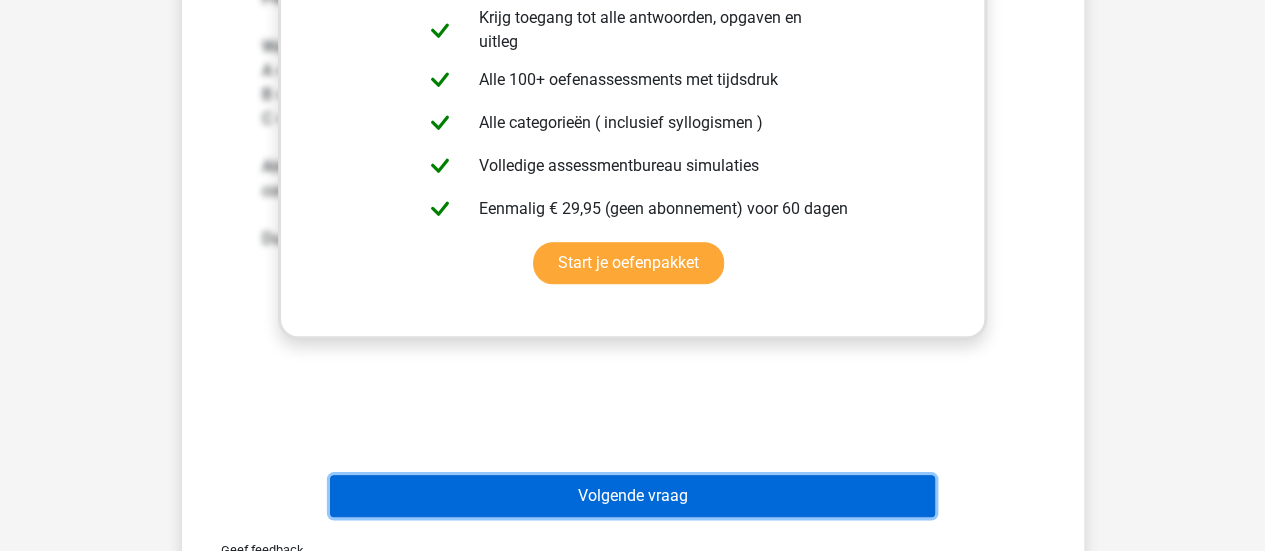 click on "Volgende vraag" at bounding box center [632, 496] 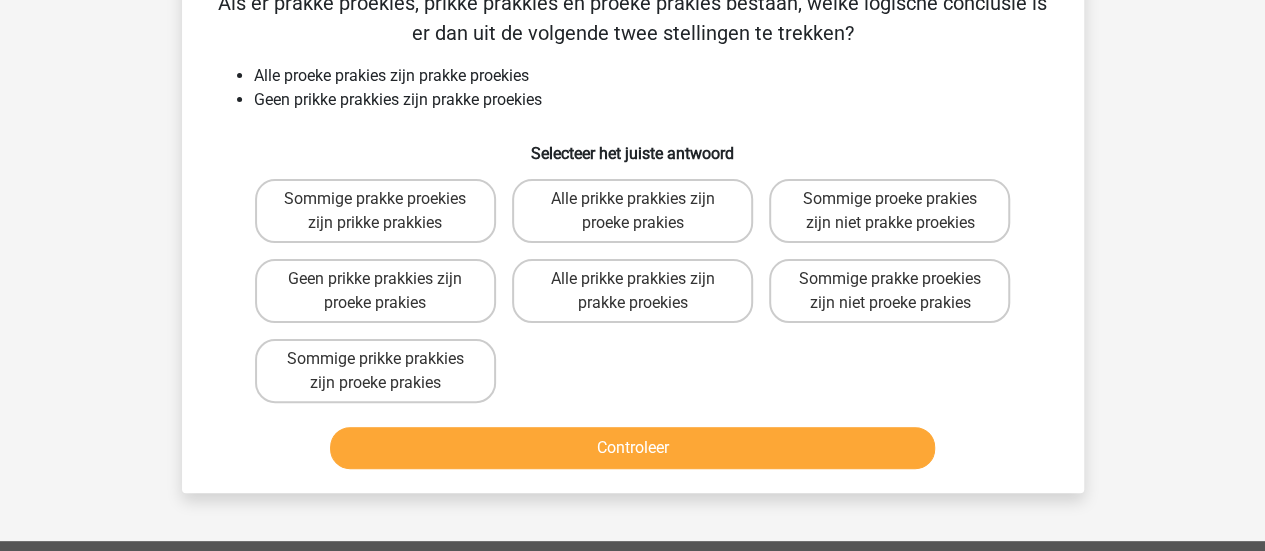 scroll, scrollTop: 92, scrollLeft: 0, axis: vertical 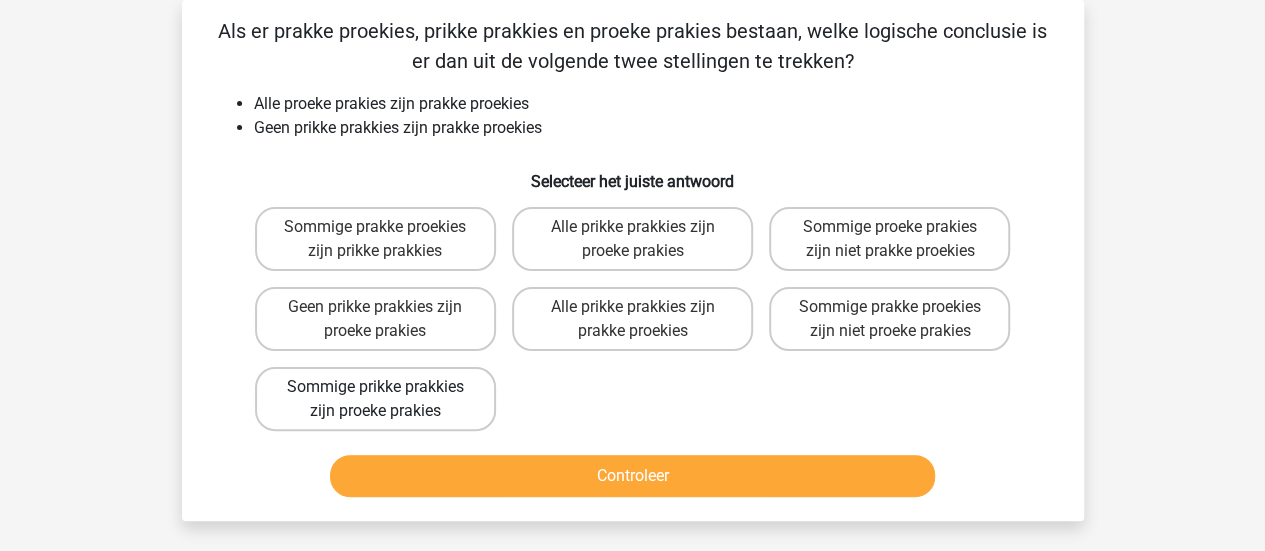 click on "Sommige prikke prakkies zijn proeke prakies" at bounding box center (375, 399) 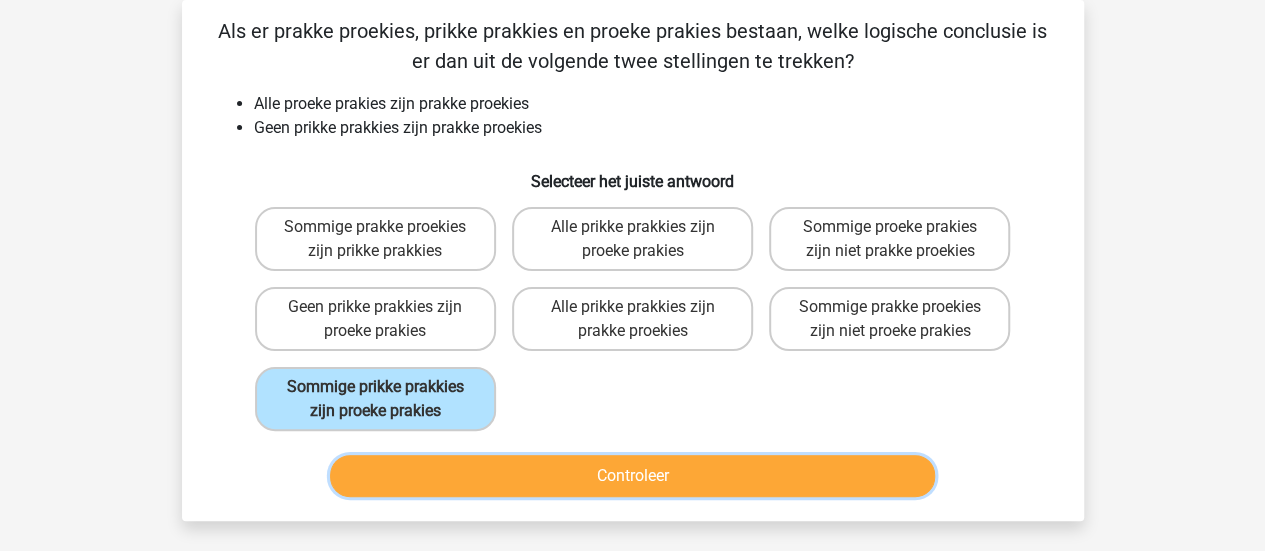 click on "Controleer" at bounding box center (632, 476) 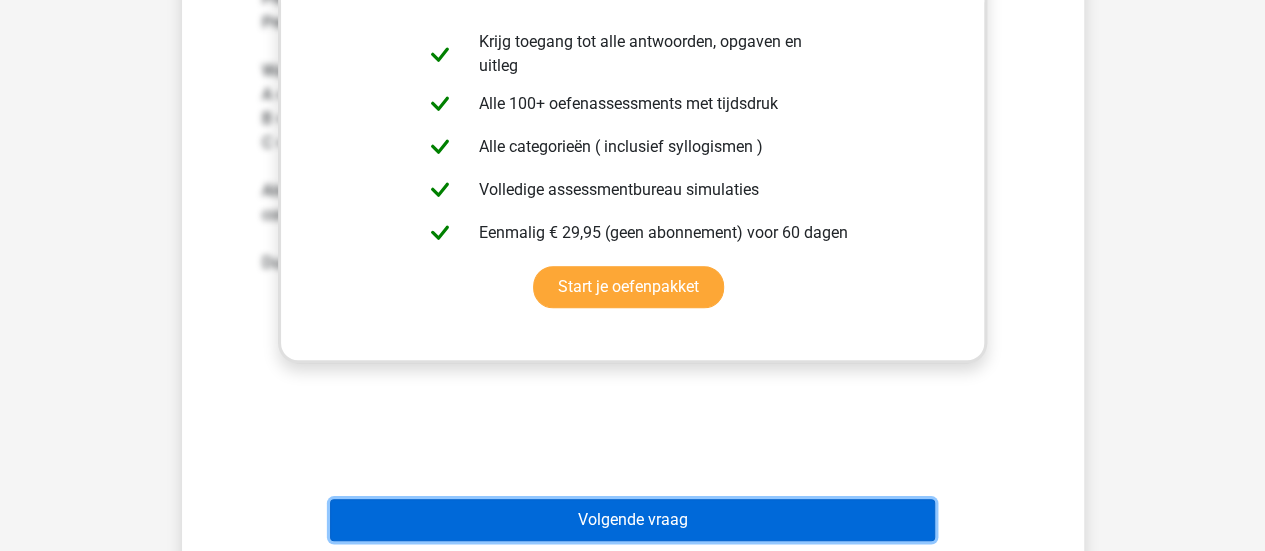 click on "Volgende vraag" at bounding box center (632, 520) 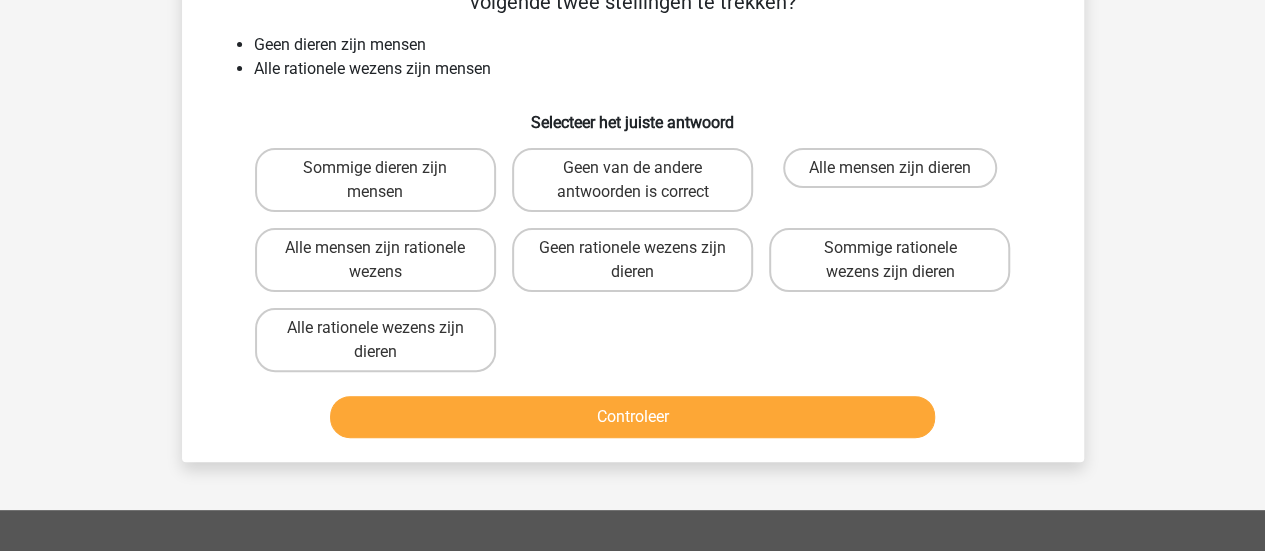 scroll, scrollTop: 92, scrollLeft: 0, axis: vertical 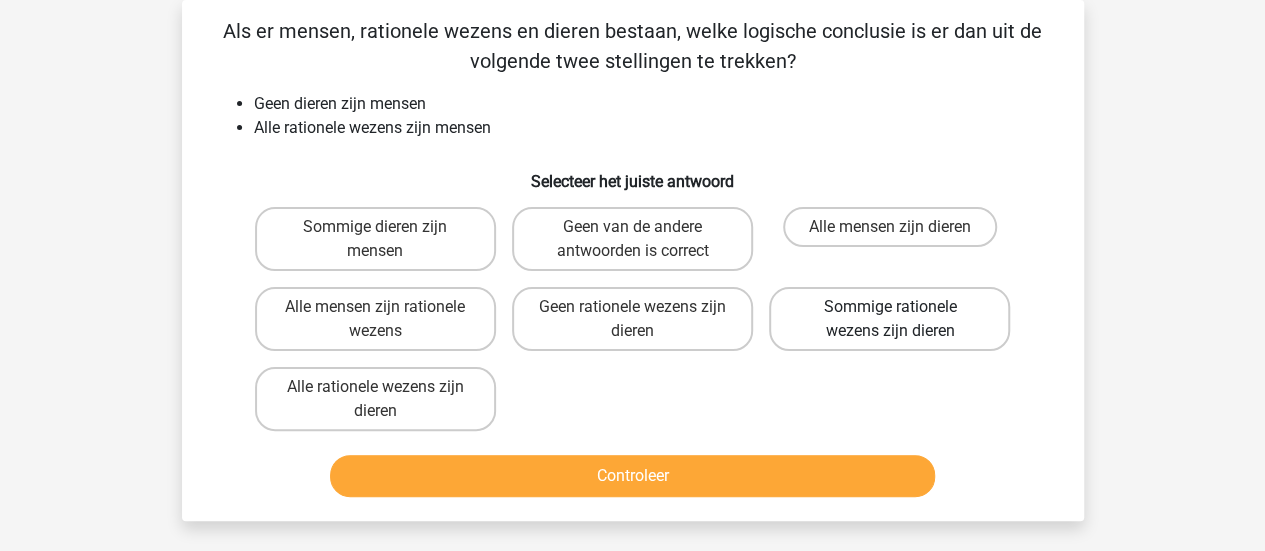 click on "Sommige rationele wezens zijn dieren" at bounding box center [889, 319] 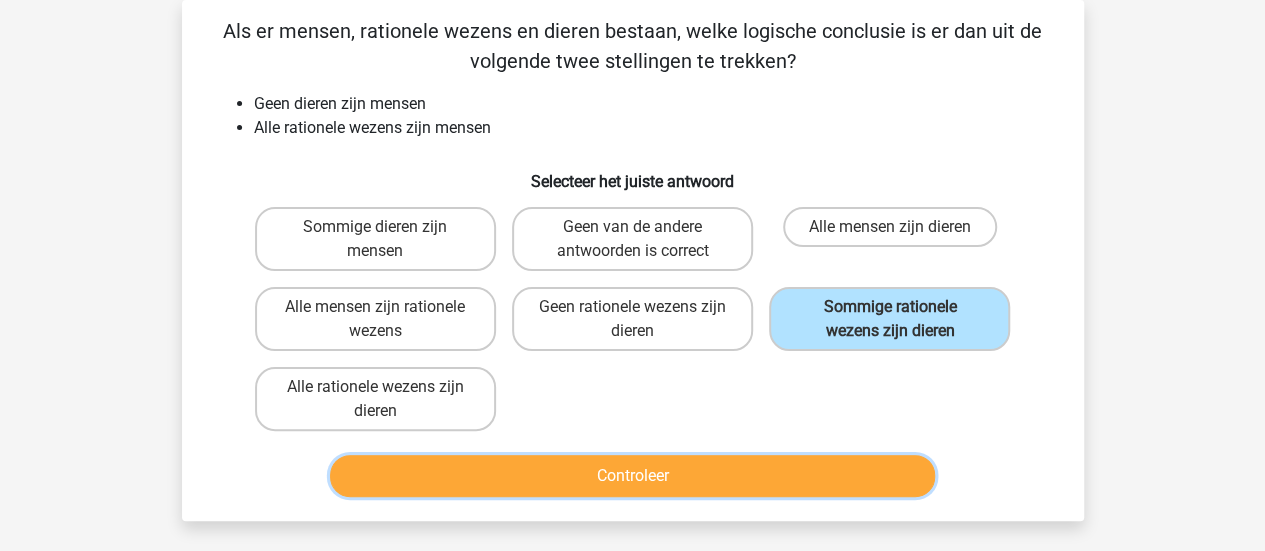 click on "Controleer" at bounding box center [632, 476] 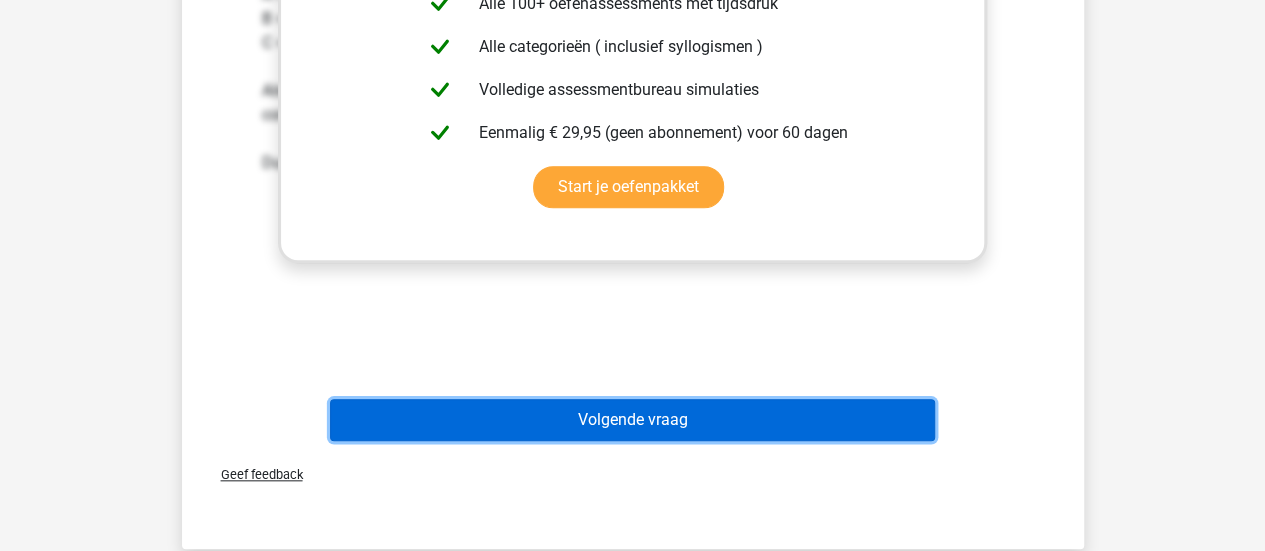 click on "Volgende vraag" at bounding box center [632, 420] 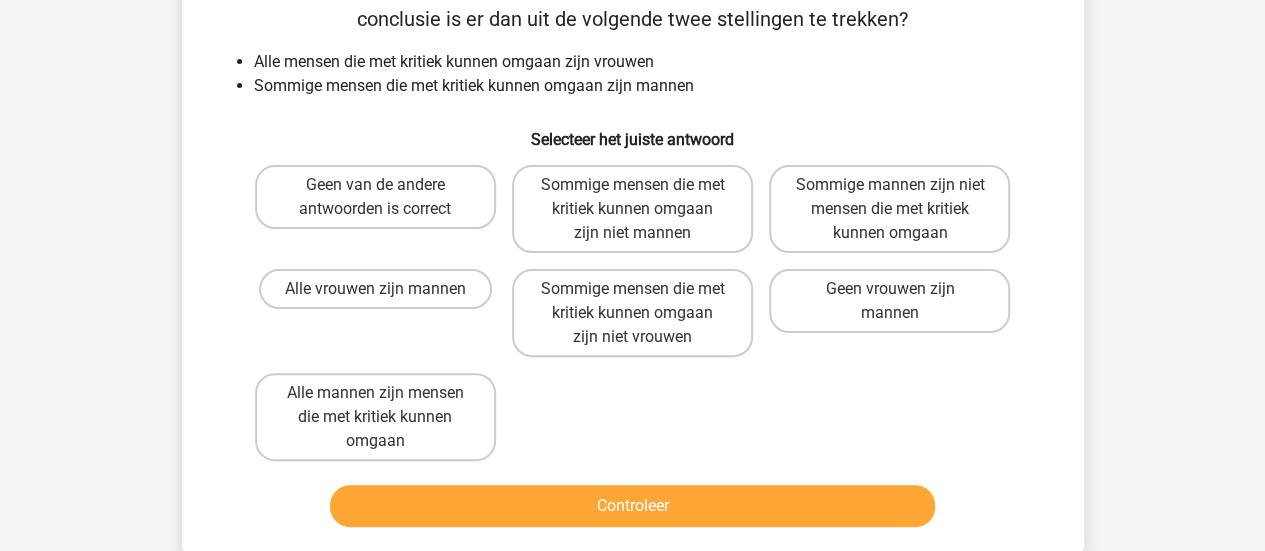 scroll, scrollTop: 92, scrollLeft: 0, axis: vertical 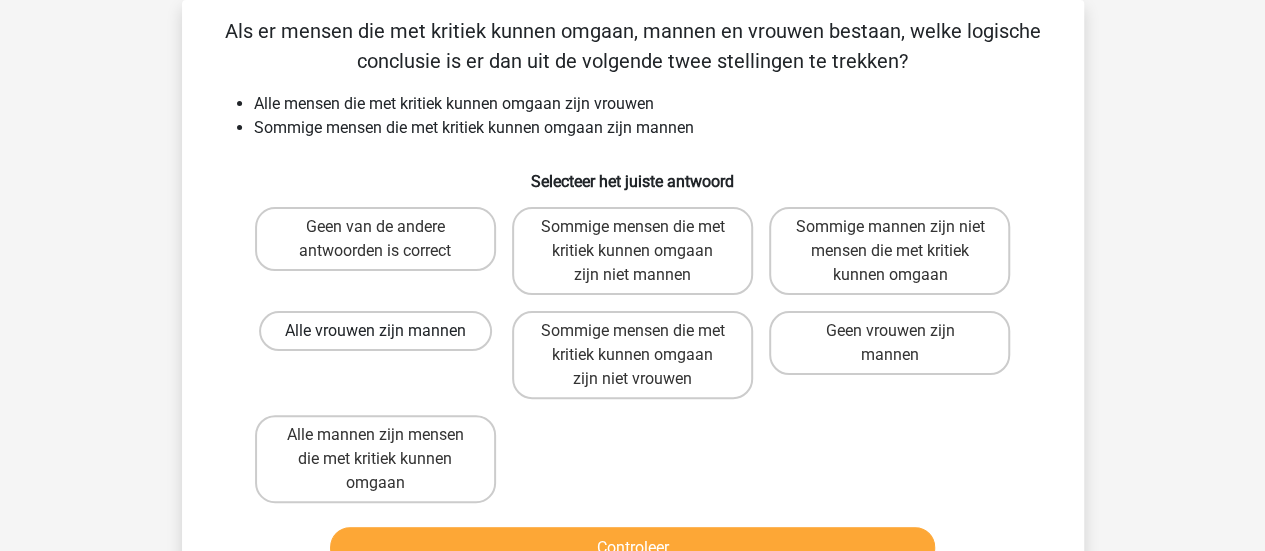click on "Alle vrouwen zijn mannen" at bounding box center (375, 331) 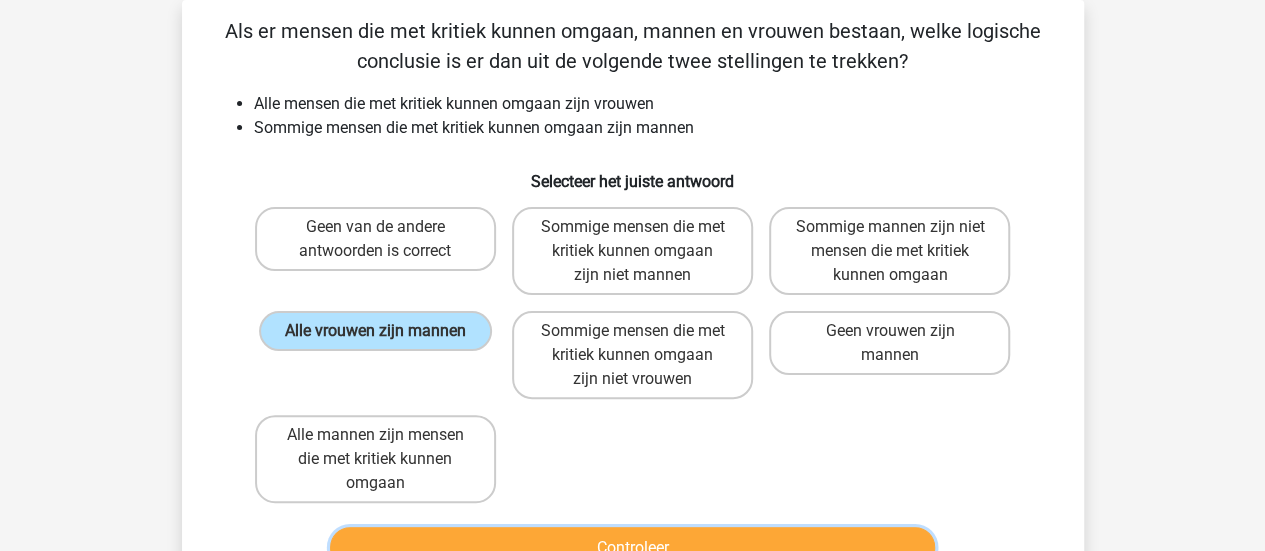 click on "Controleer" at bounding box center [632, 548] 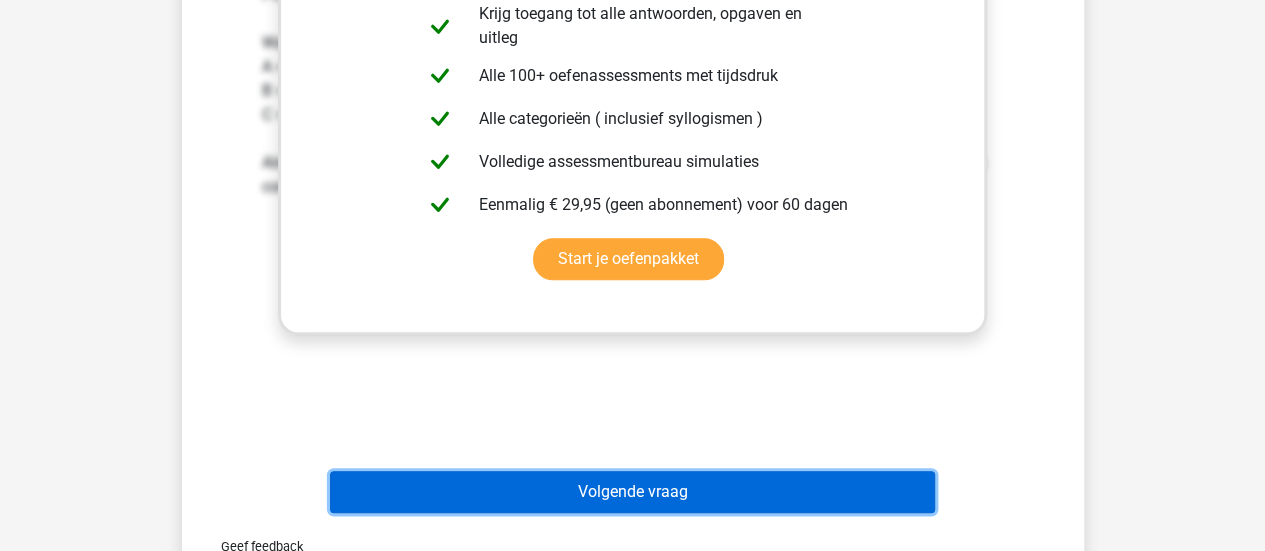 click on "Volgende vraag" at bounding box center [632, 492] 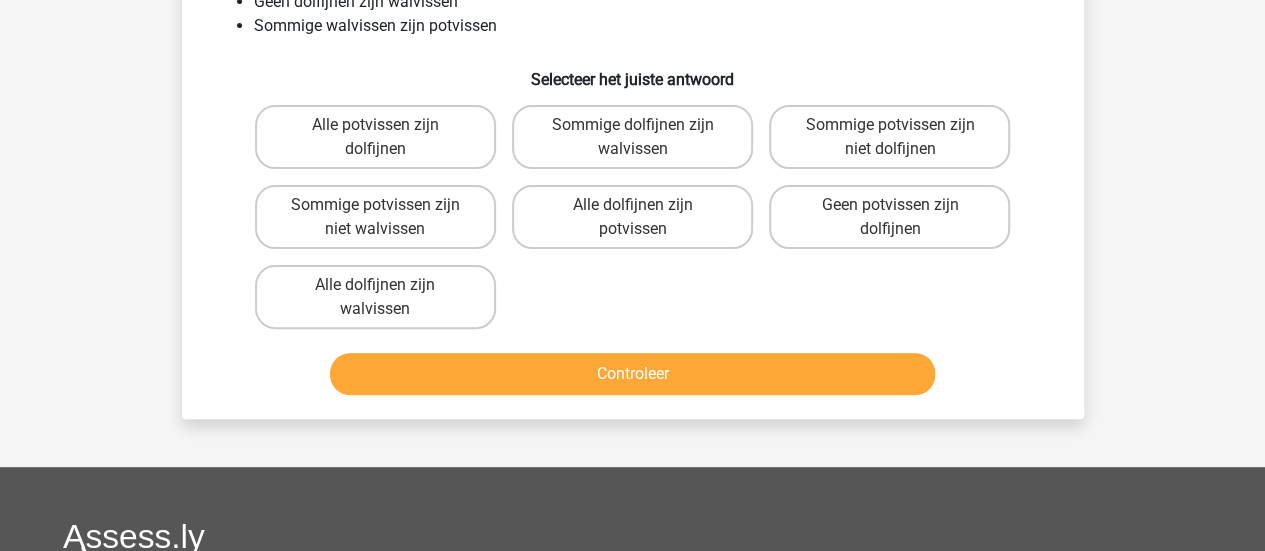 scroll, scrollTop: 92, scrollLeft: 0, axis: vertical 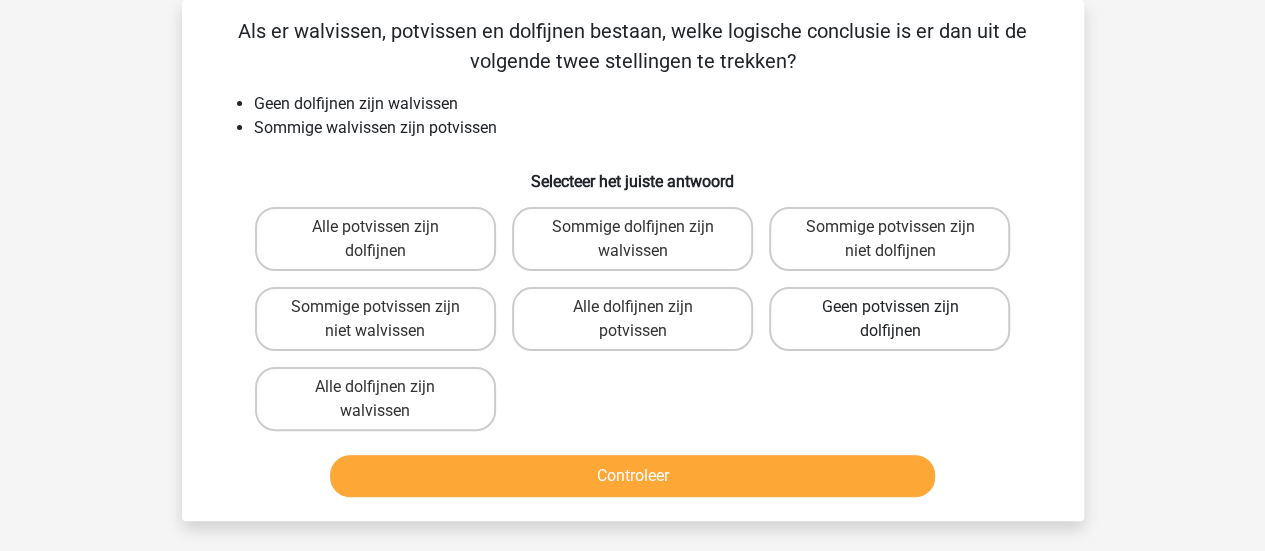 click on "Geen potvissen zijn dolfijnen" at bounding box center (889, 319) 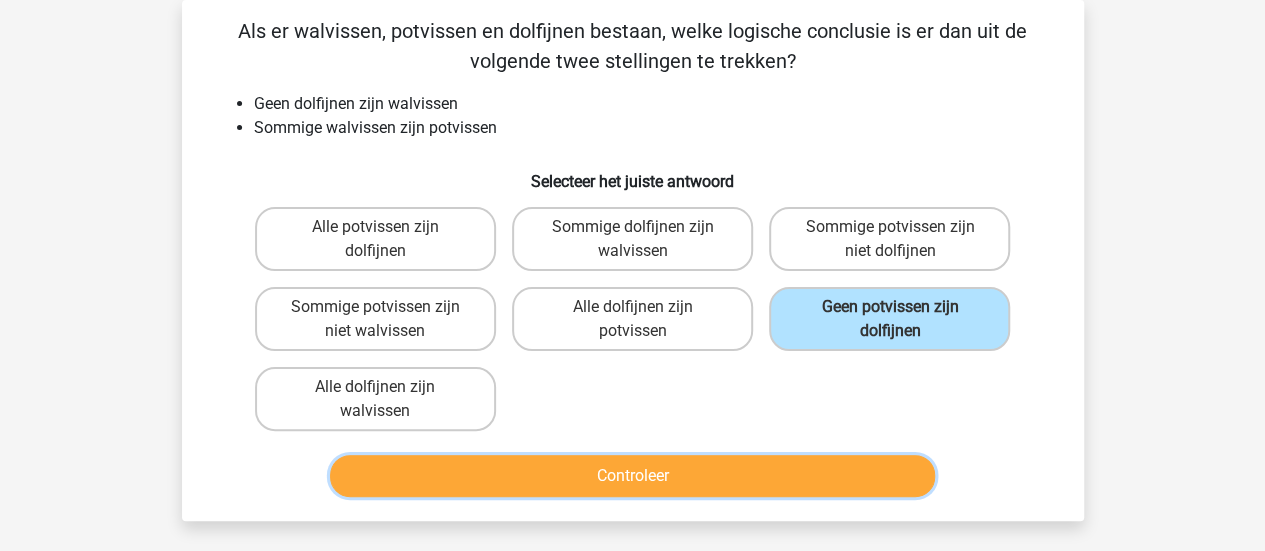 click on "Controleer" at bounding box center [632, 476] 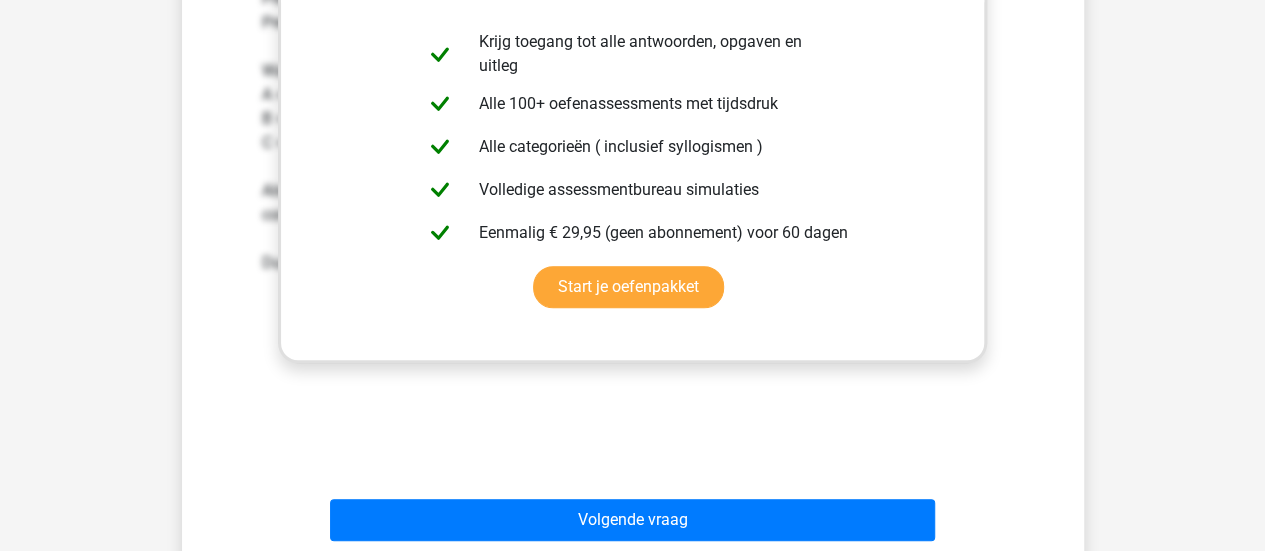 scroll, scrollTop: 892, scrollLeft: 0, axis: vertical 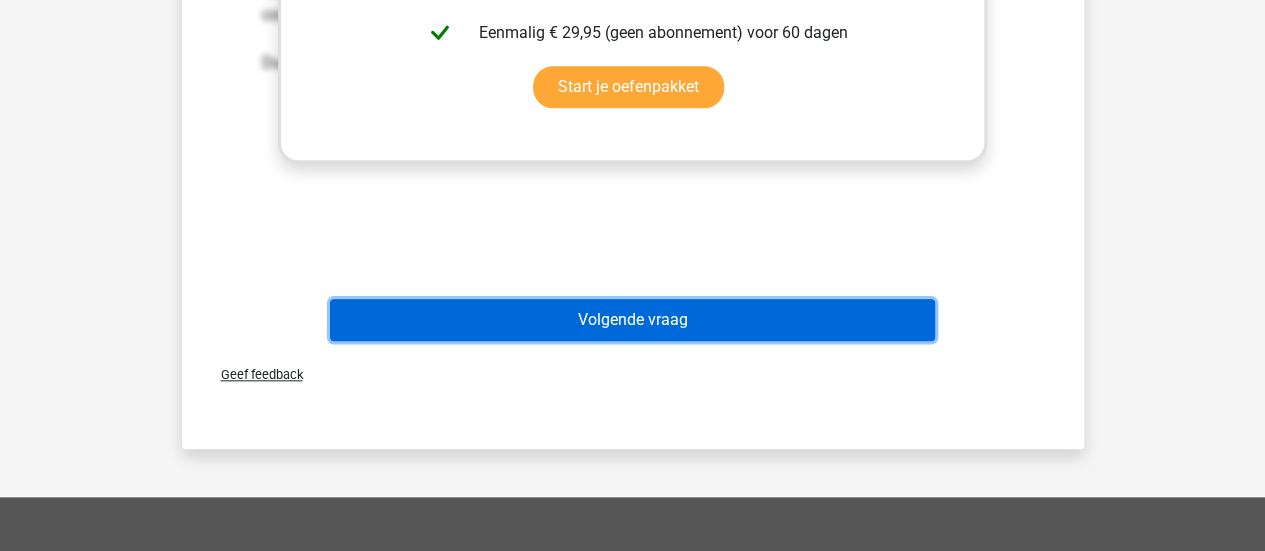 click on "Volgende vraag" at bounding box center [632, 320] 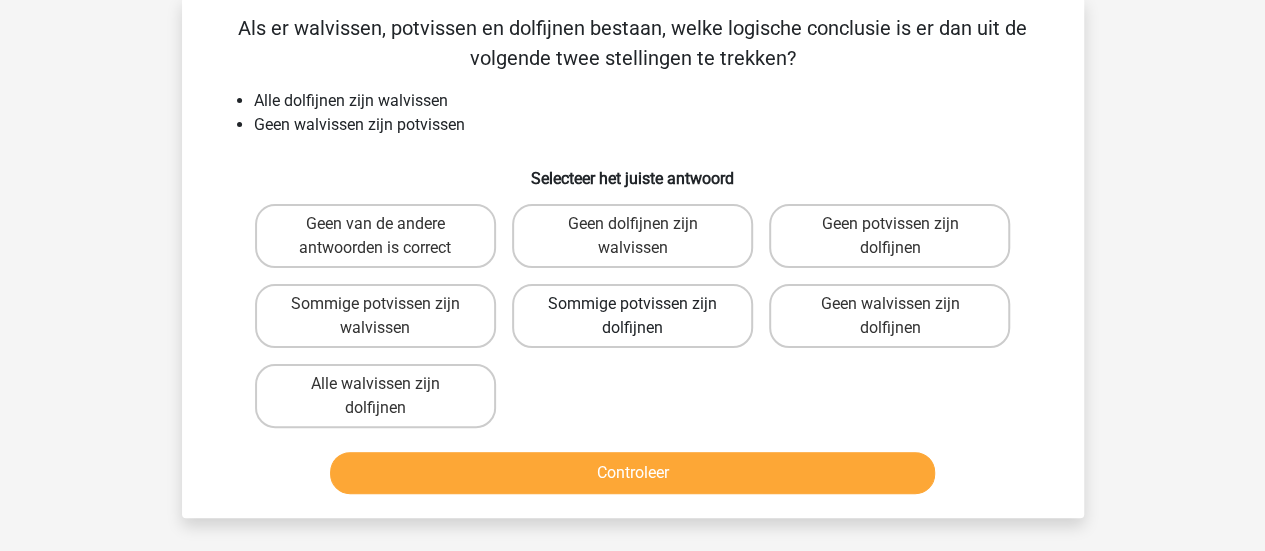 scroll, scrollTop: 92, scrollLeft: 0, axis: vertical 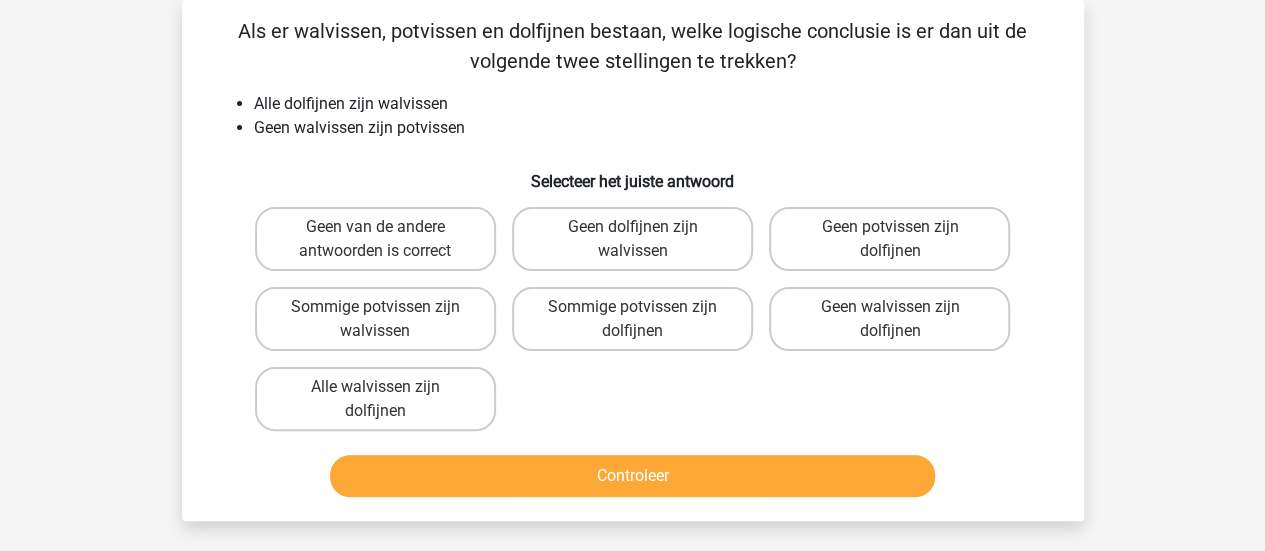 click on "Alle walvissen zijn dolfijnen" at bounding box center (381, 393) 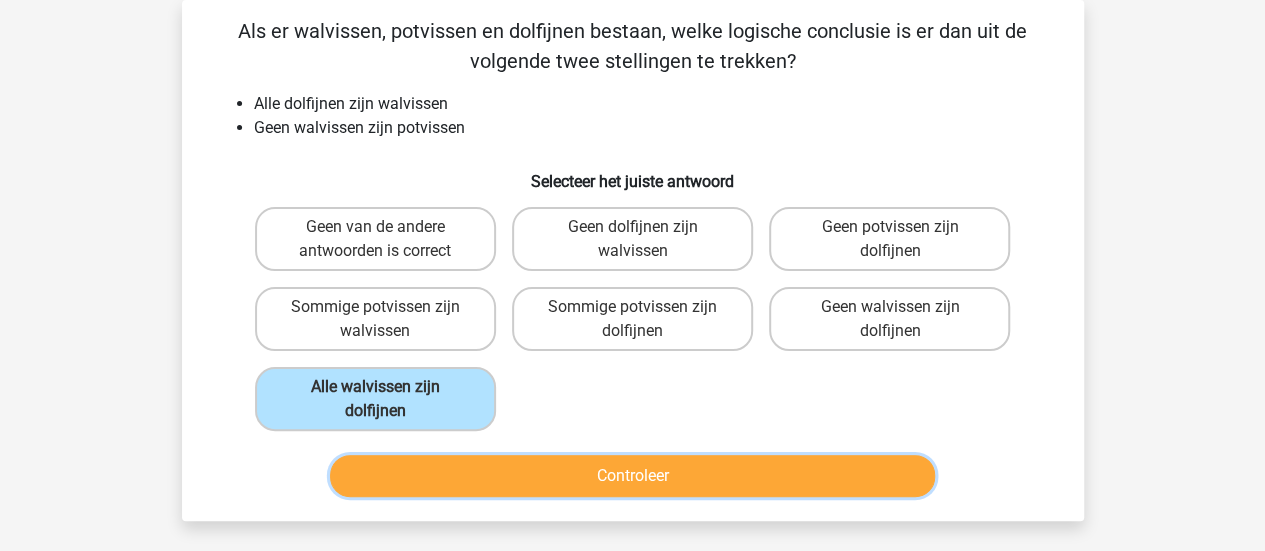 click on "Controleer" at bounding box center (632, 476) 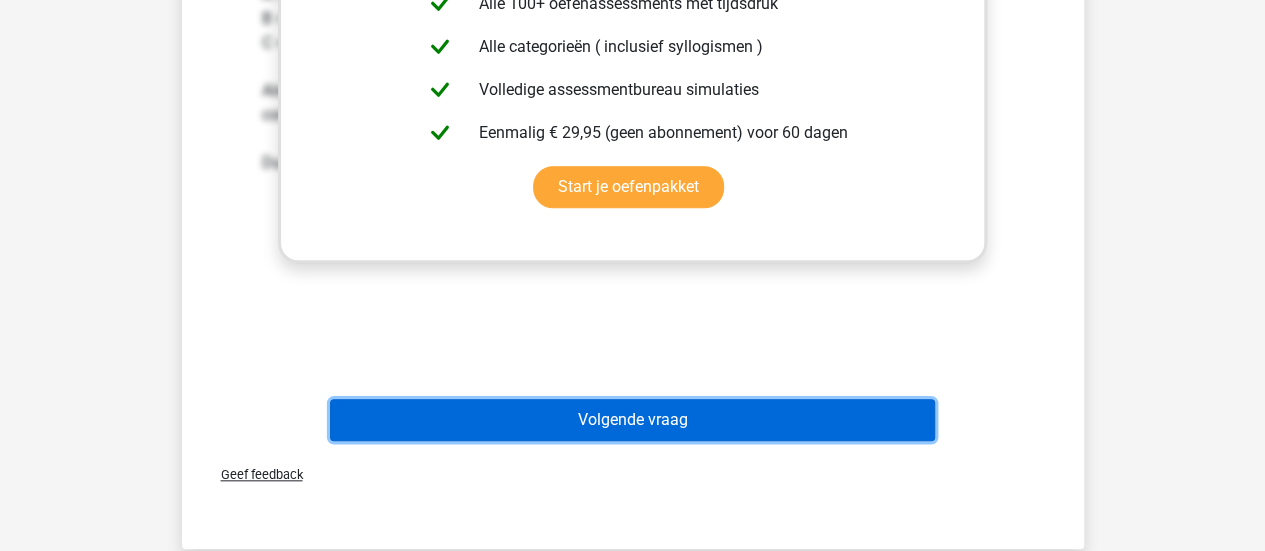 click on "Volgende vraag" at bounding box center [632, 420] 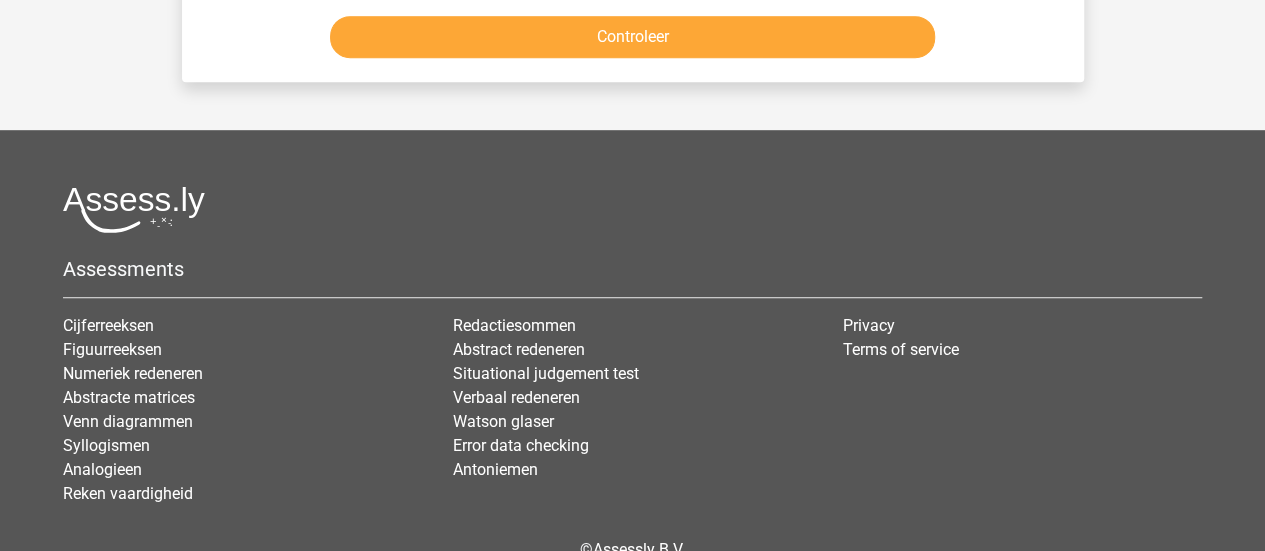 scroll, scrollTop: 685, scrollLeft: 0, axis: vertical 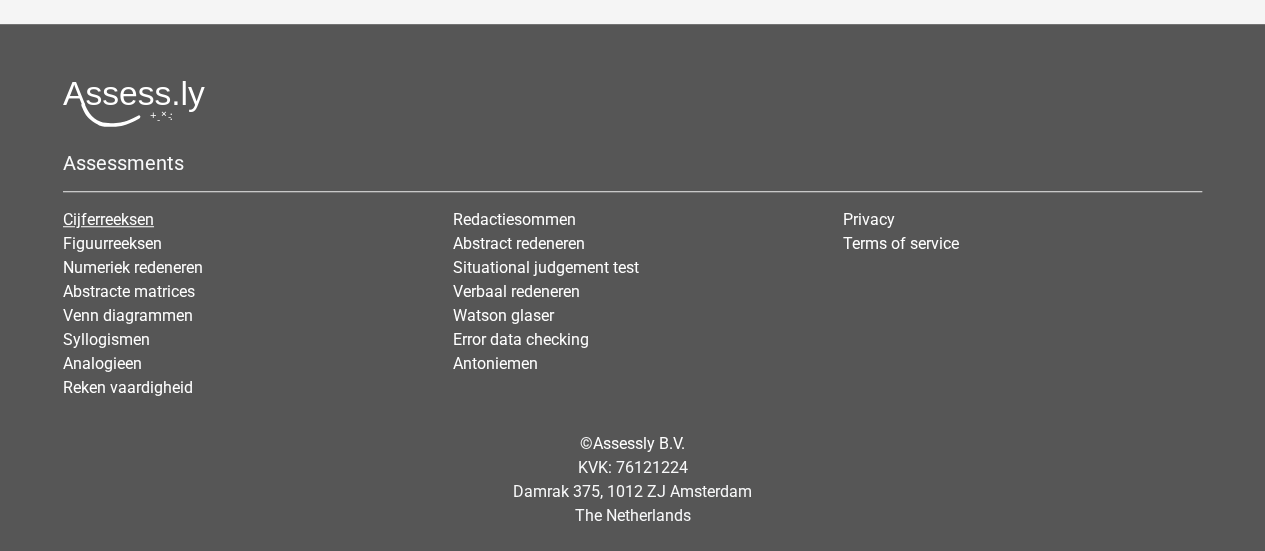click on "Cijferreeksen" at bounding box center (108, 219) 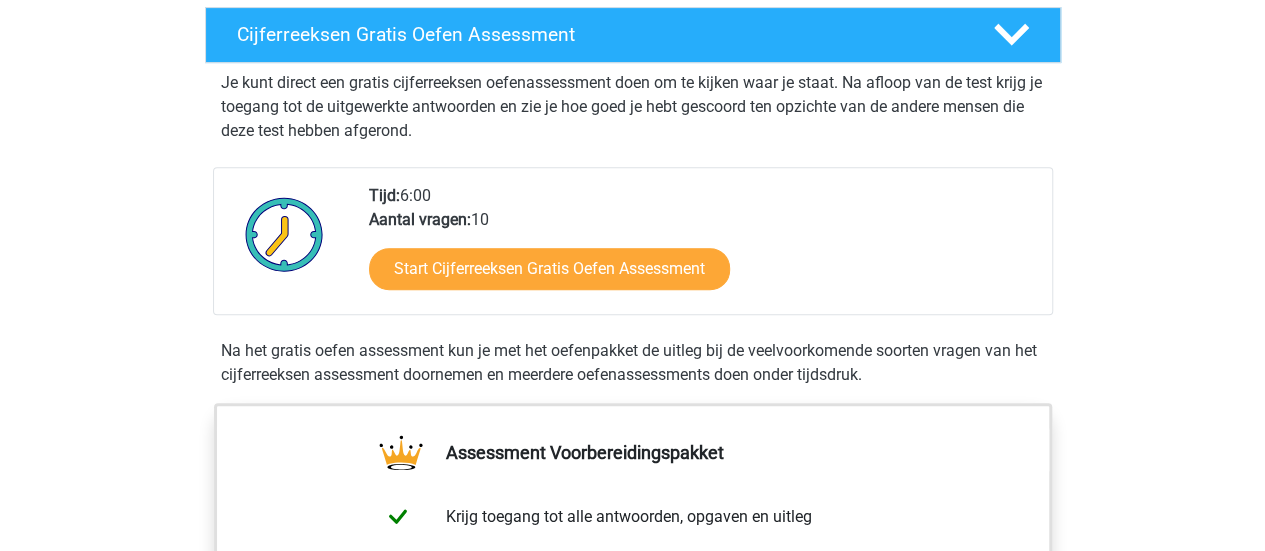 scroll, scrollTop: 400, scrollLeft: 0, axis: vertical 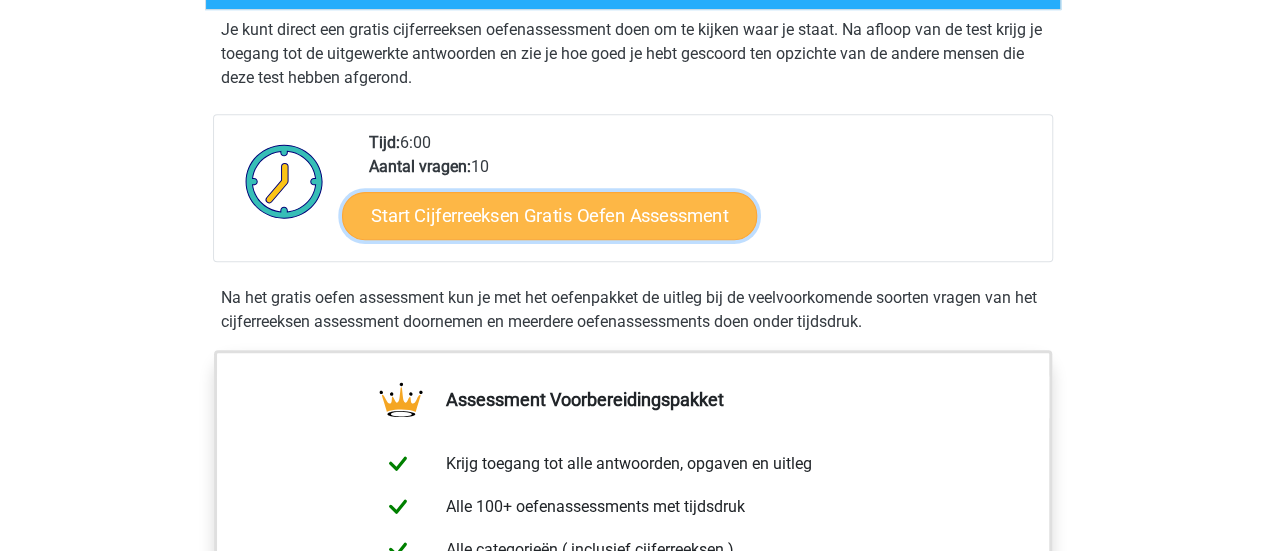 click on "Start Cijferreeksen
Gratis Oefen Assessment" at bounding box center (549, 215) 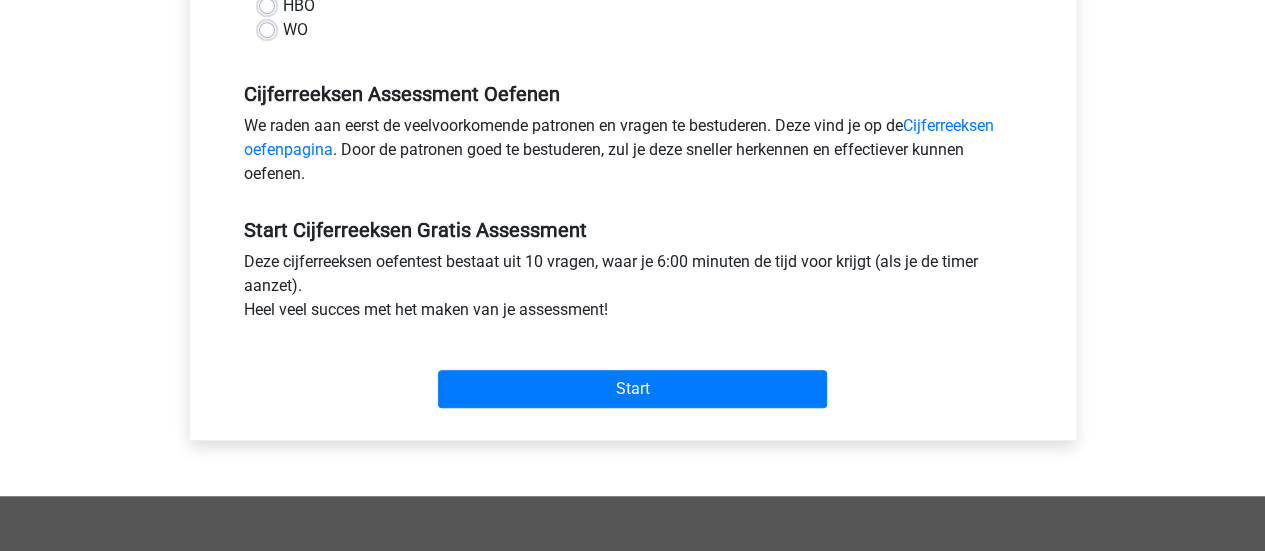 scroll, scrollTop: 600, scrollLeft: 0, axis: vertical 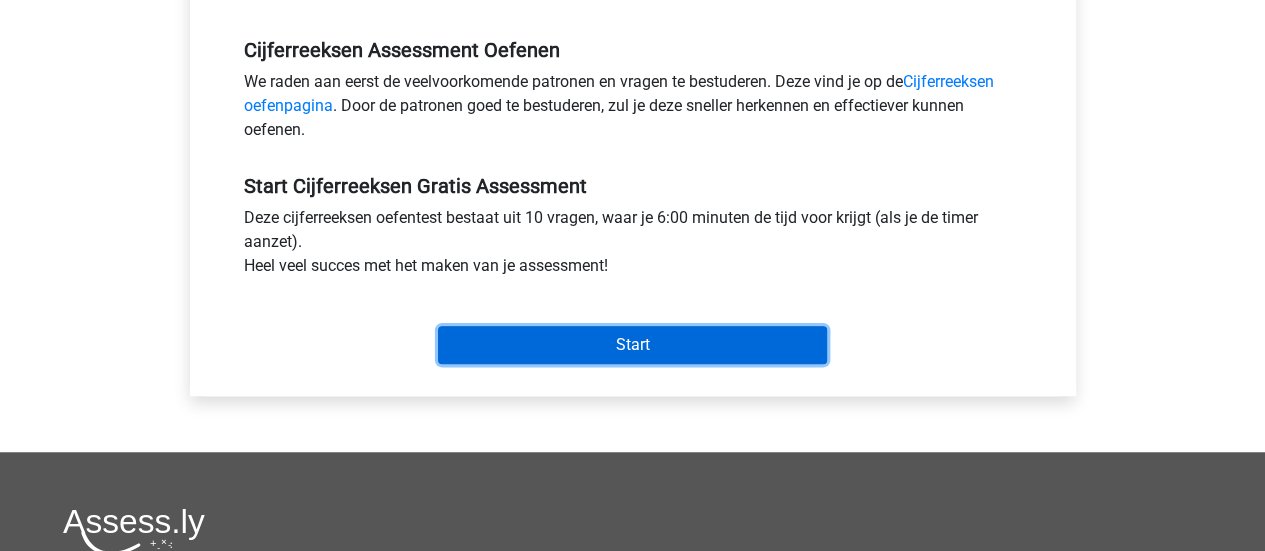 click on "Start" at bounding box center (632, 345) 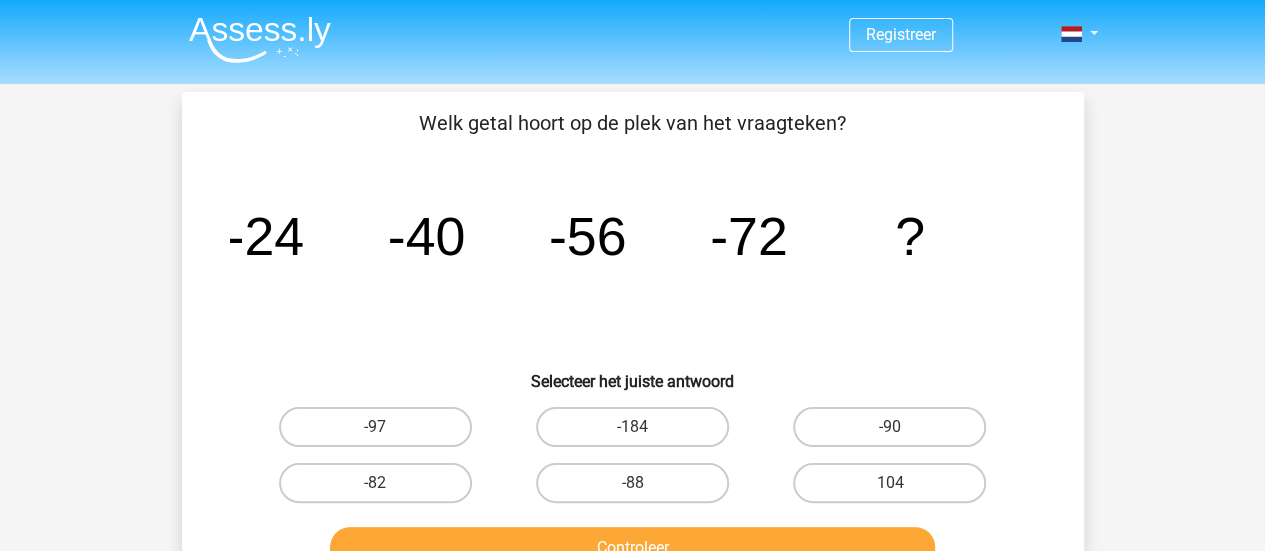 scroll, scrollTop: 100, scrollLeft: 0, axis: vertical 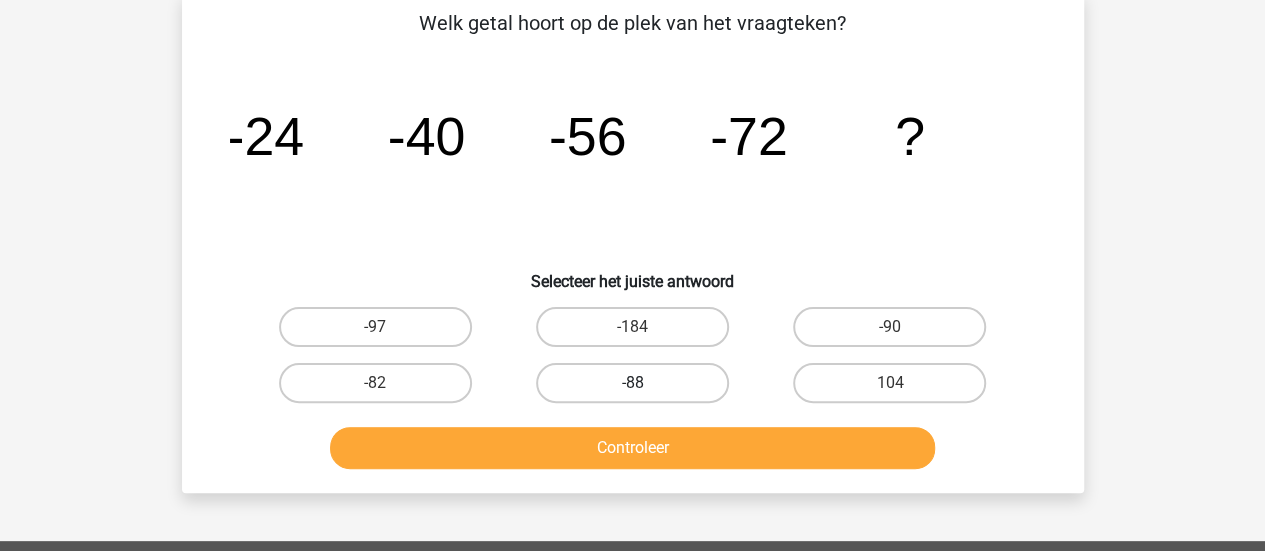 click on "-88" at bounding box center [632, 383] 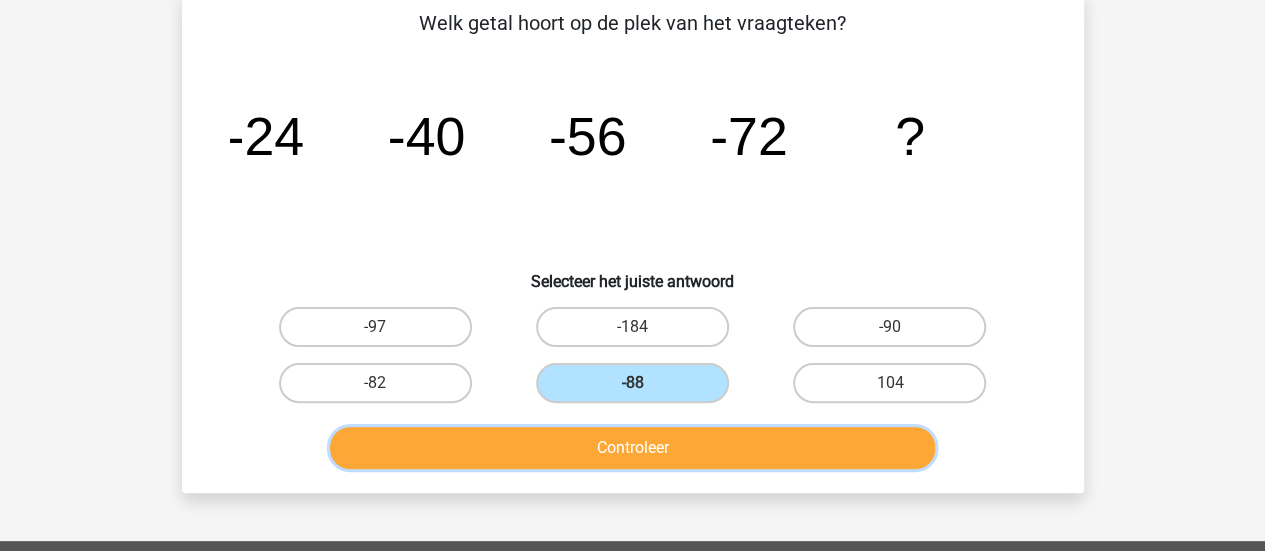click on "Controleer" at bounding box center [632, 448] 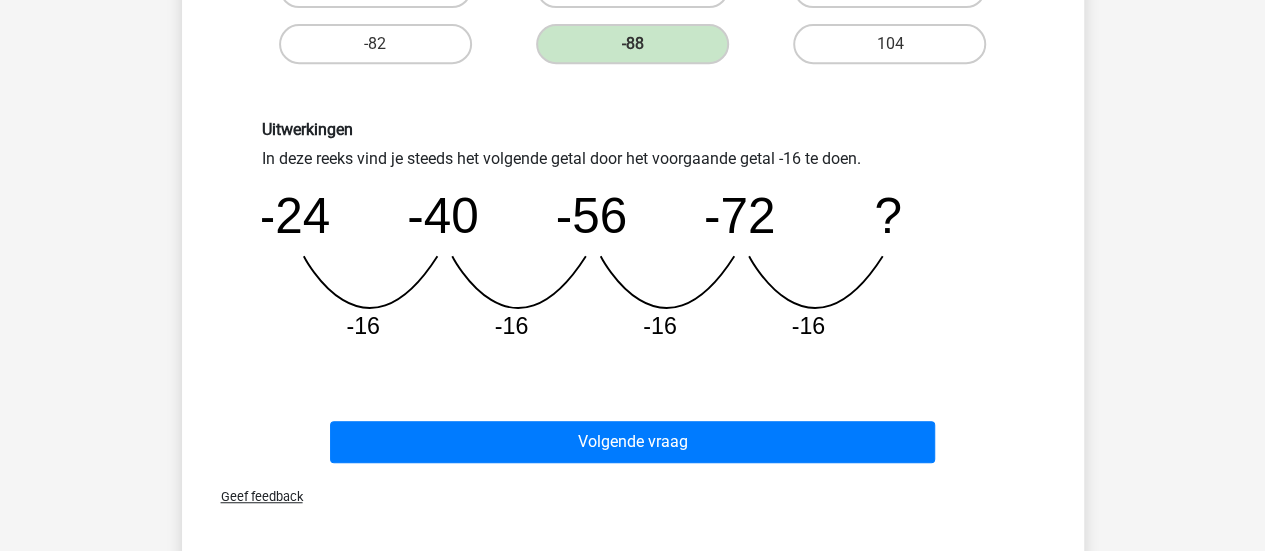 scroll, scrollTop: 500, scrollLeft: 0, axis: vertical 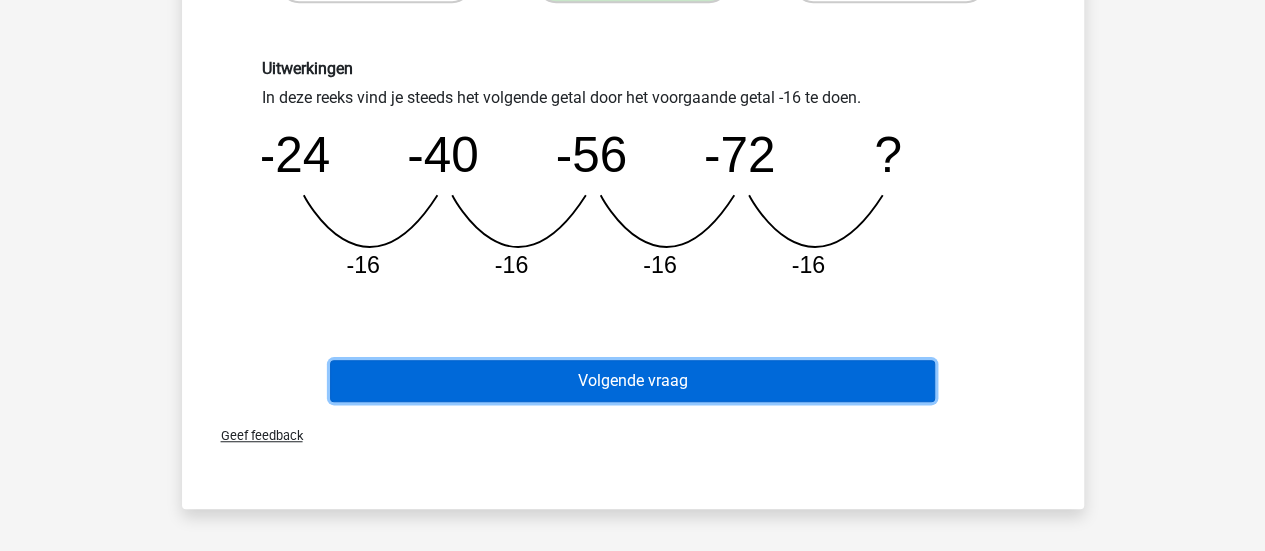 click on "Volgende vraag" at bounding box center [632, 381] 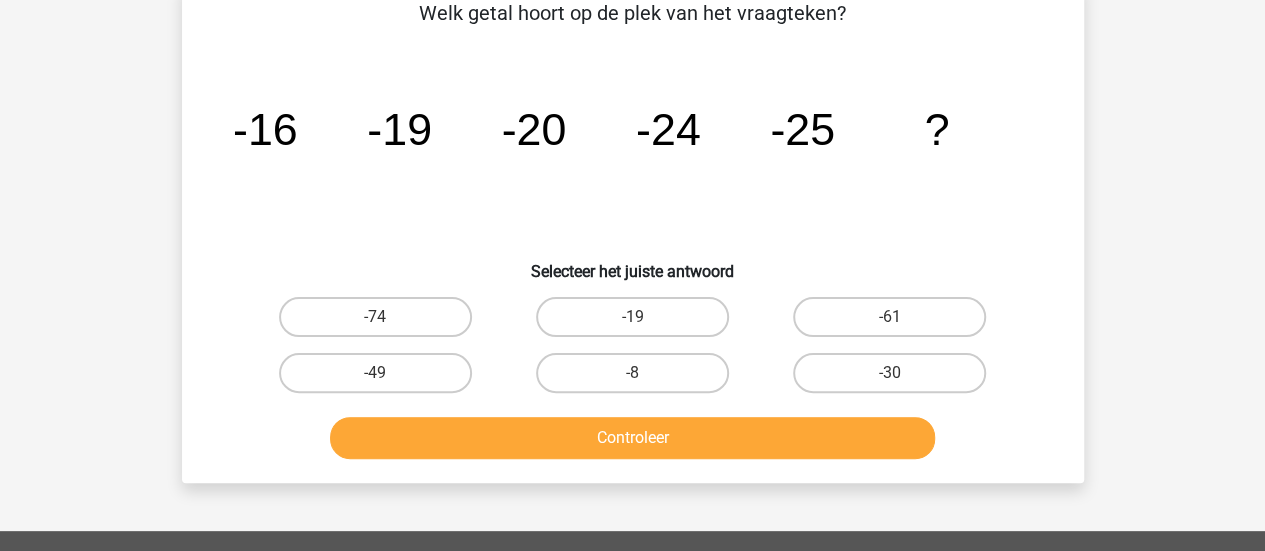 scroll, scrollTop: 92, scrollLeft: 0, axis: vertical 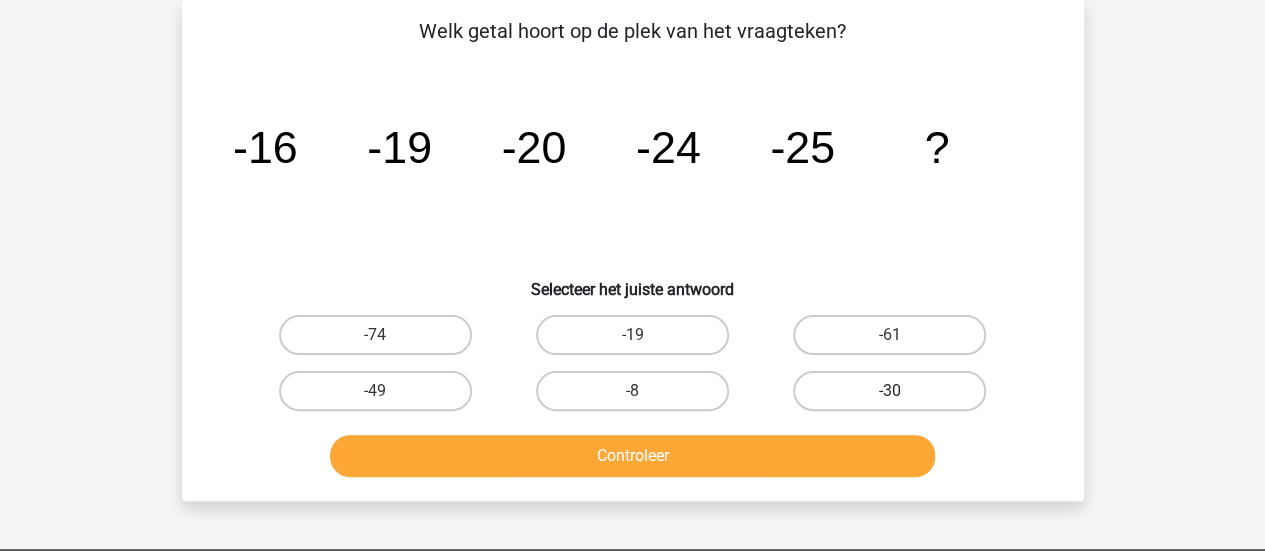 click on "-30" at bounding box center (889, 391) 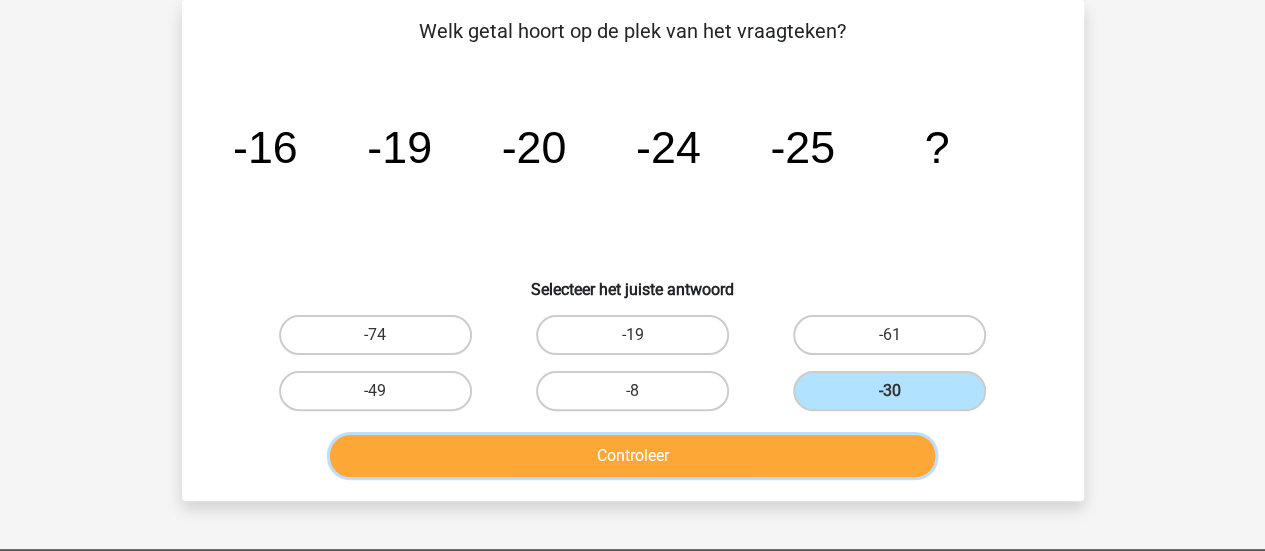 click on "Controleer" at bounding box center (632, 456) 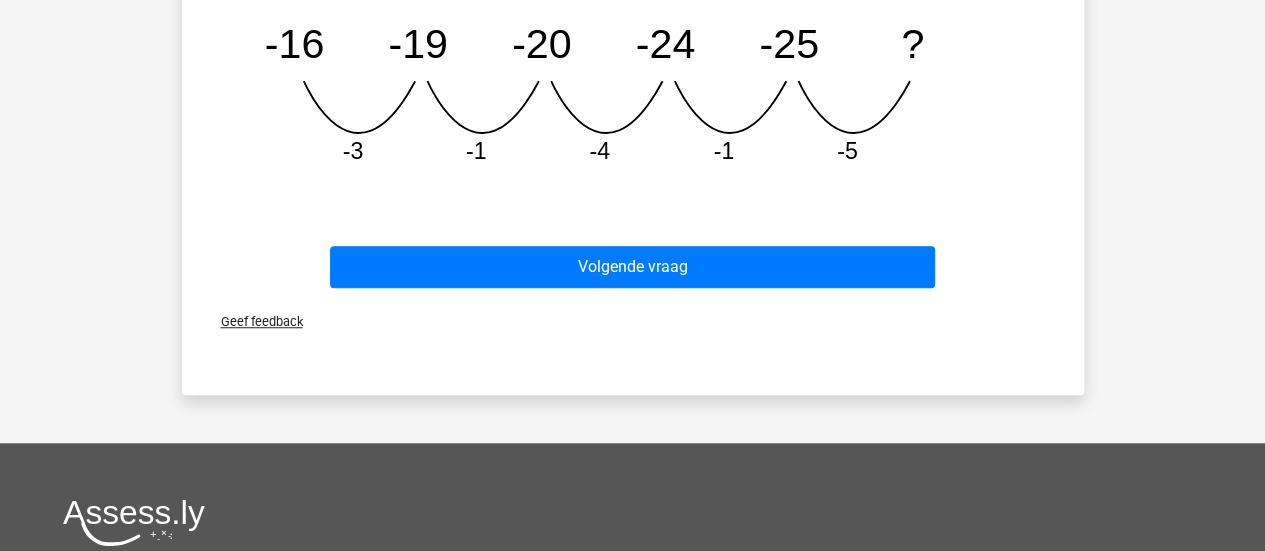 scroll, scrollTop: 692, scrollLeft: 0, axis: vertical 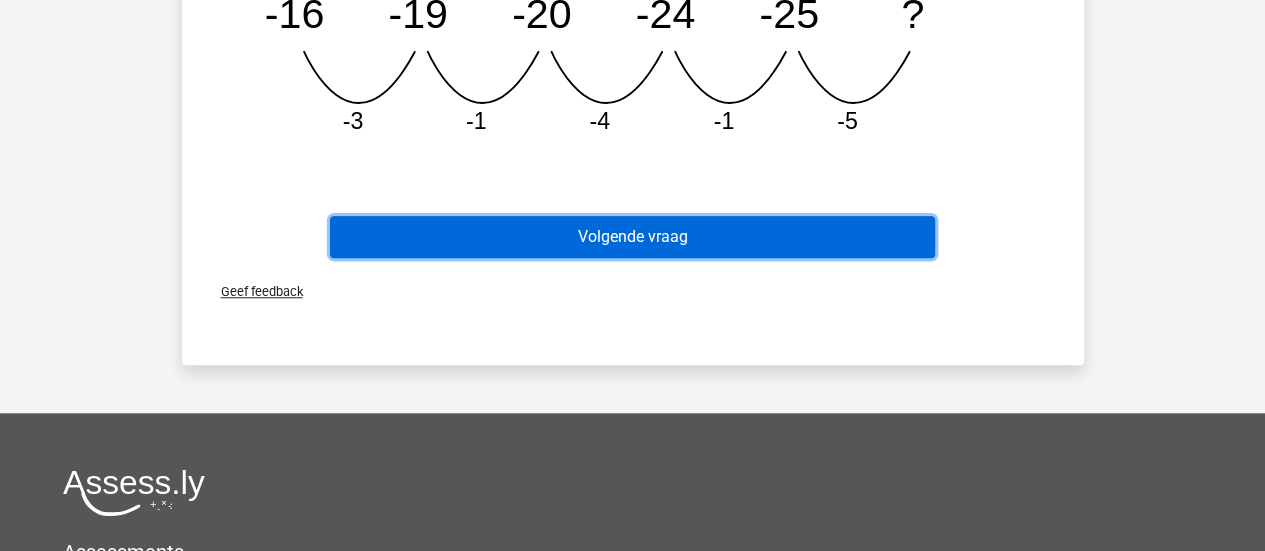 click on "Volgende vraag" at bounding box center (632, 237) 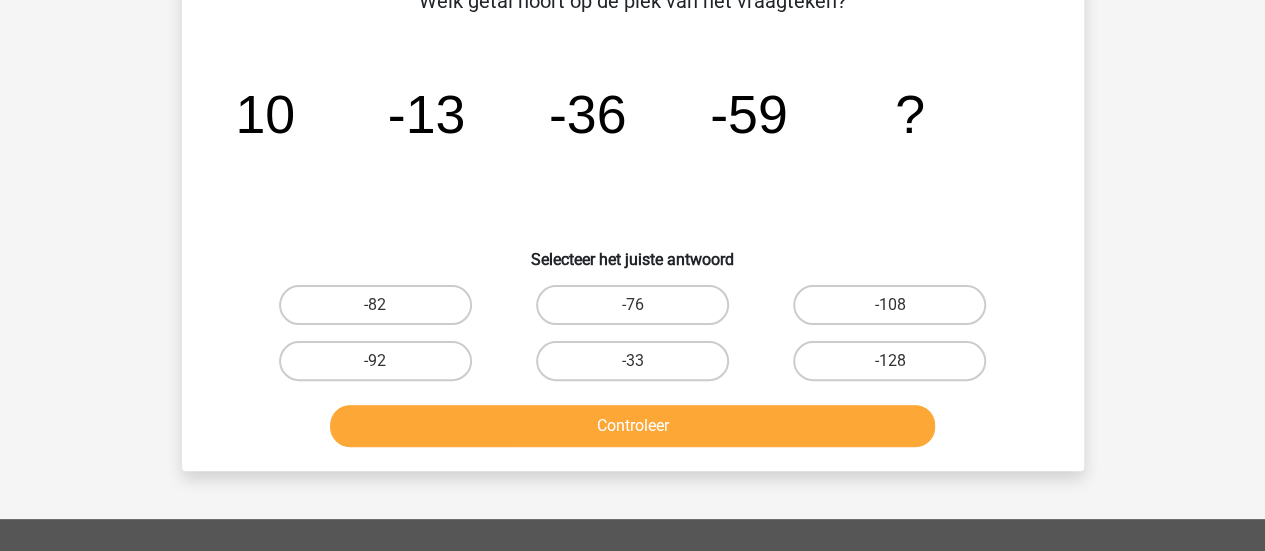 scroll, scrollTop: 92, scrollLeft: 0, axis: vertical 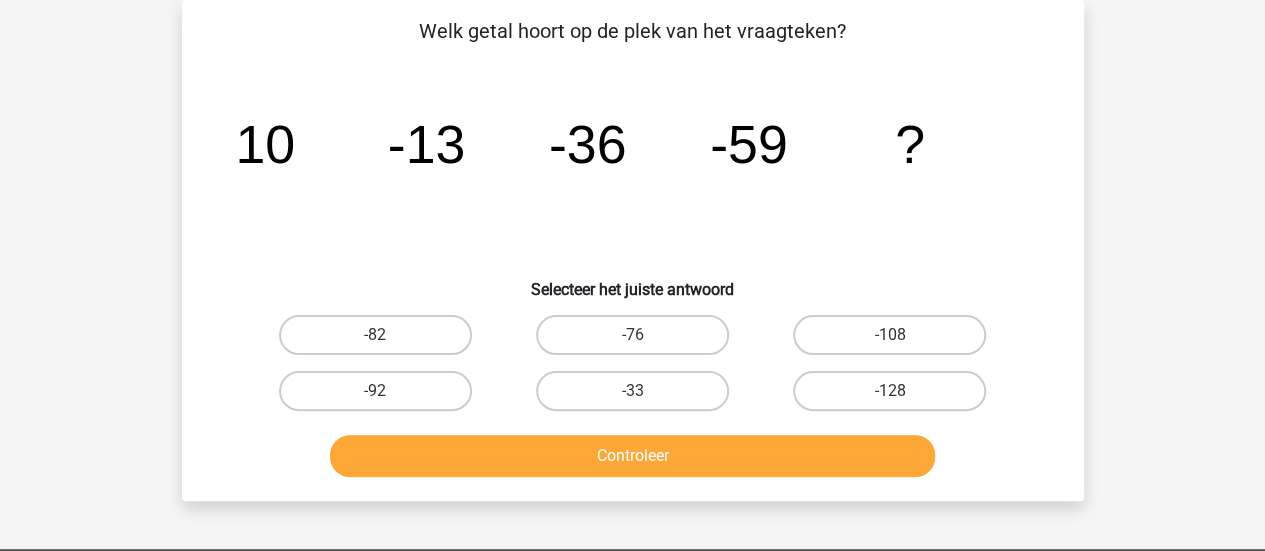 click on "-82" at bounding box center (381, 341) 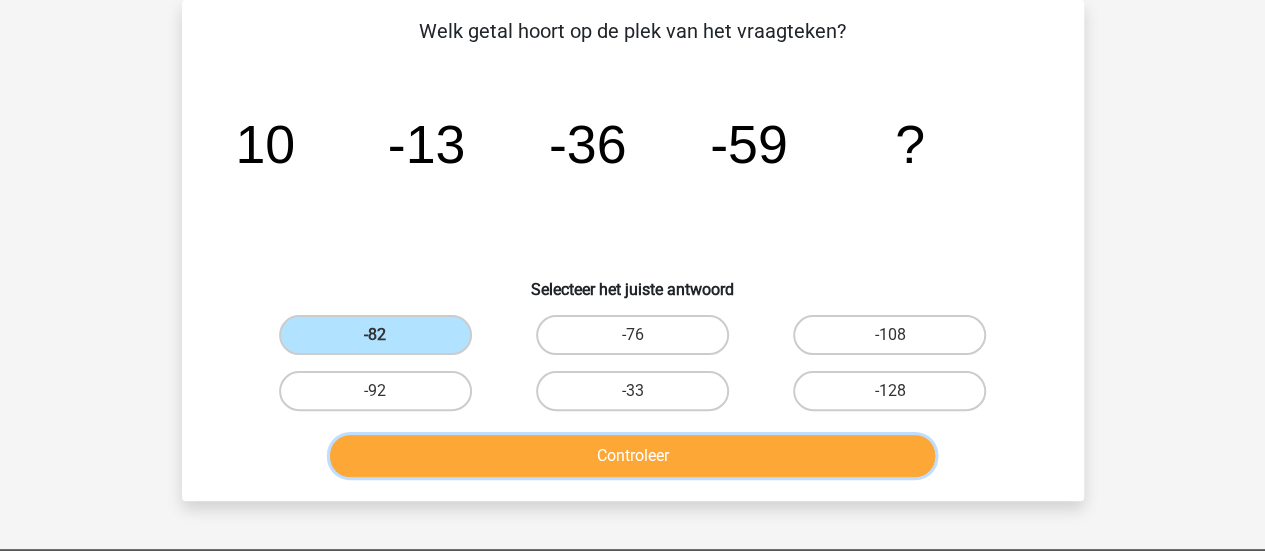 click on "Controleer" at bounding box center (632, 456) 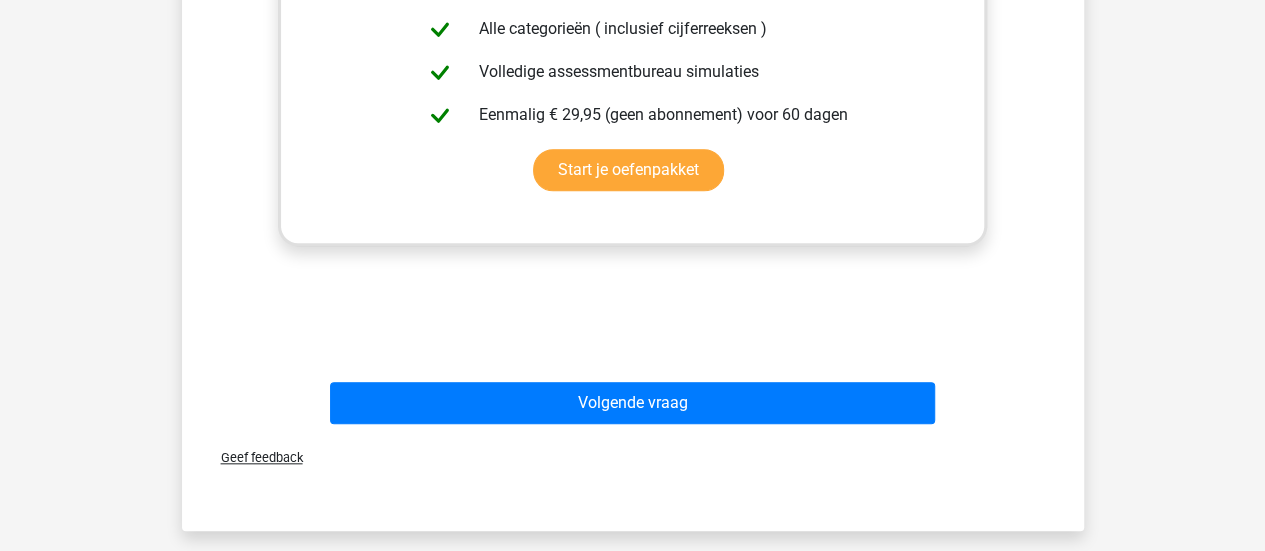 scroll, scrollTop: 792, scrollLeft: 0, axis: vertical 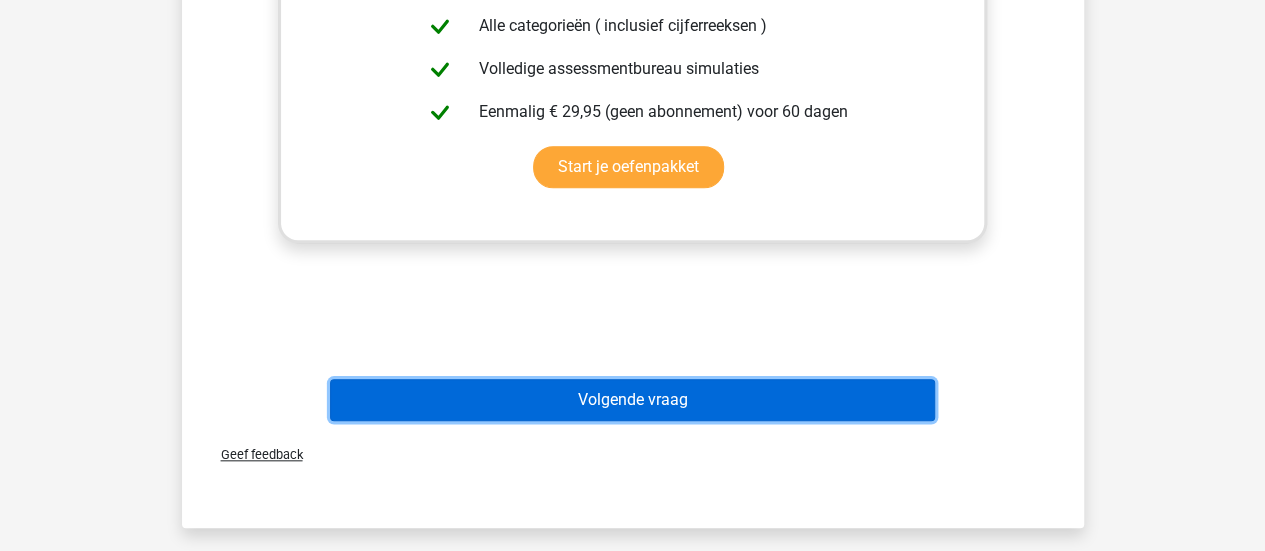 click on "Volgende vraag" at bounding box center (632, 400) 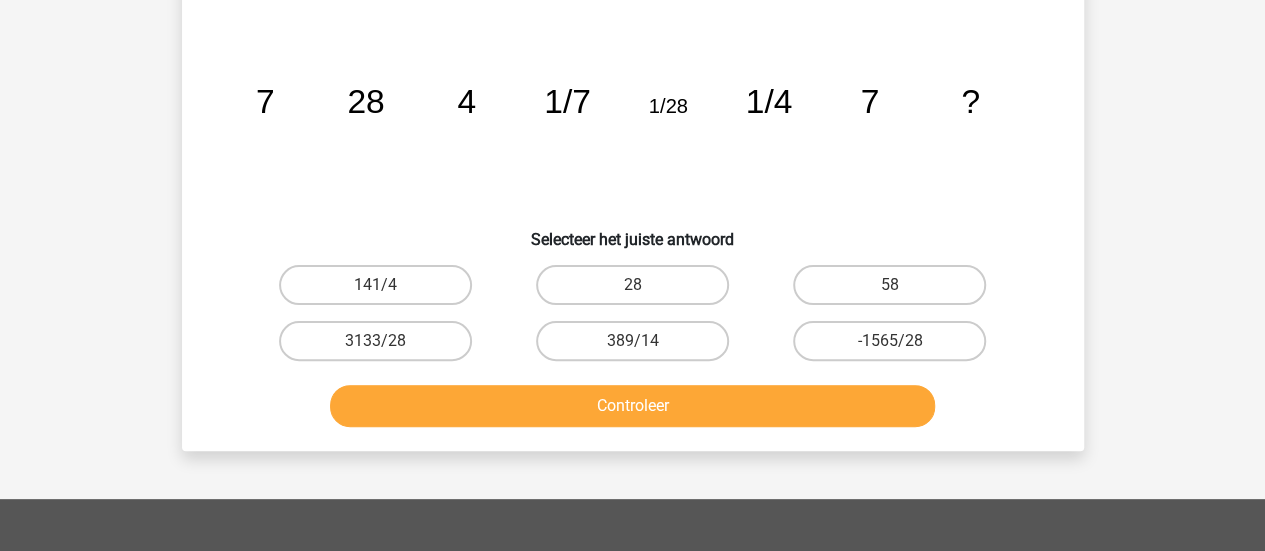 scroll, scrollTop: 92, scrollLeft: 0, axis: vertical 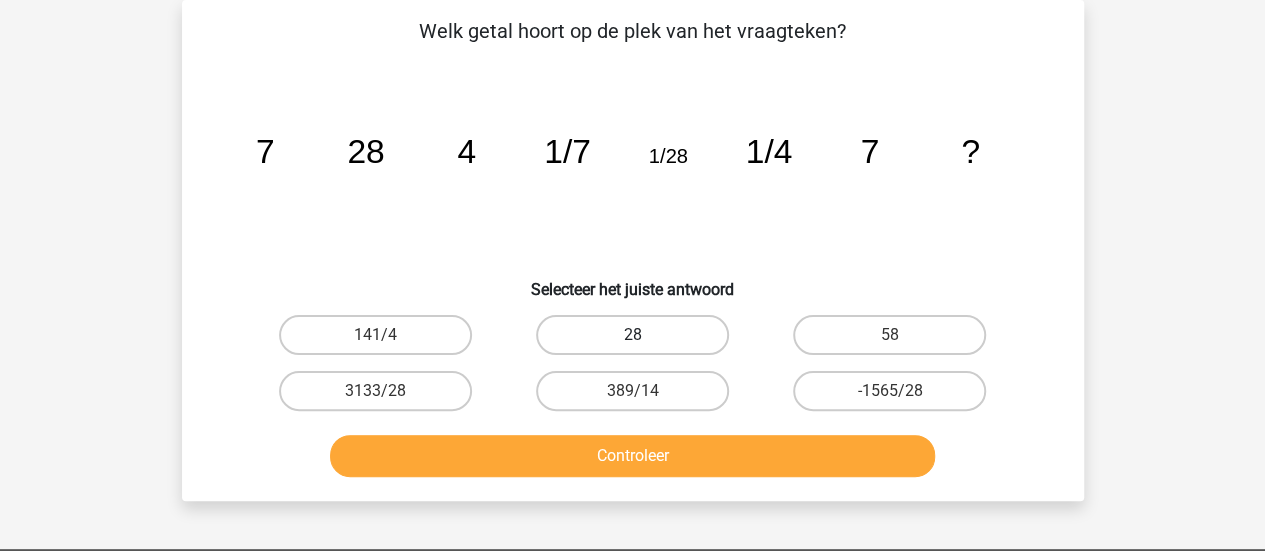 click on "28" at bounding box center [632, 335] 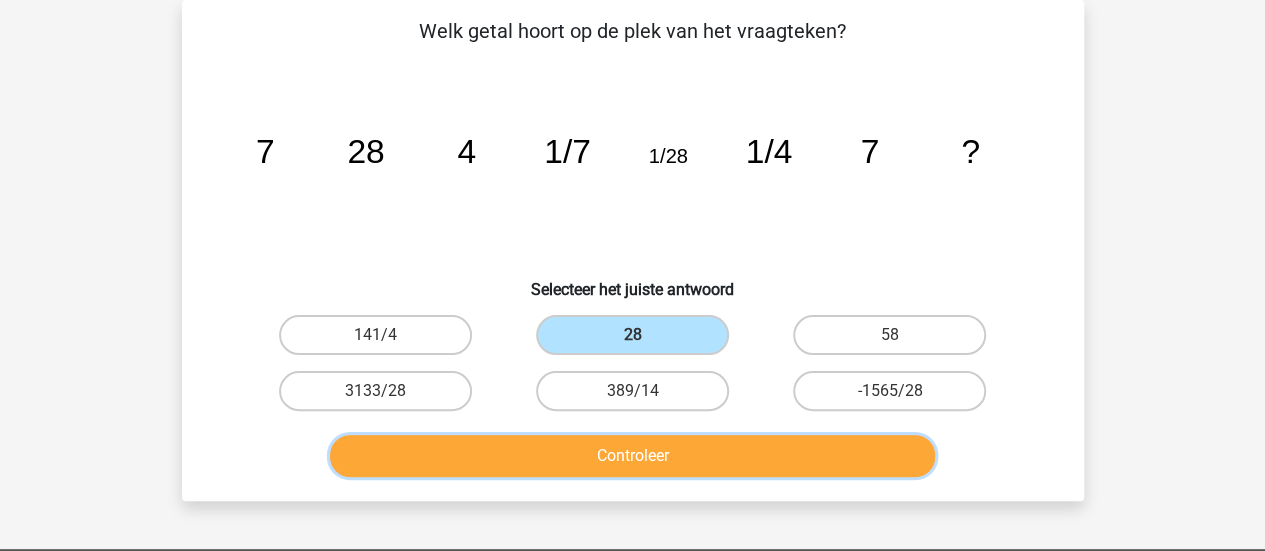 click on "Controleer" at bounding box center (632, 456) 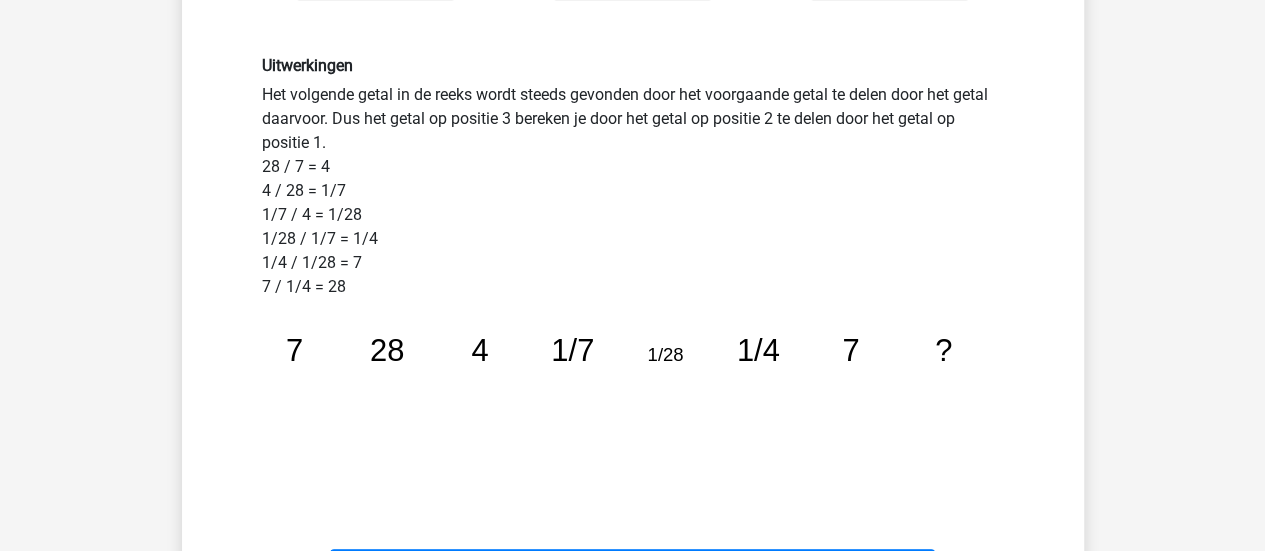 scroll, scrollTop: 692, scrollLeft: 0, axis: vertical 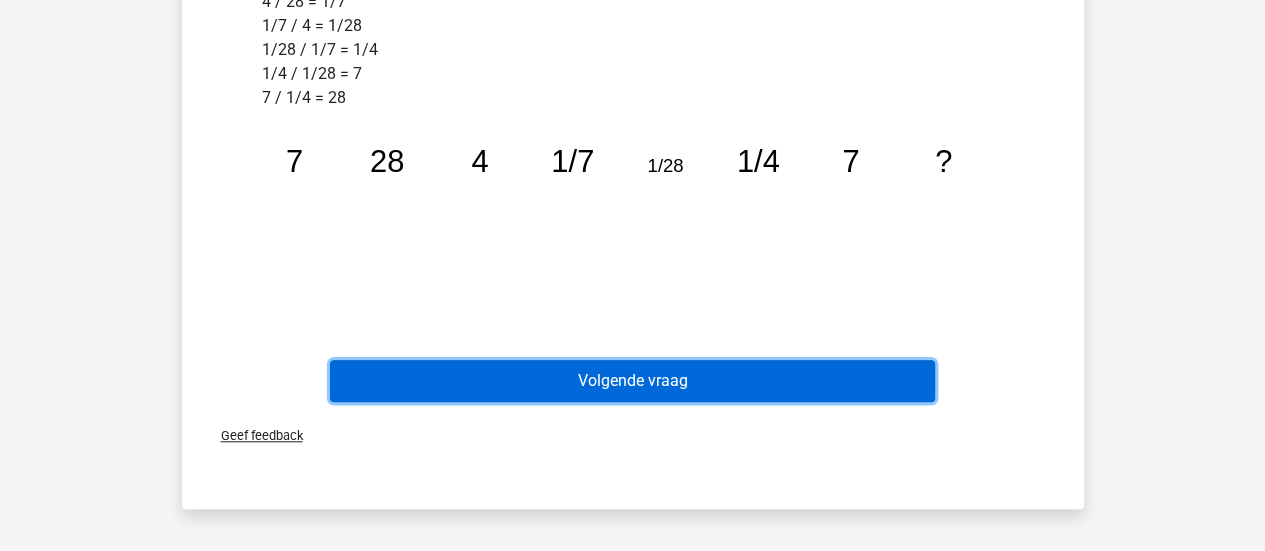 click on "Volgende vraag" at bounding box center [632, 381] 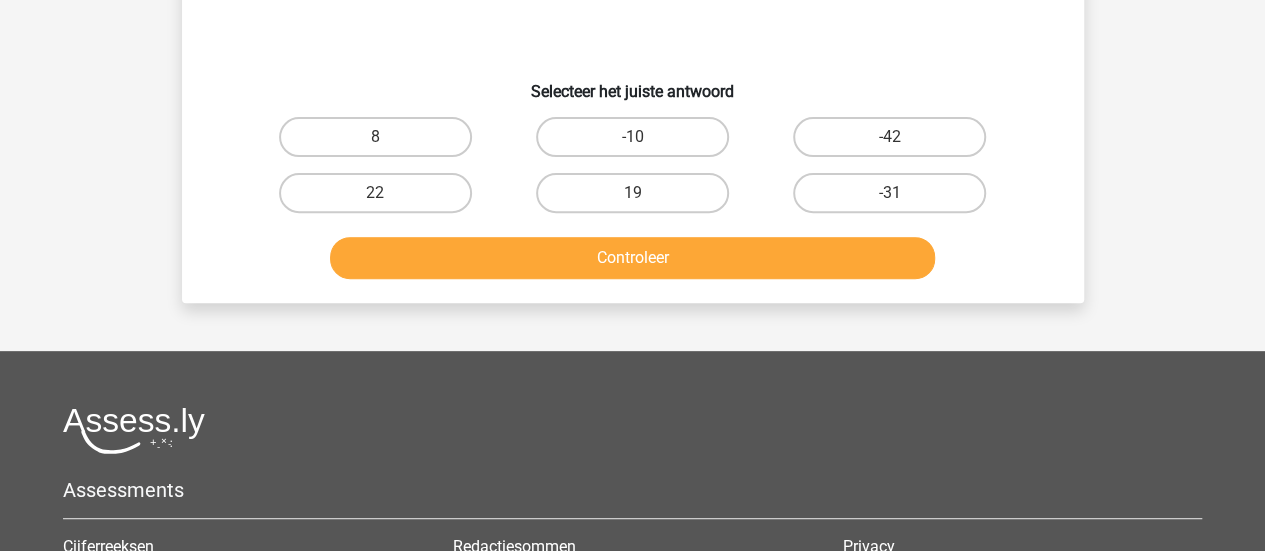scroll, scrollTop: 92, scrollLeft: 0, axis: vertical 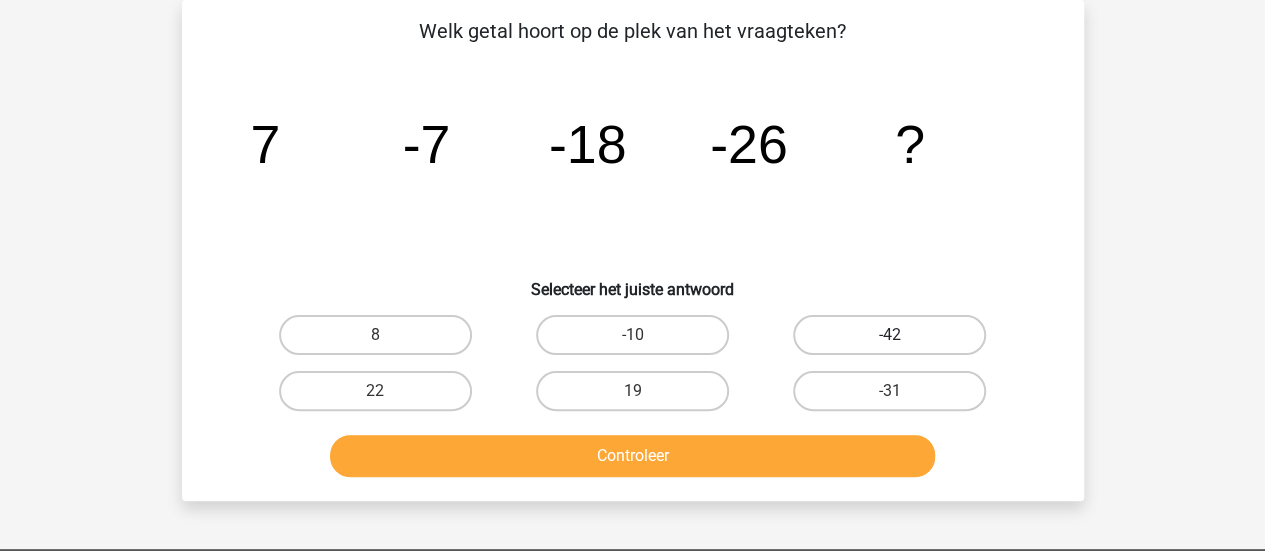 click on "-42" at bounding box center [889, 335] 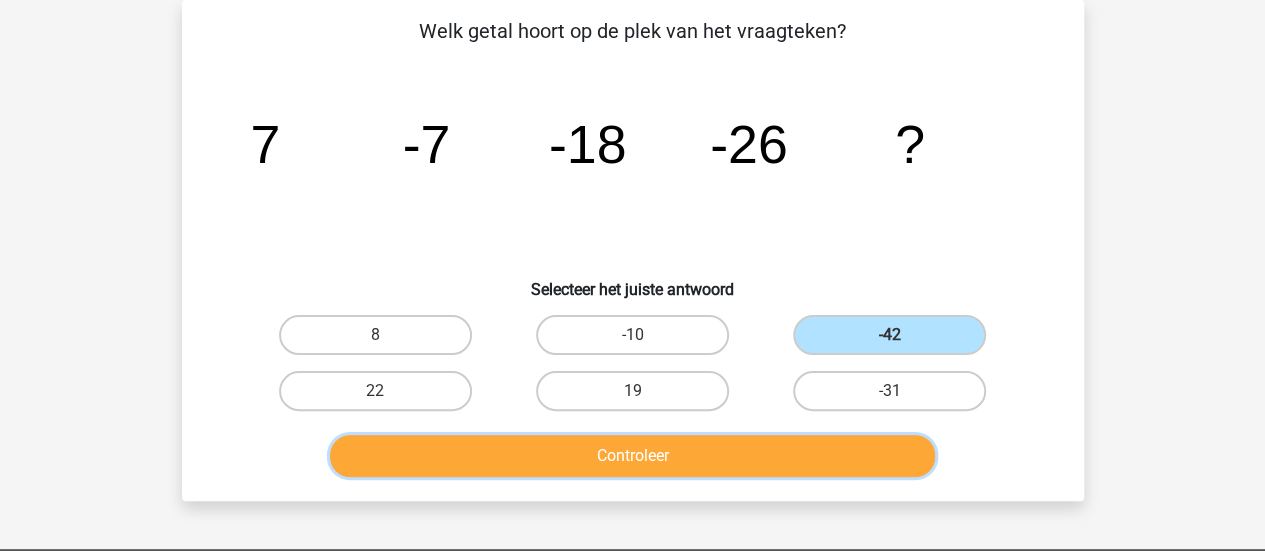 click on "Controleer" at bounding box center [632, 456] 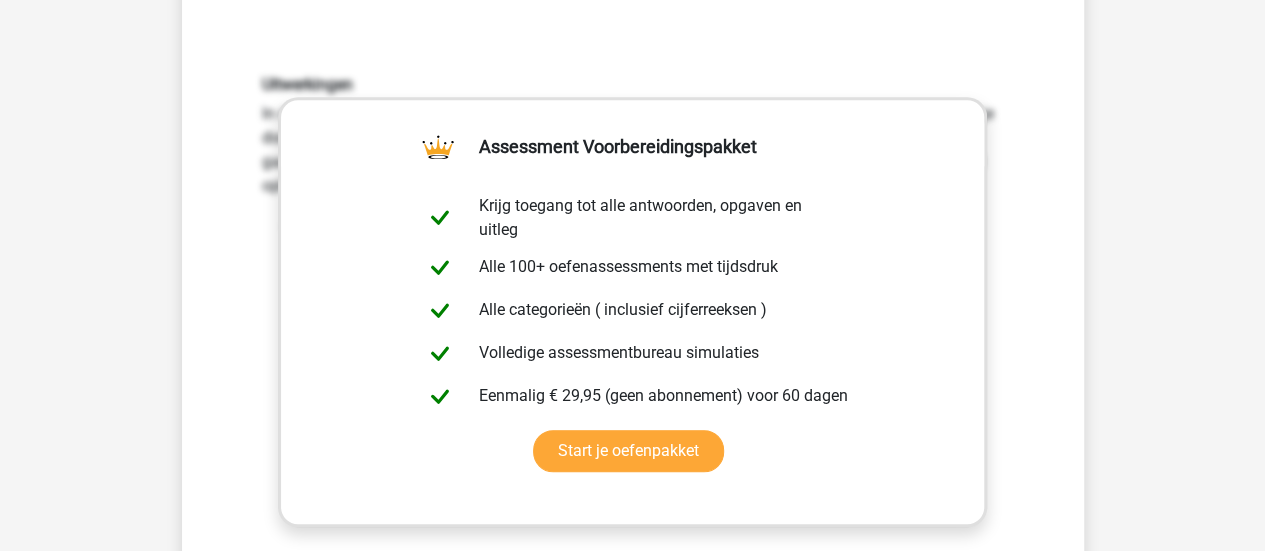 scroll, scrollTop: 692, scrollLeft: 0, axis: vertical 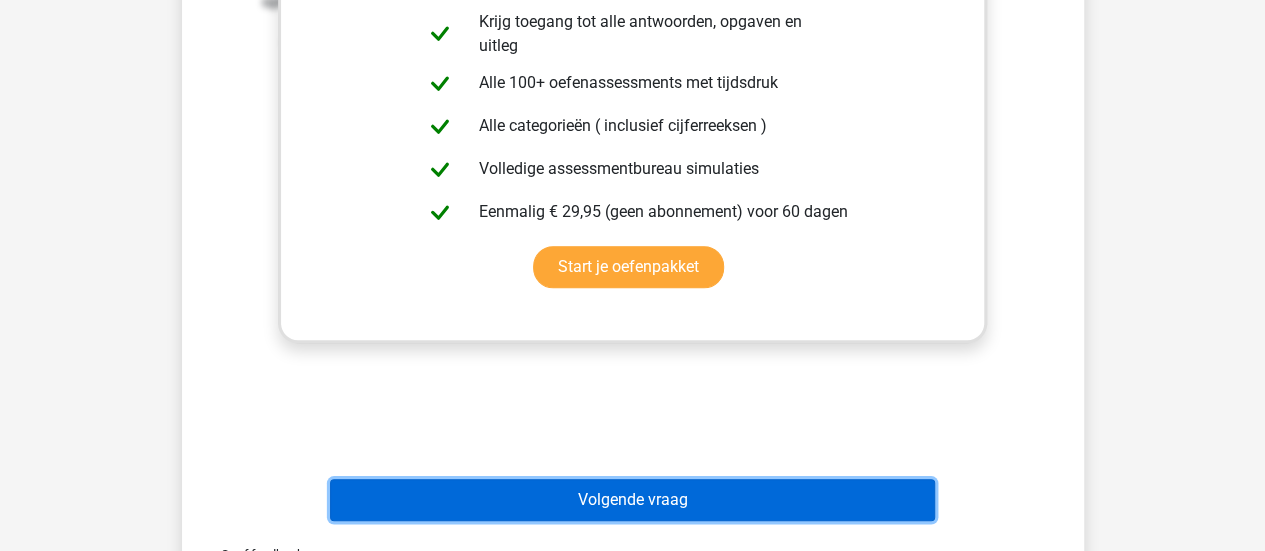 click on "Volgende vraag" at bounding box center (632, 500) 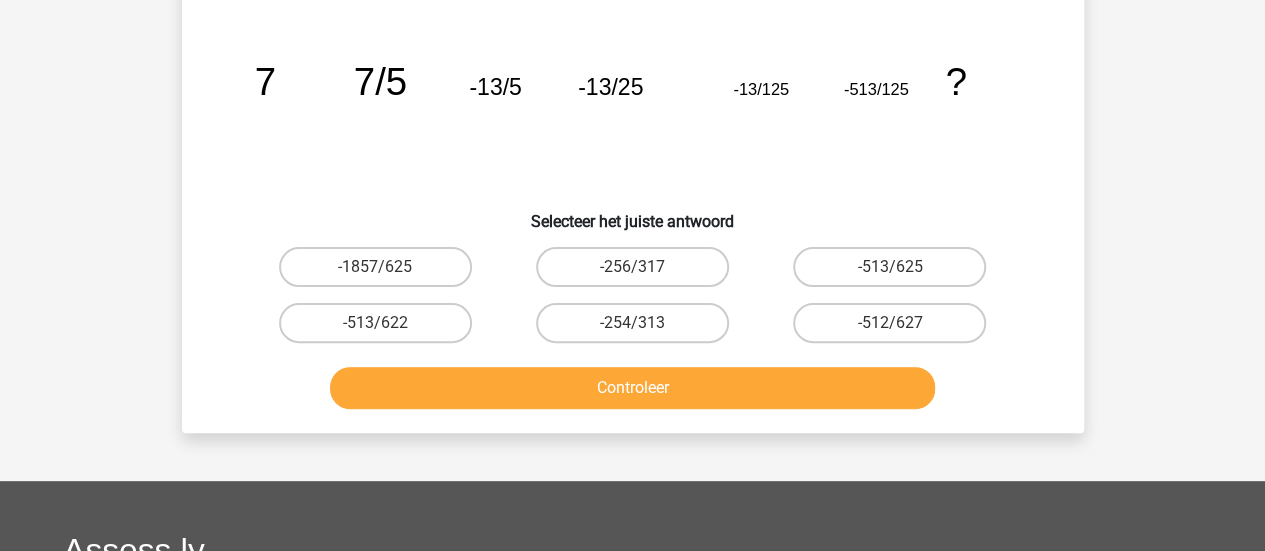 scroll, scrollTop: 92, scrollLeft: 0, axis: vertical 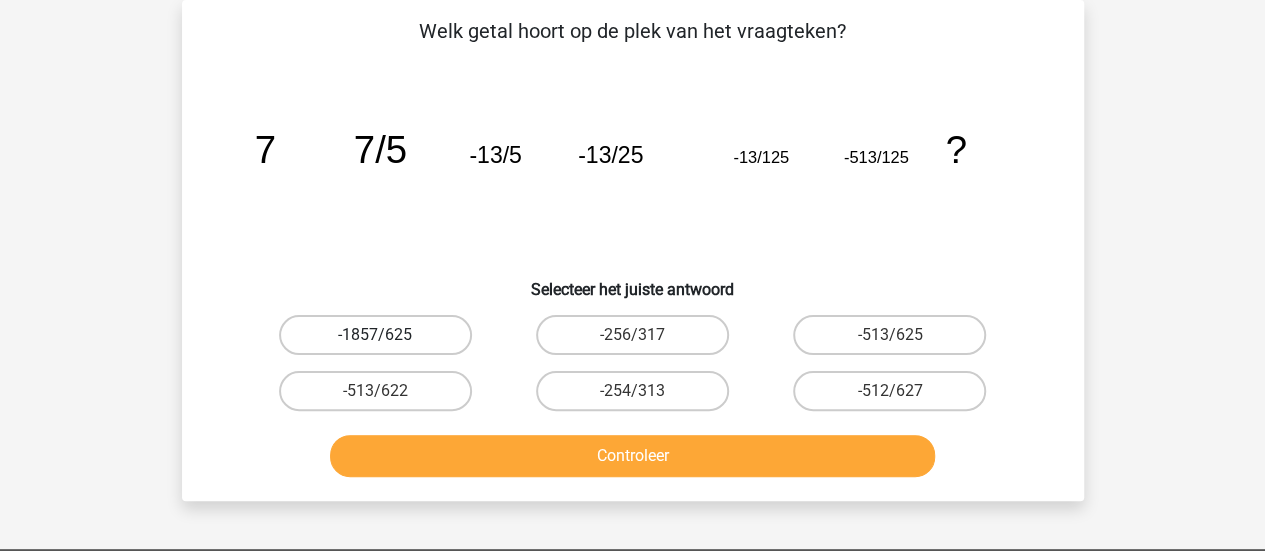 click on "-1857/625" at bounding box center [375, 335] 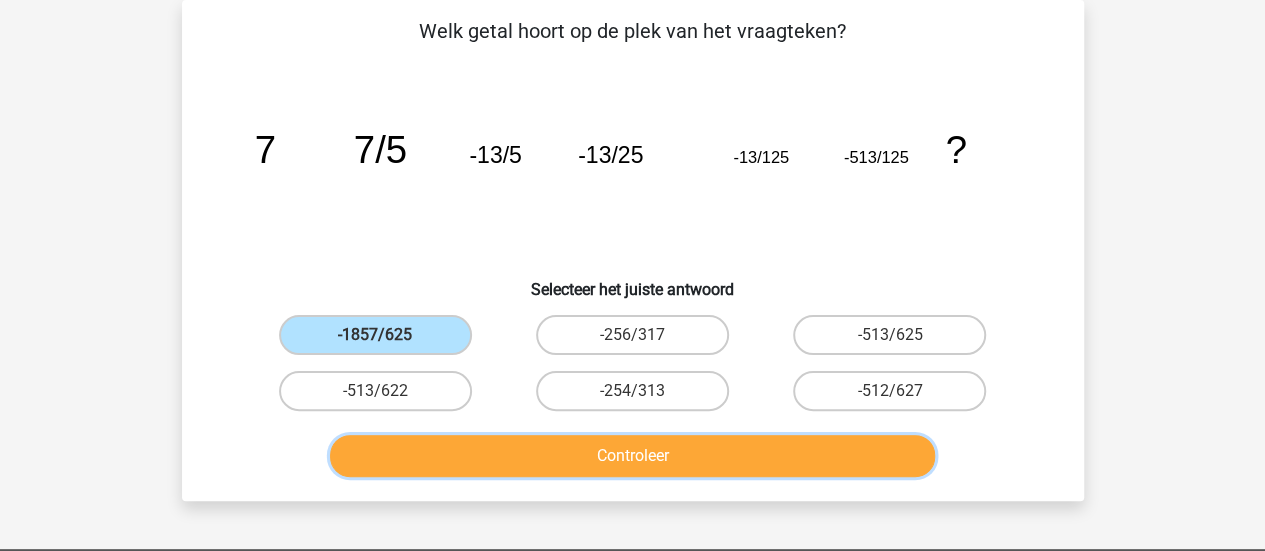 click on "Controleer" at bounding box center (632, 456) 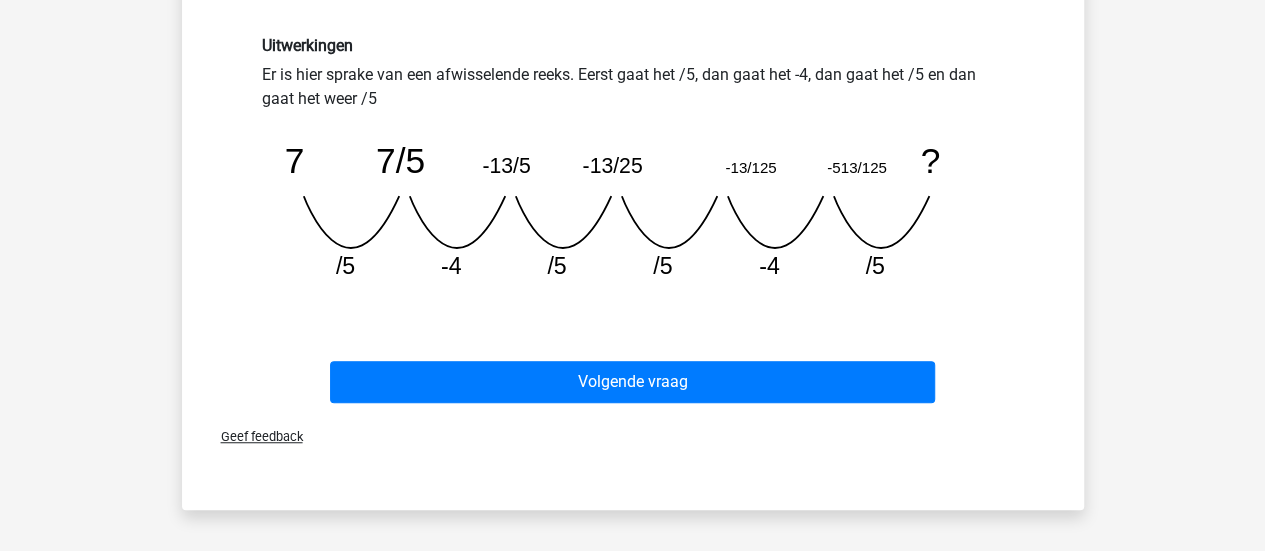 scroll, scrollTop: 492, scrollLeft: 0, axis: vertical 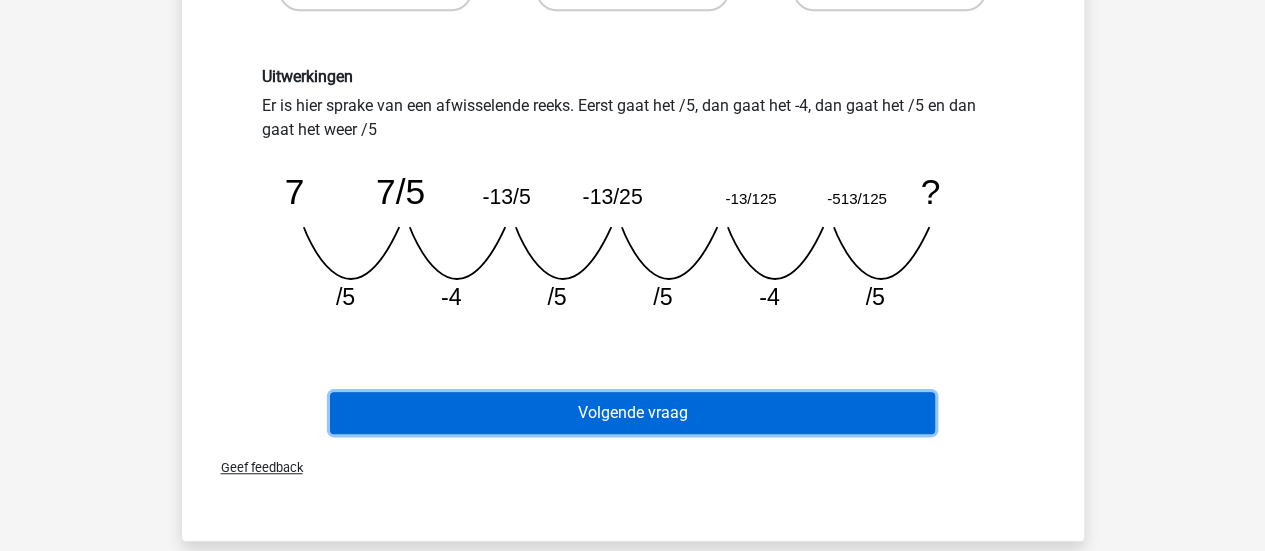 click on "Volgende vraag" at bounding box center (632, 413) 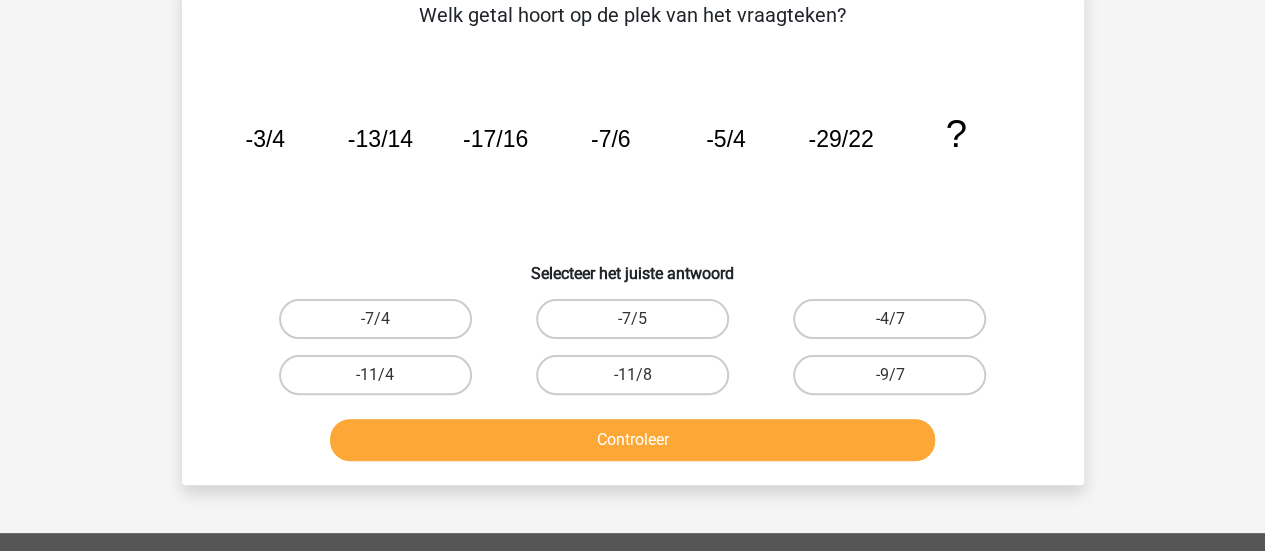 scroll, scrollTop: 92, scrollLeft: 0, axis: vertical 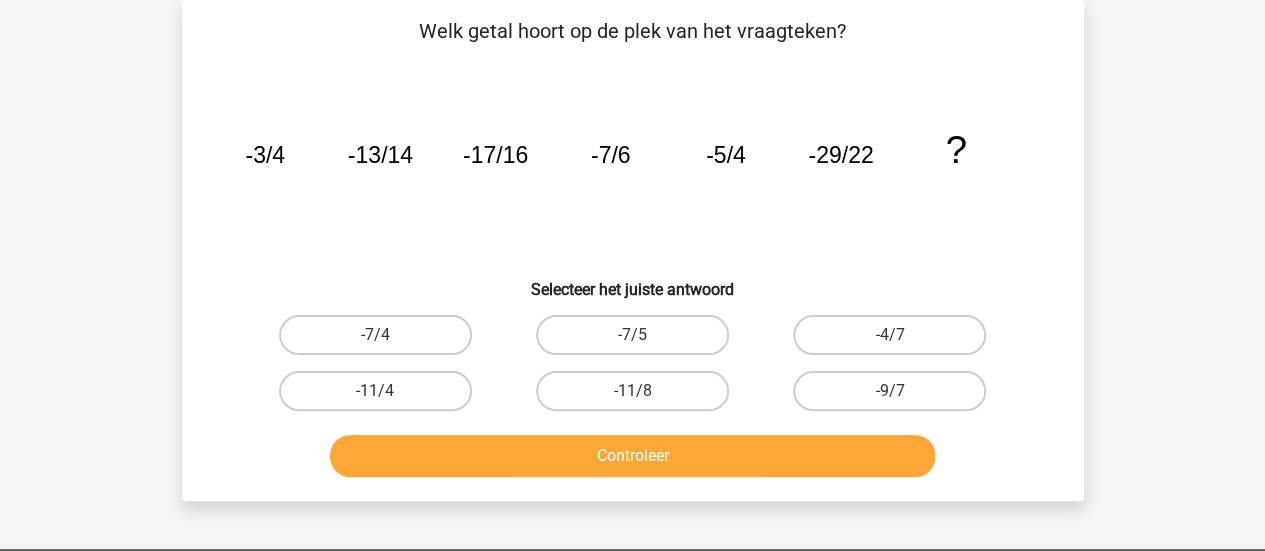 click on "-11/8" at bounding box center (638, 397) 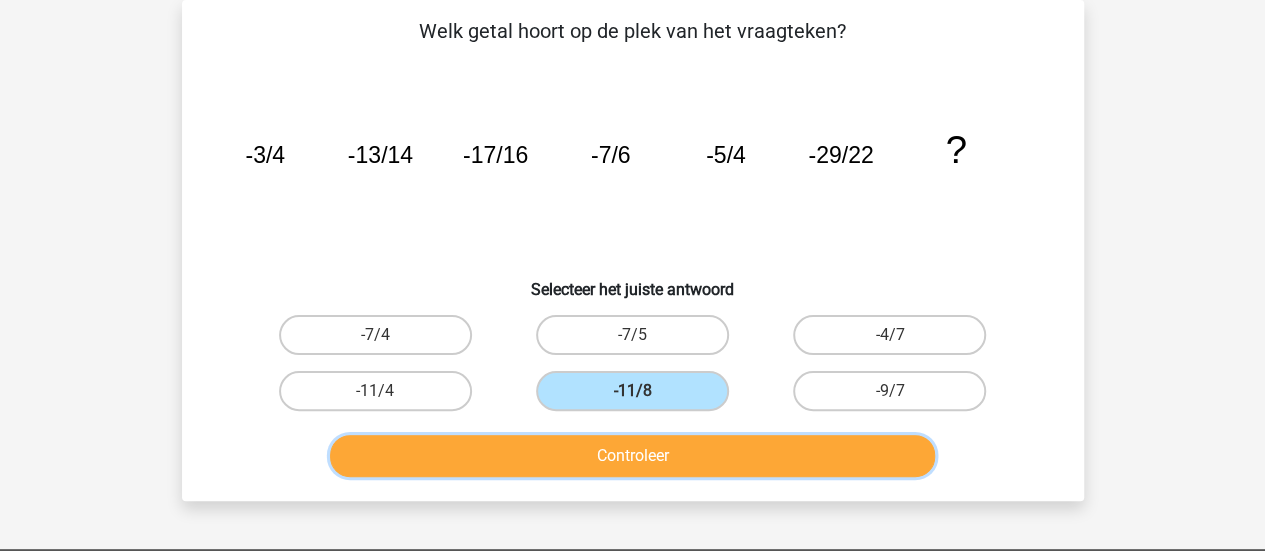 click on "Controleer" at bounding box center (632, 456) 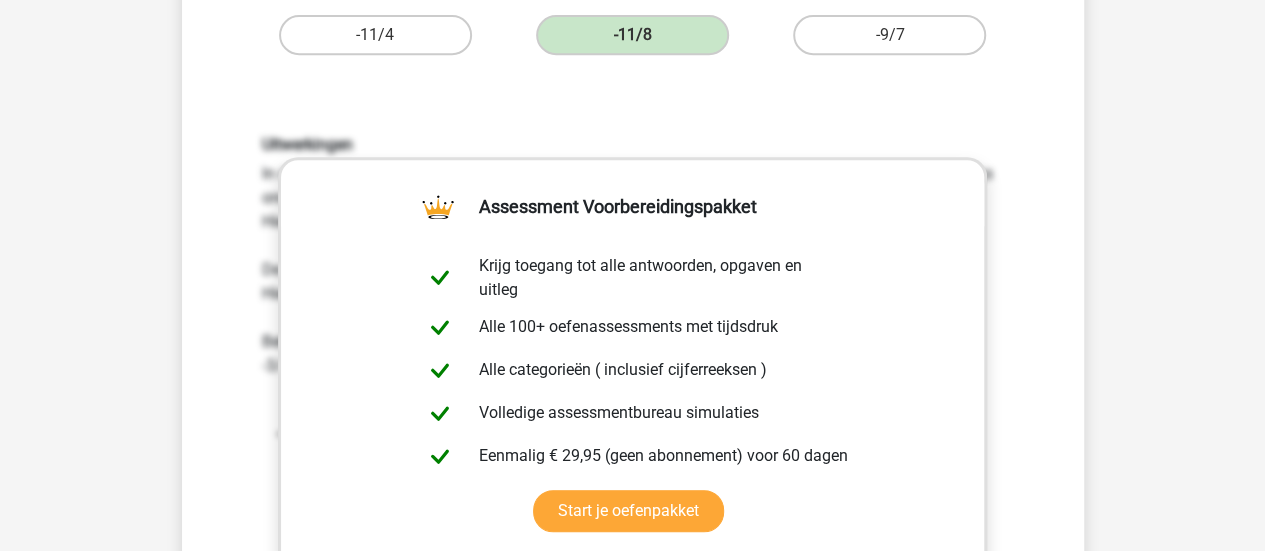 scroll, scrollTop: 792, scrollLeft: 0, axis: vertical 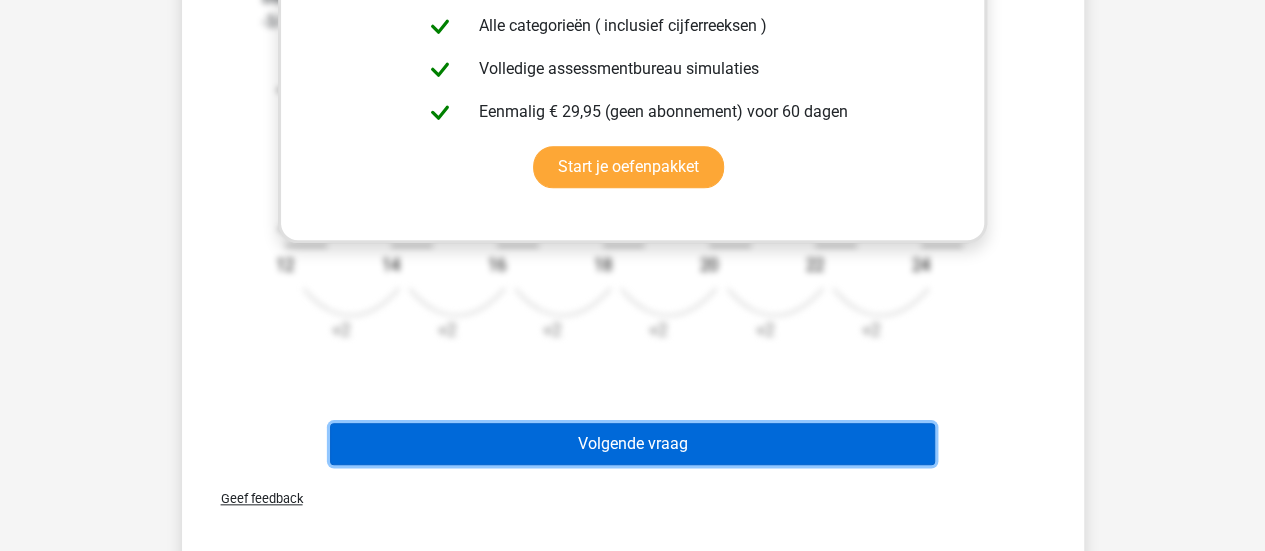 click on "Volgende vraag" at bounding box center [632, 444] 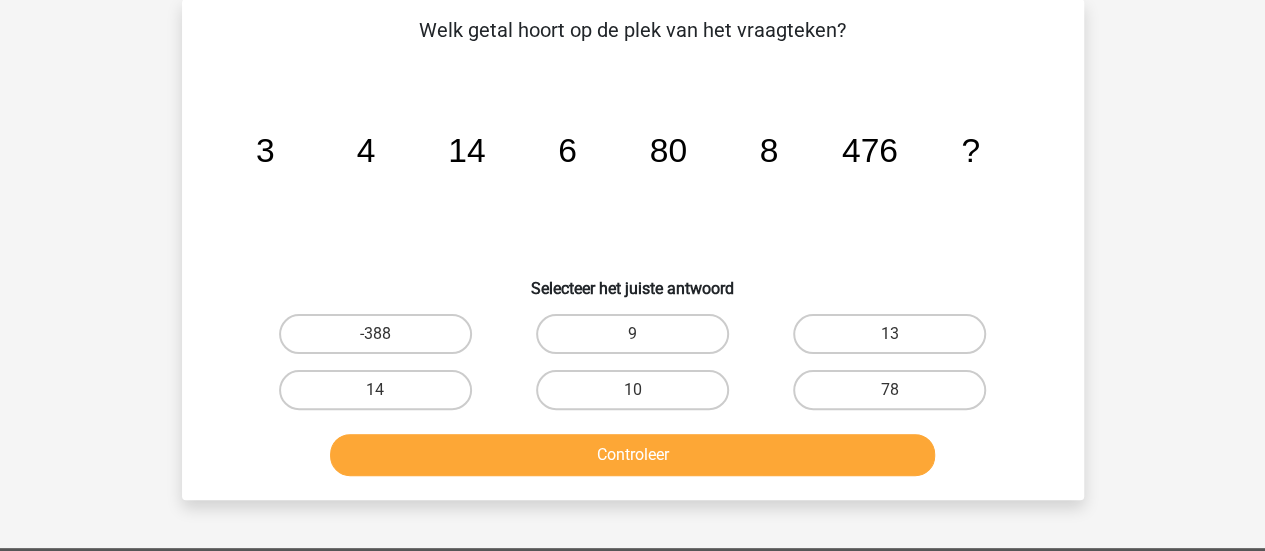 scroll, scrollTop: 92, scrollLeft: 0, axis: vertical 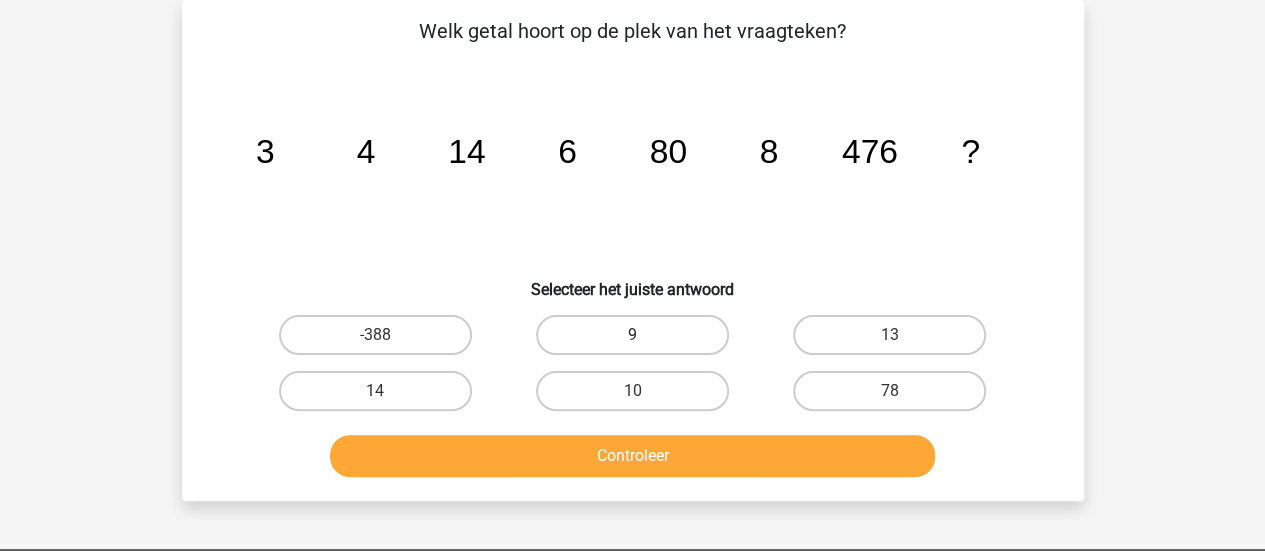 click on "9" at bounding box center (632, 335) 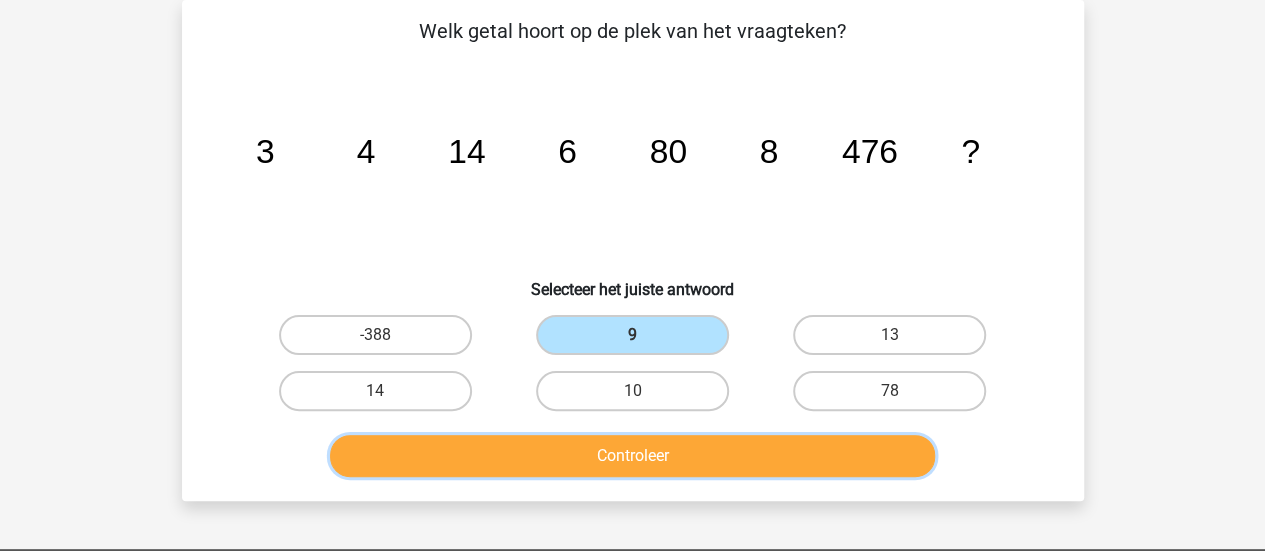 click on "Controleer" at bounding box center (632, 456) 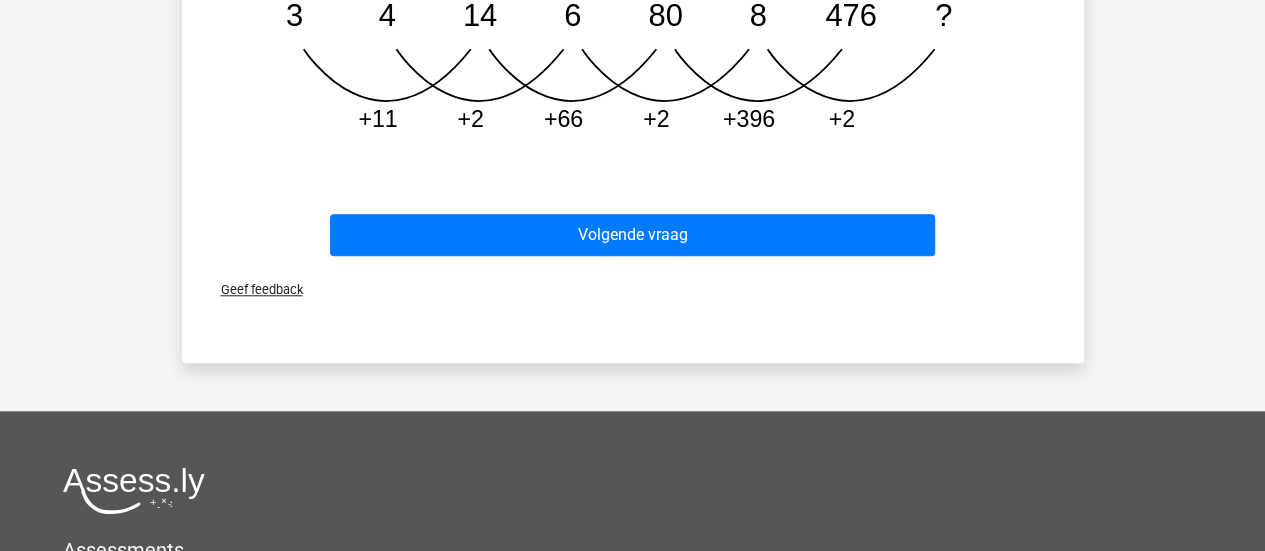 scroll, scrollTop: 792, scrollLeft: 0, axis: vertical 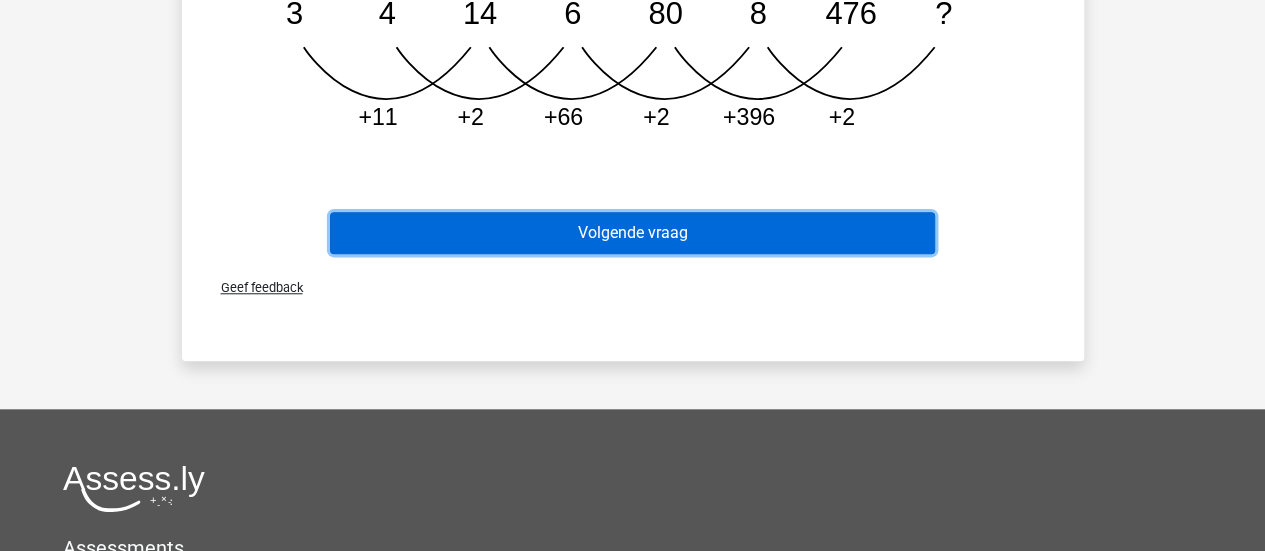 click on "Volgende vraag" at bounding box center (632, 233) 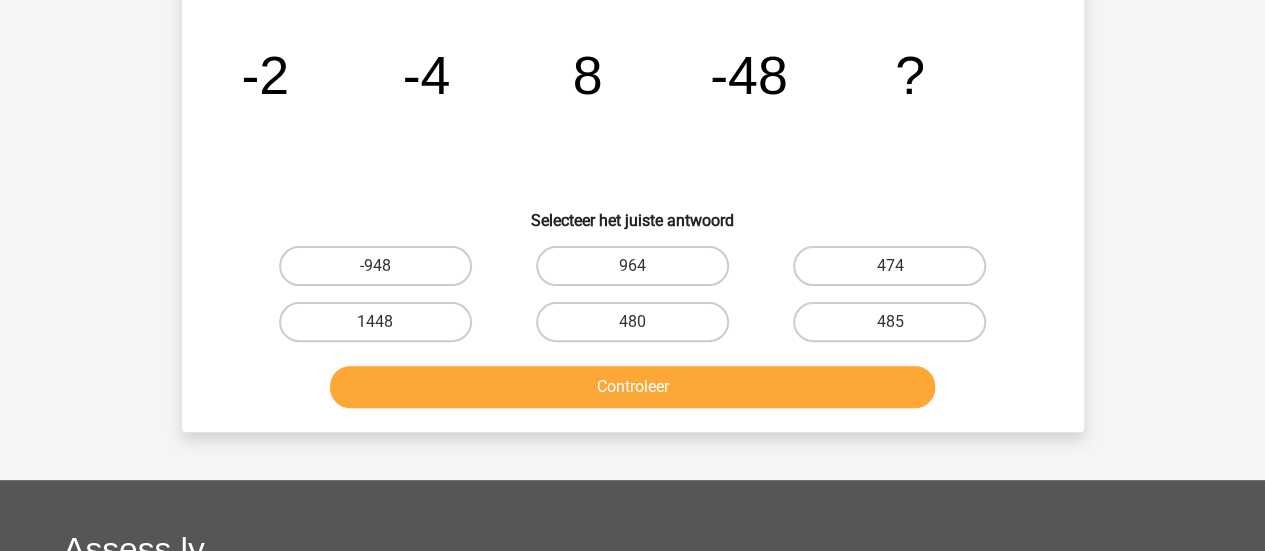 scroll, scrollTop: 92, scrollLeft: 0, axis: vertical 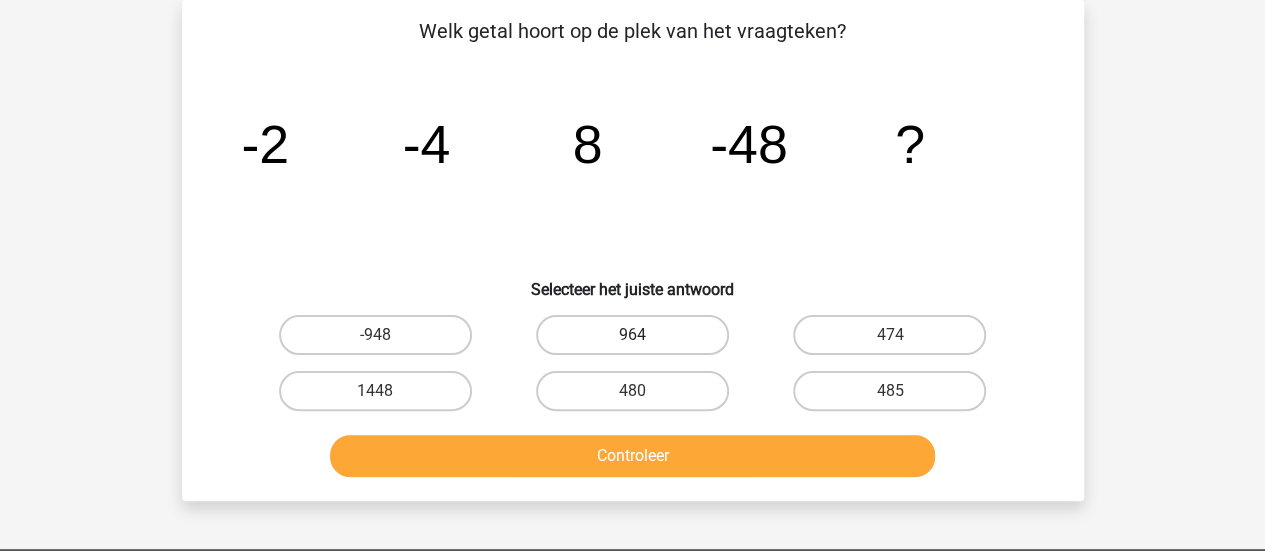 click on "964" at bounding box center [632, 335] 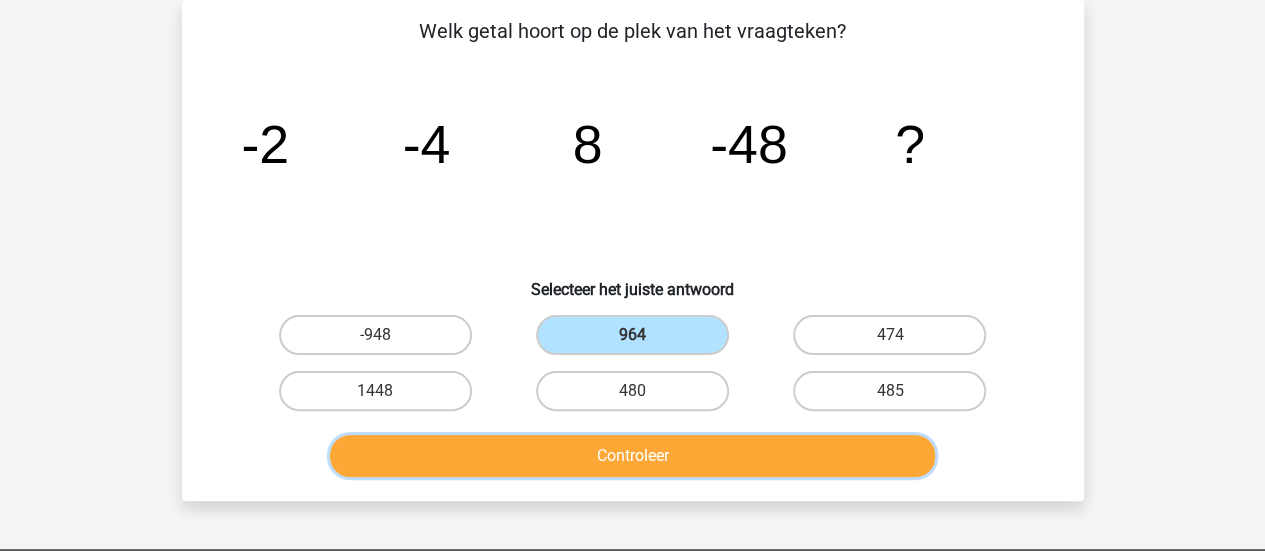 click on "Controleer" at bounding box center (632, 456) 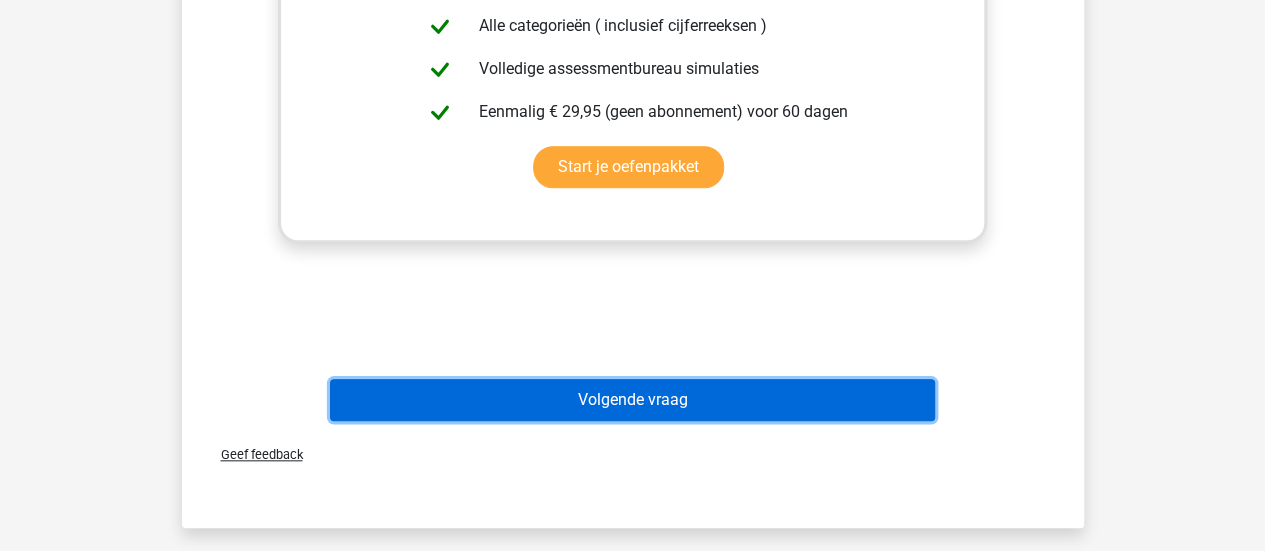 click on "Volgende vraag" at bounding box center (632, 400) 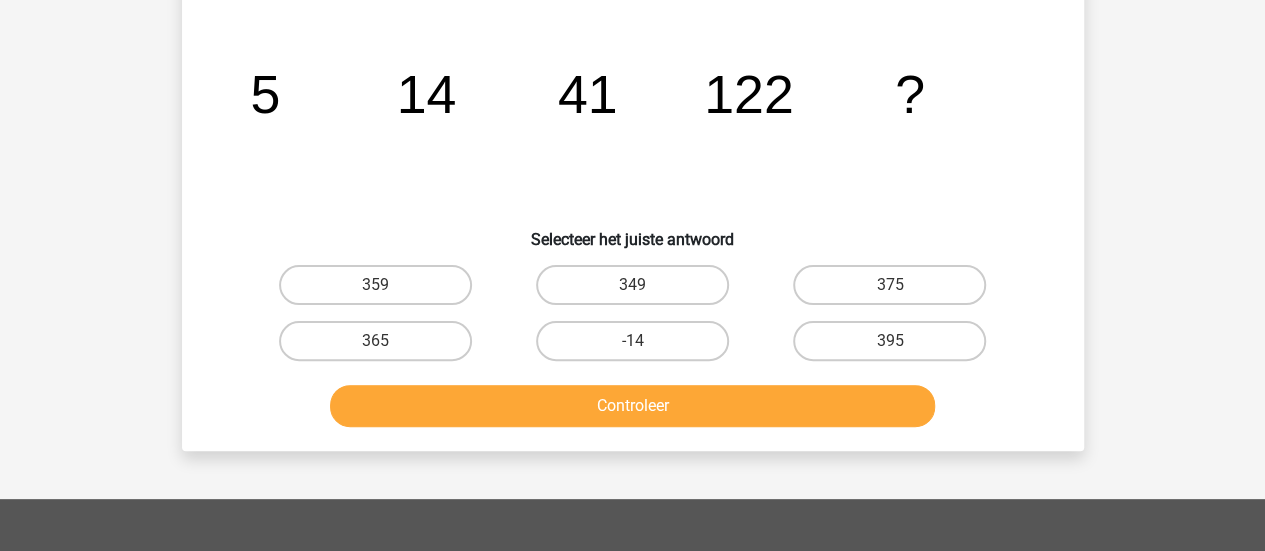 scroll, scrollTop: 92, scrollLeft: 0, axis: vertical 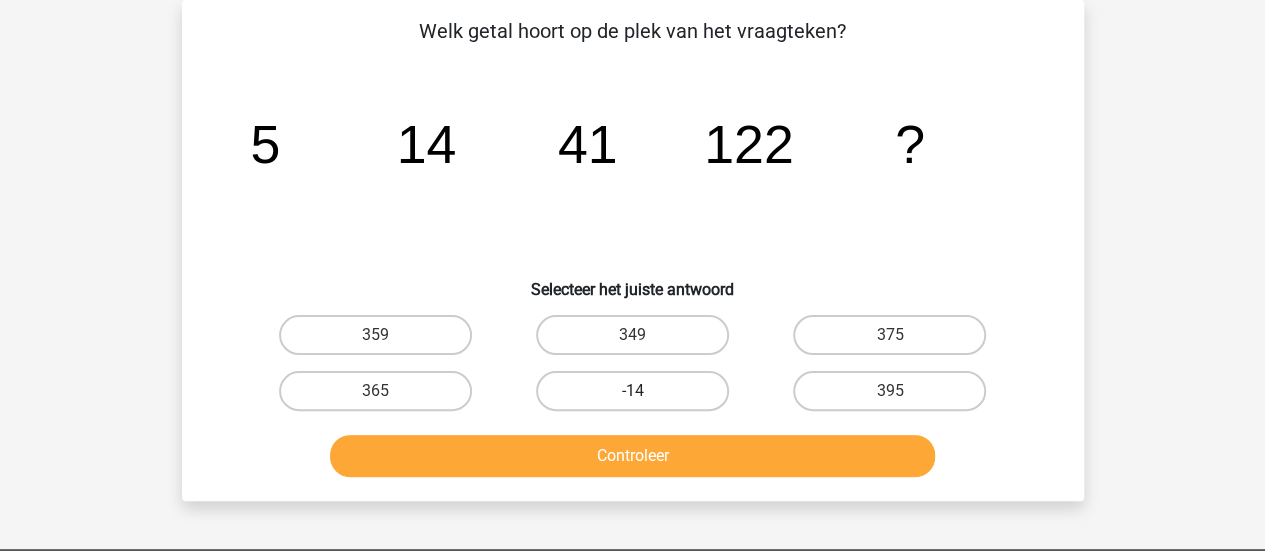 click on "-14" at bounding box center (632, 391) 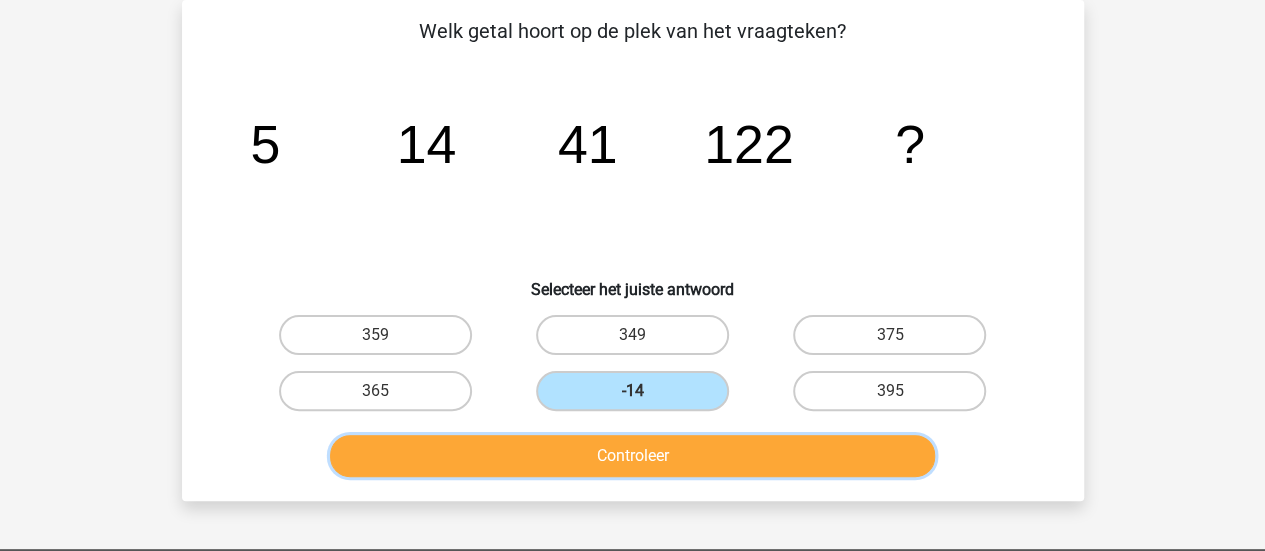 click on "Controleer" at bounding box center [632, 456] 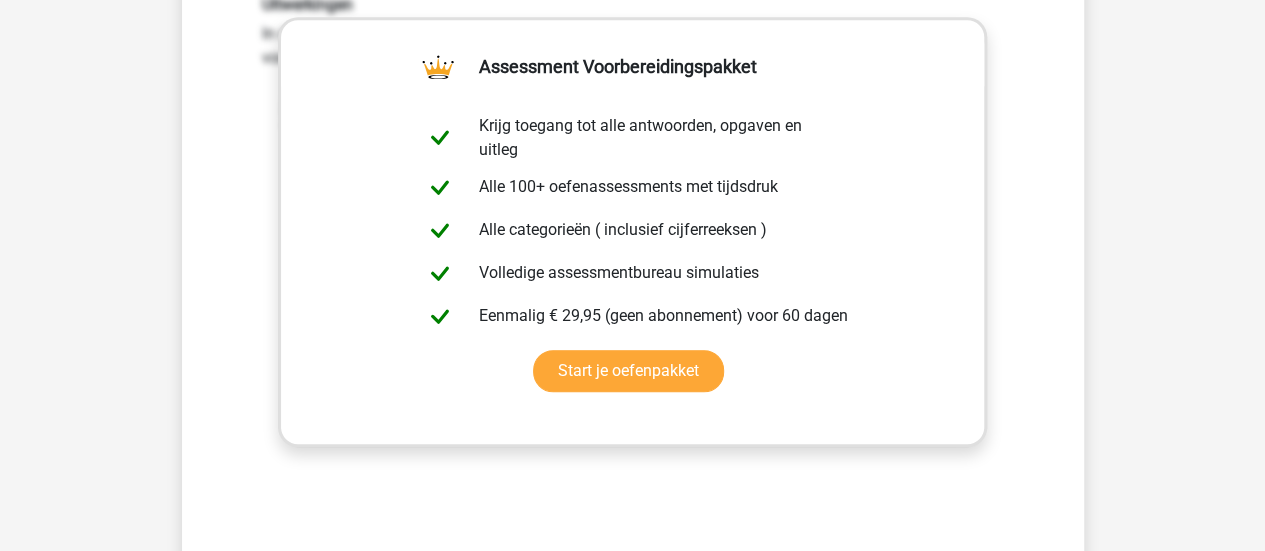 scroll, scrollTop: 692, scrollLeft: 0, axis: vertical 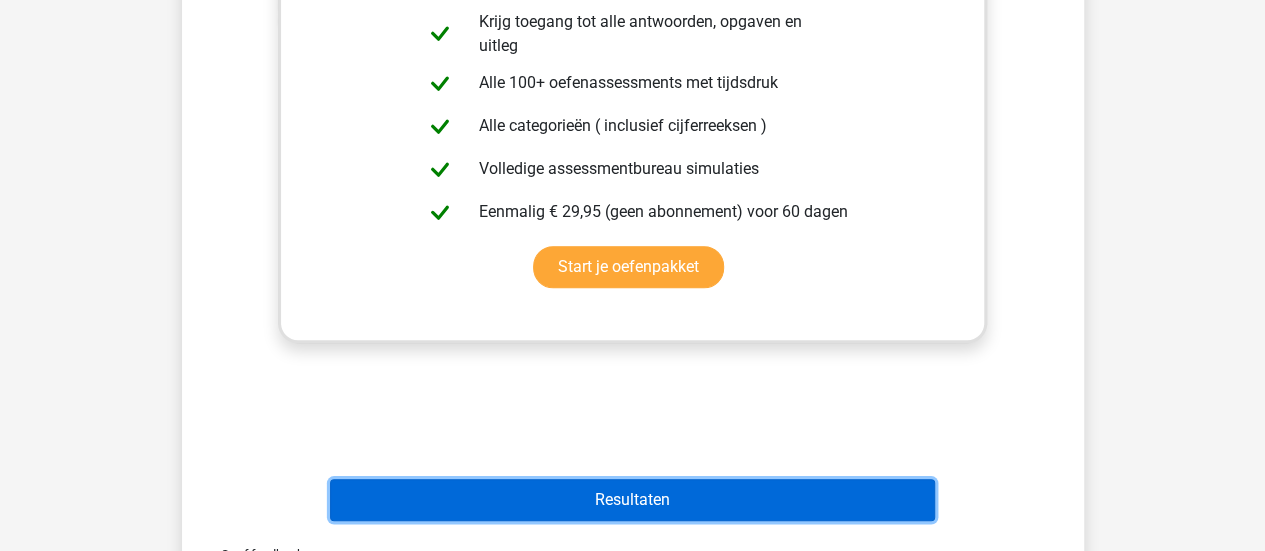 click on "Resultaten" at bounding box center [632, 500] 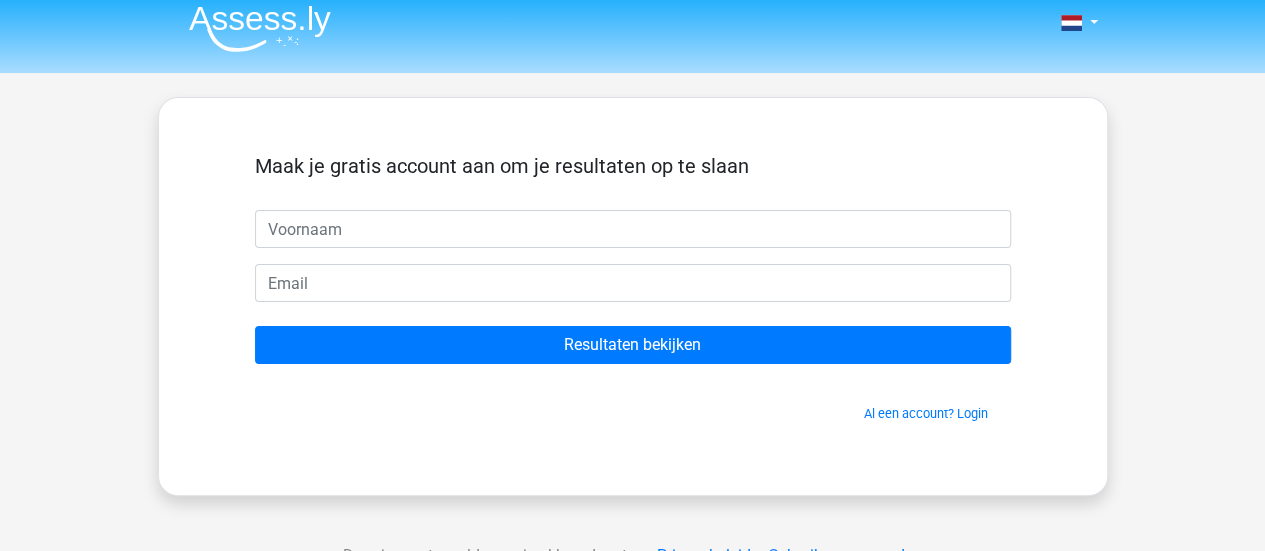 scroll, scrollTop: 0, scrollLeft: 0, axis: both 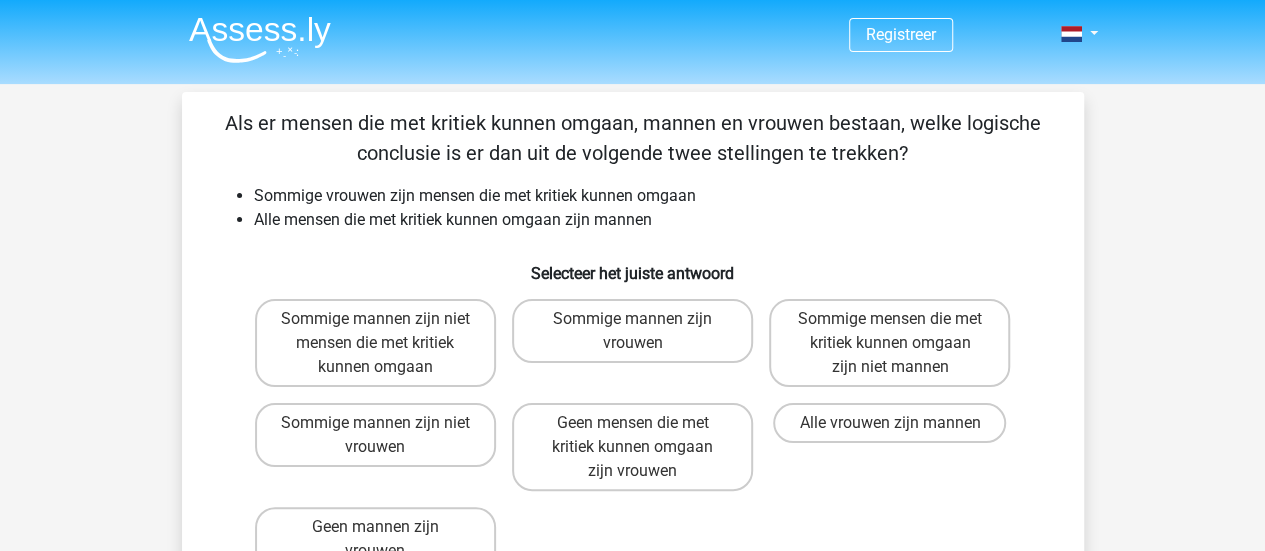 click at bounding box center (260, 39) 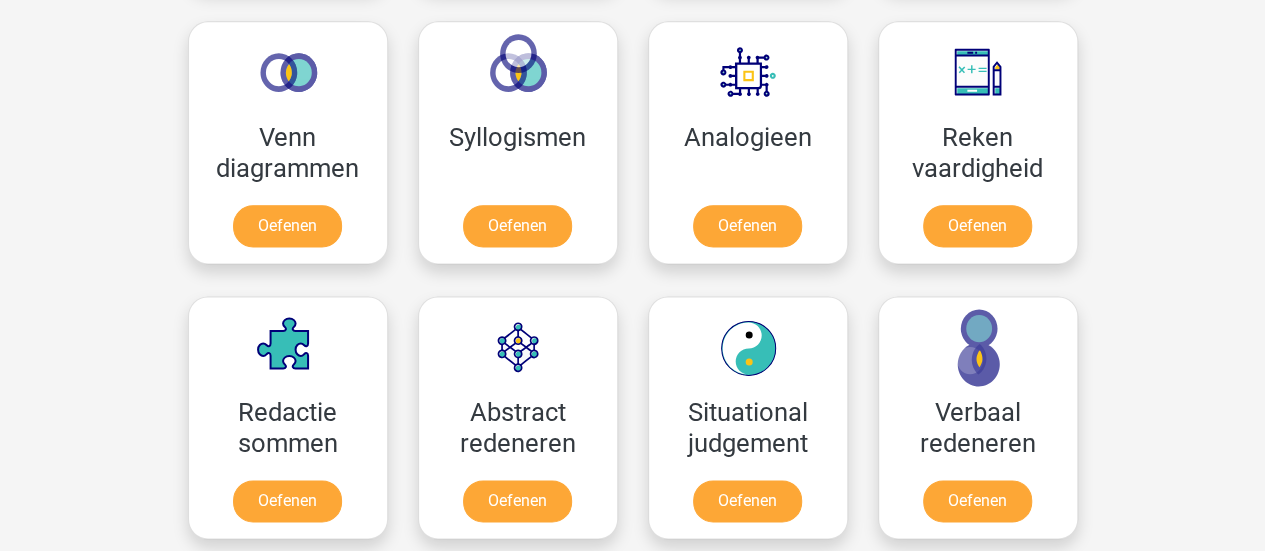 scroll, scrollTop: 1200, scrollLeft: 0, axis: vertical 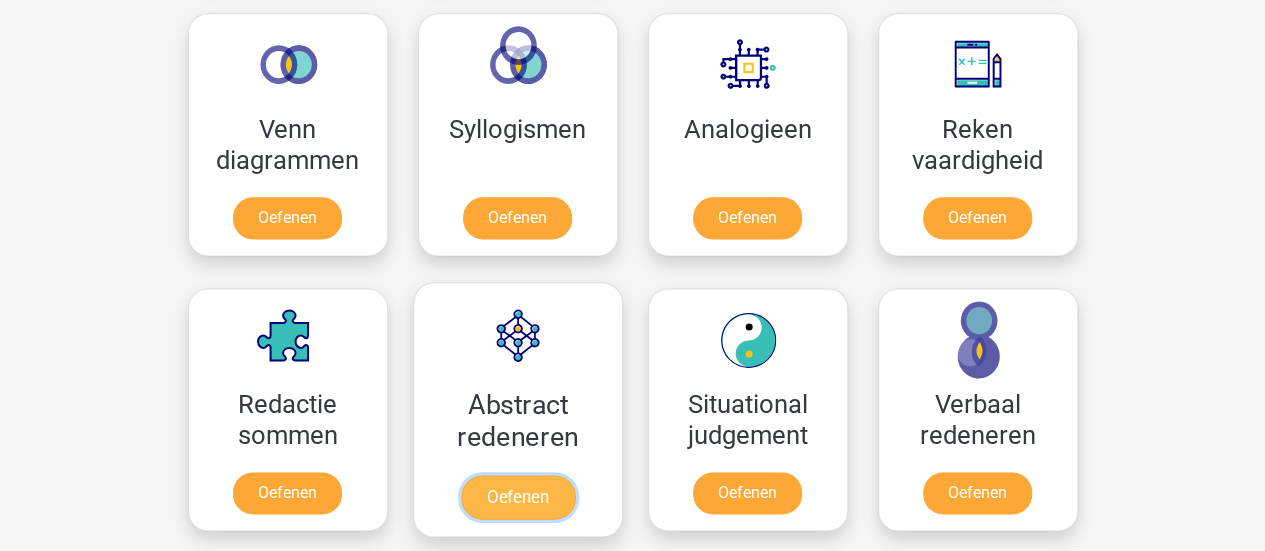 click on "Oefenen" at bounding box center (517, 497) 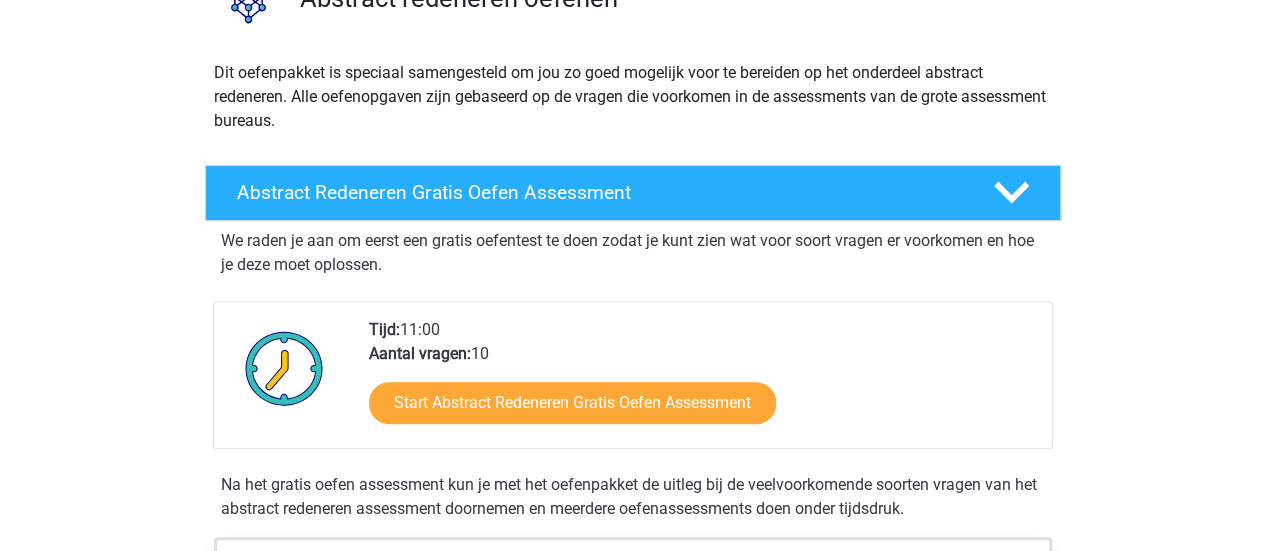scroll, scrollTop: 300, scrollLeft: 0, axis: vertical 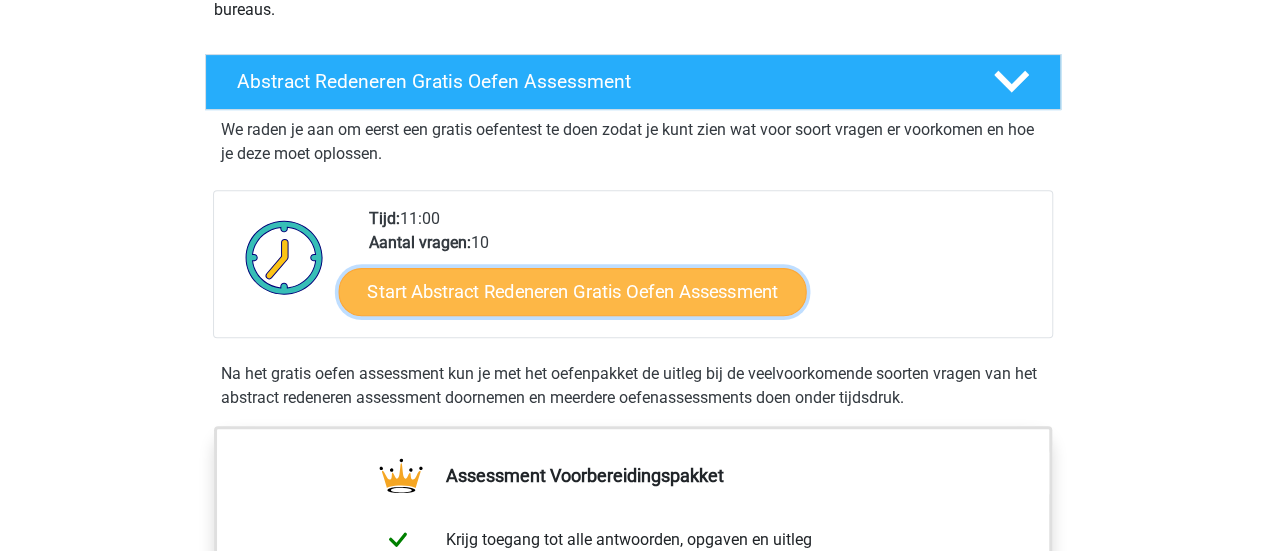 click on "Start Abstract Redeneren
Gratis Oefen Assessment" at bounding box center [572, 291] 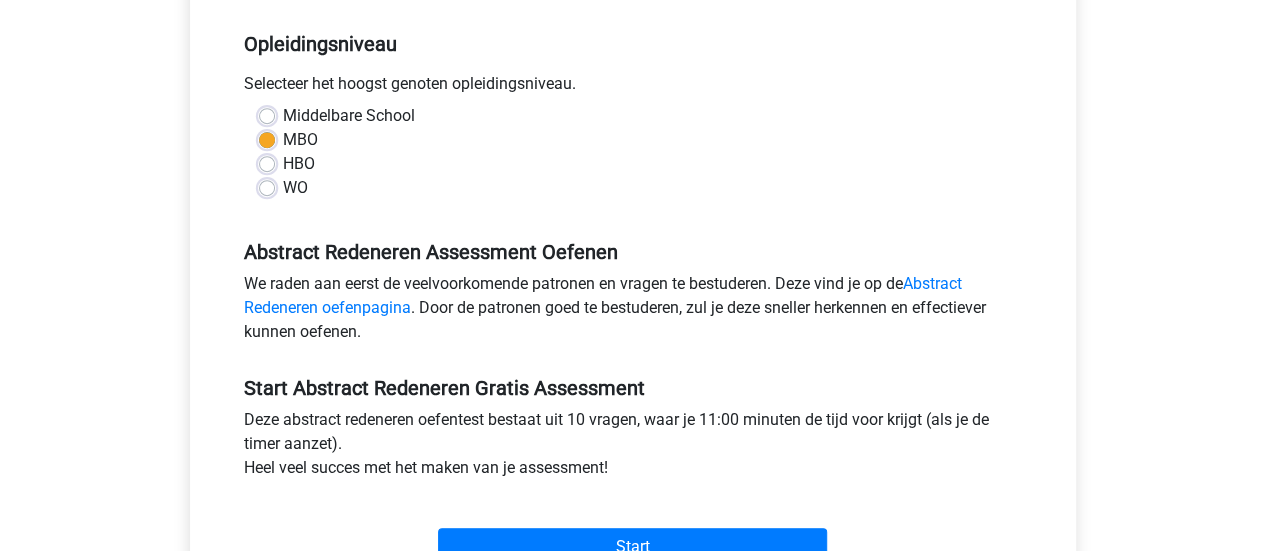 scroll, scrollTop: 500, scrollLeft: 0, axis: vertical 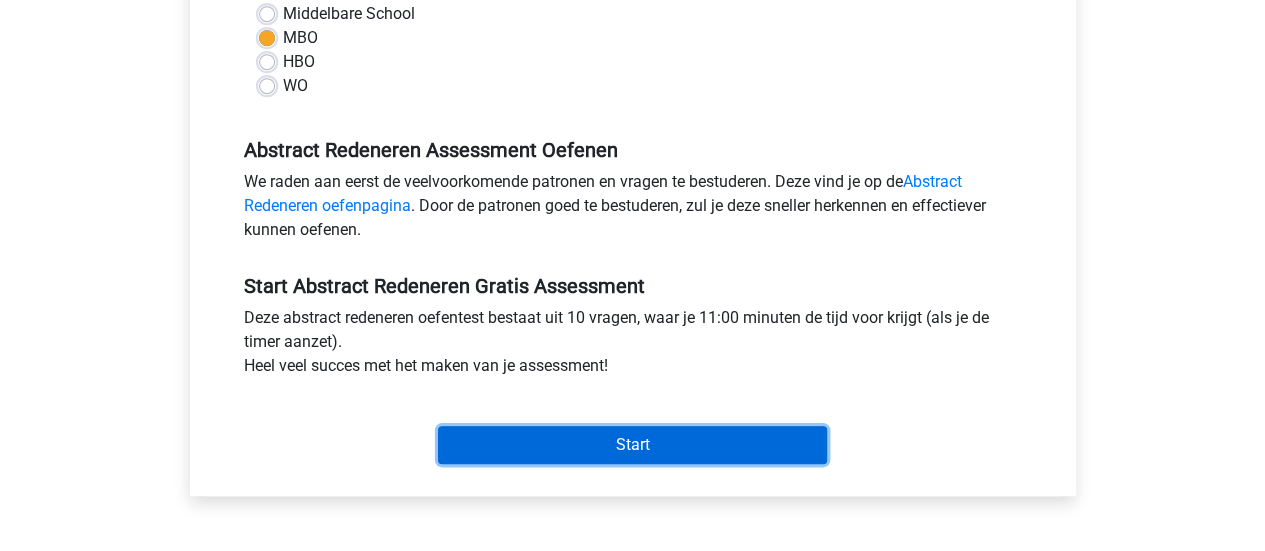 click on "Start" at bounding box center (632, 445) 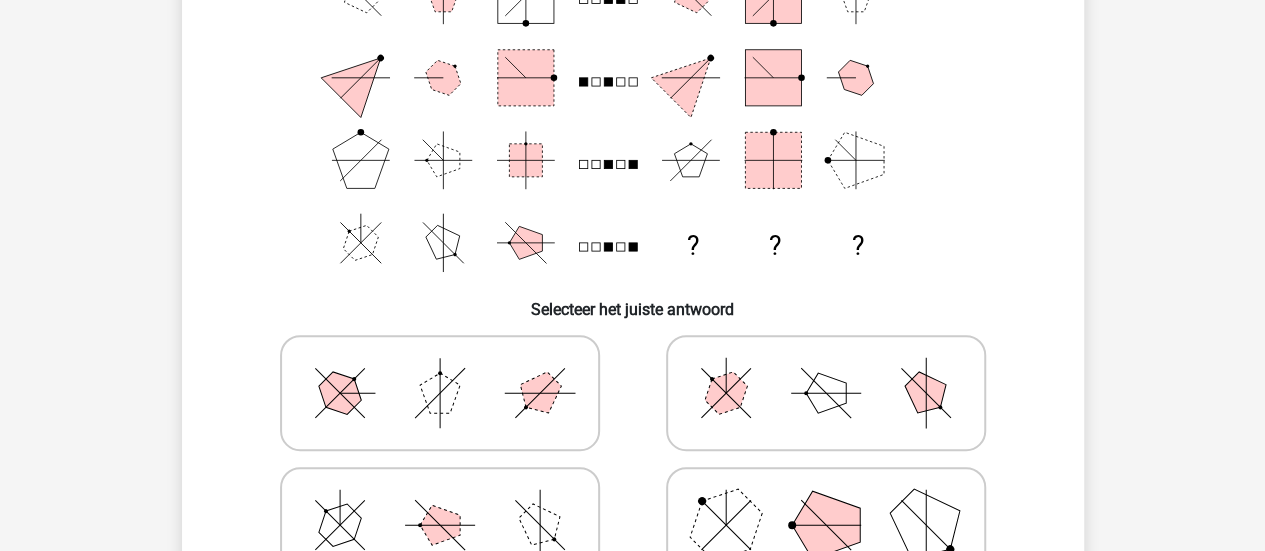 scroll, scrollTop: 300, scrollLeft: 0, axis: vertical 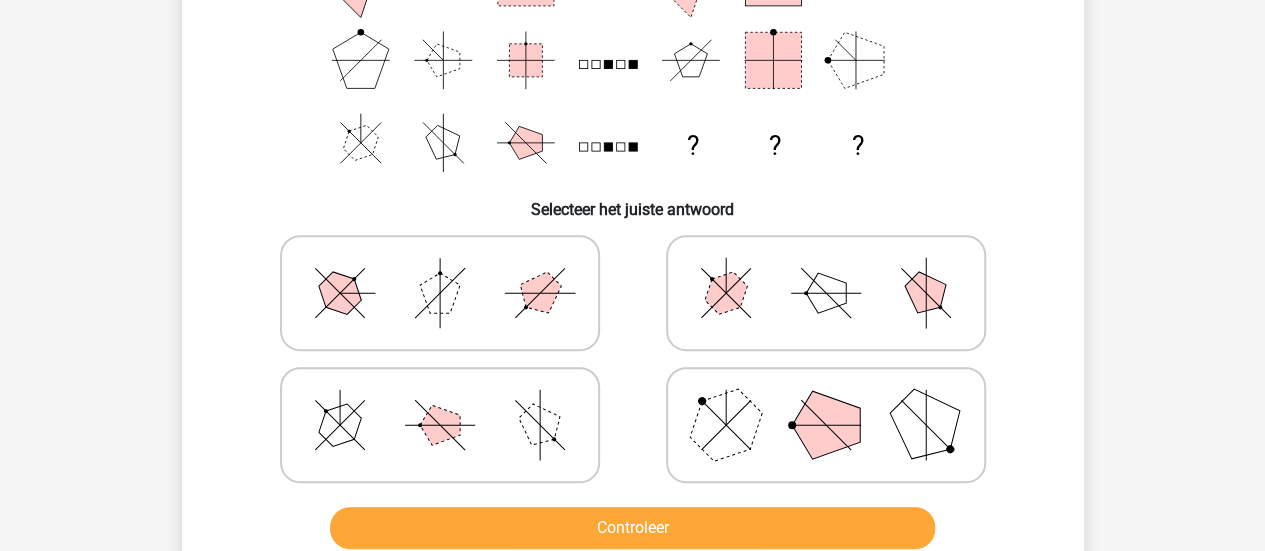 click 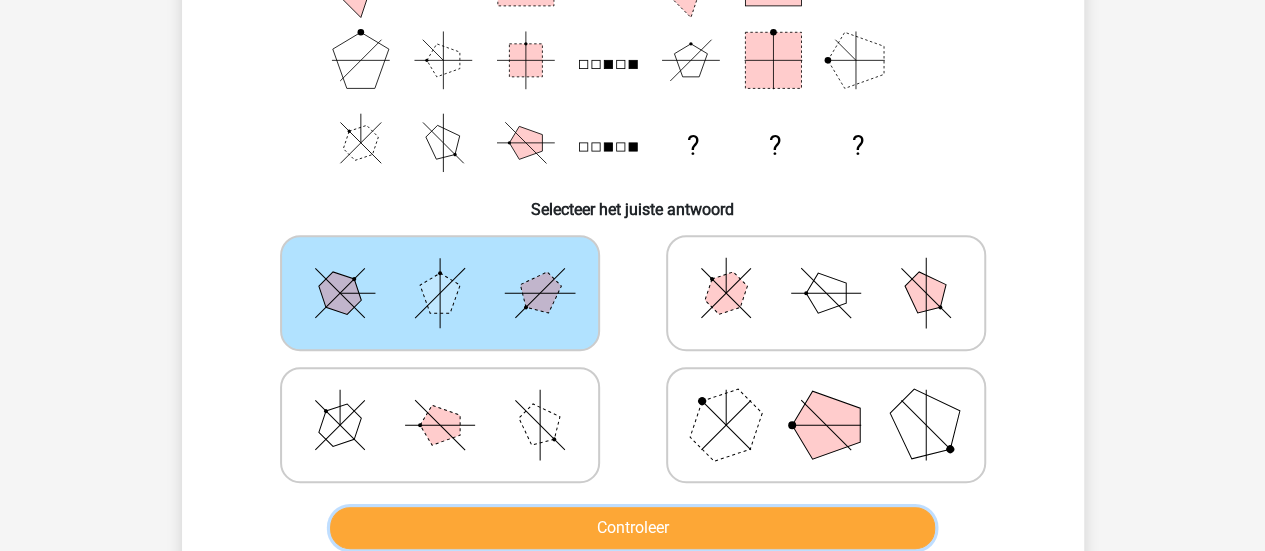 click on "Controleer" at bounding box center [632, 528] 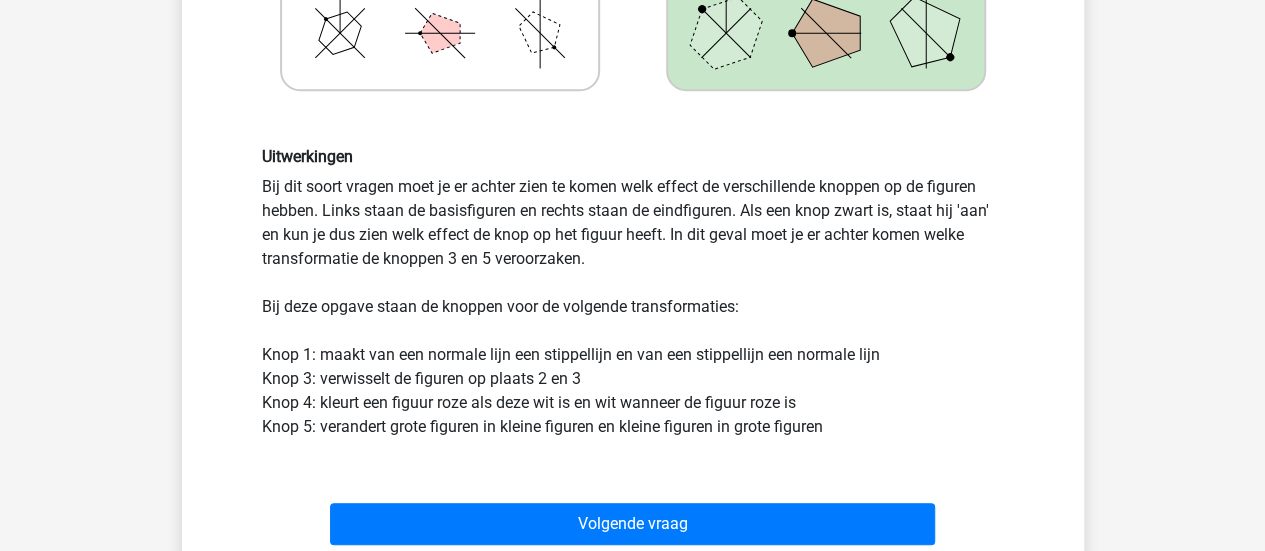 scroll, scrollTop: 900, scrollLeft: 0, axis: vertical 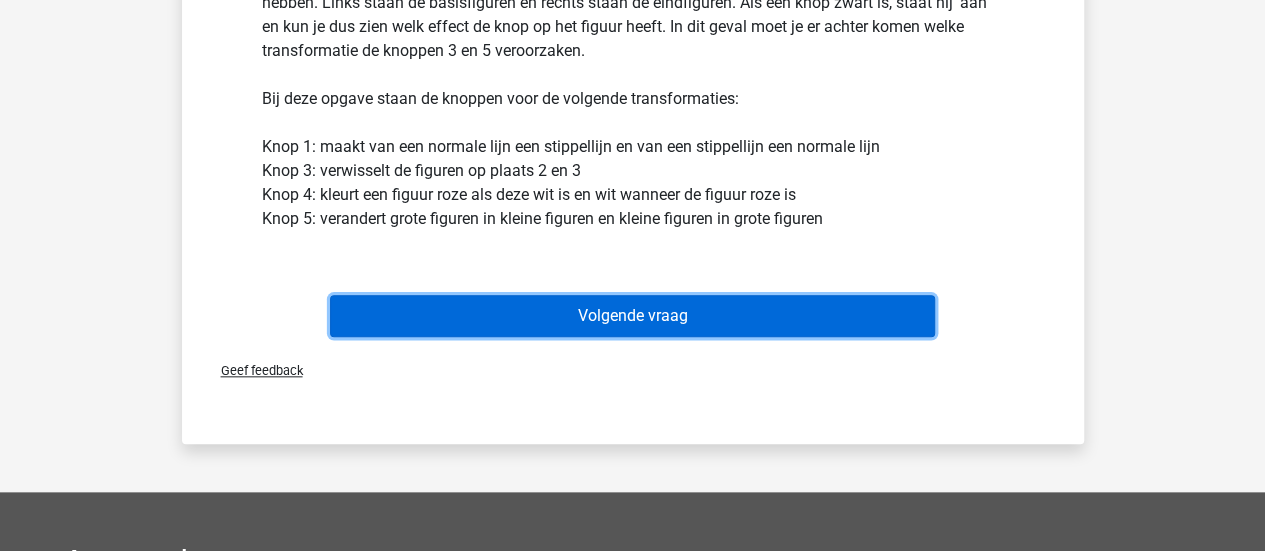 click on "Volgende vraag" at bounding box center [632, 316] 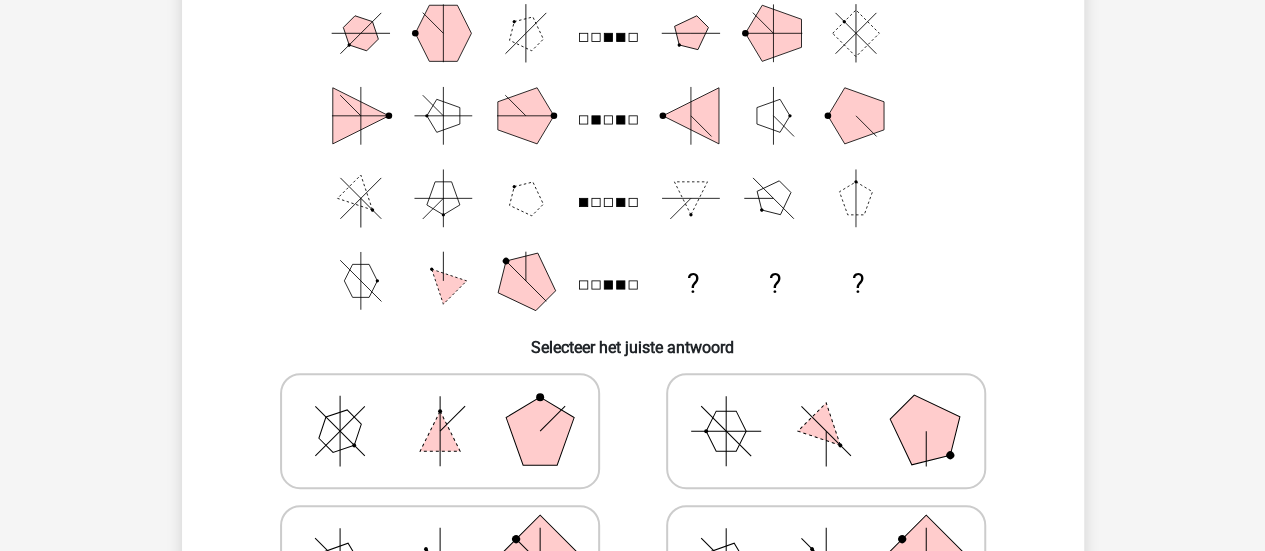 scroll, scrollTop: 192, scrollLeft: 0, axis: vertical 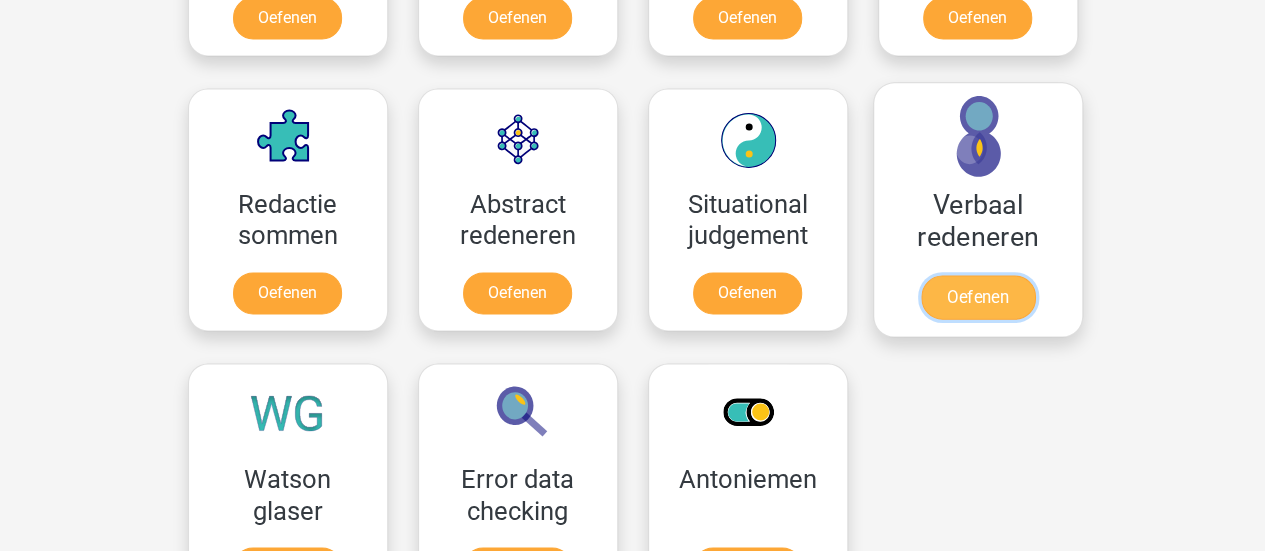 click on "Oefenen" at bounding box center [977, 297] 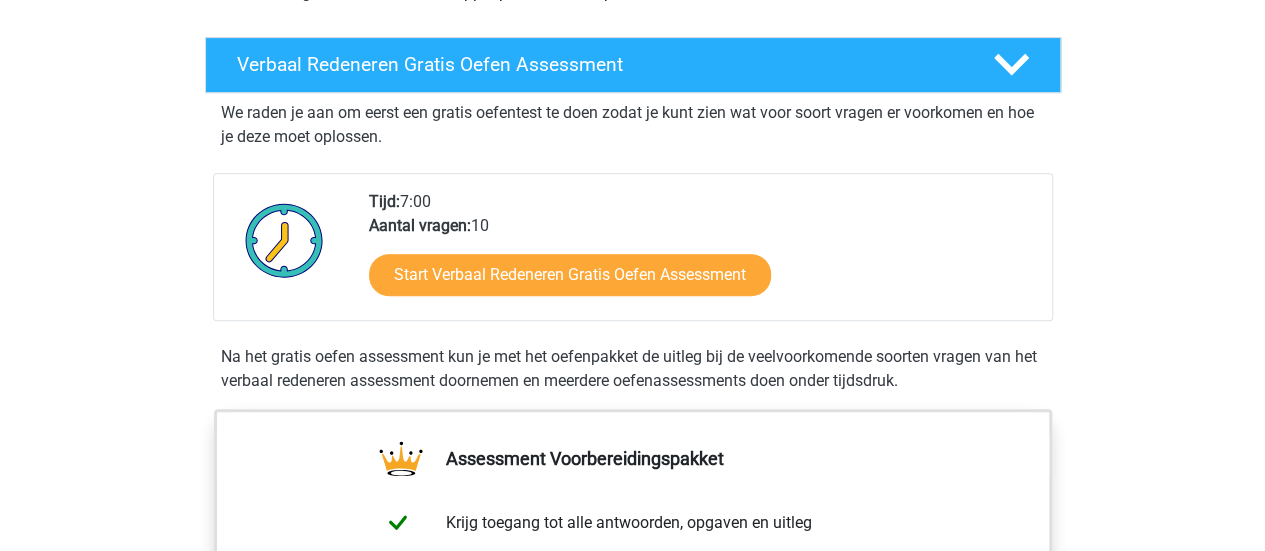 scroll, scrollTop: 300, scrollLeft: 0, axis: vertical 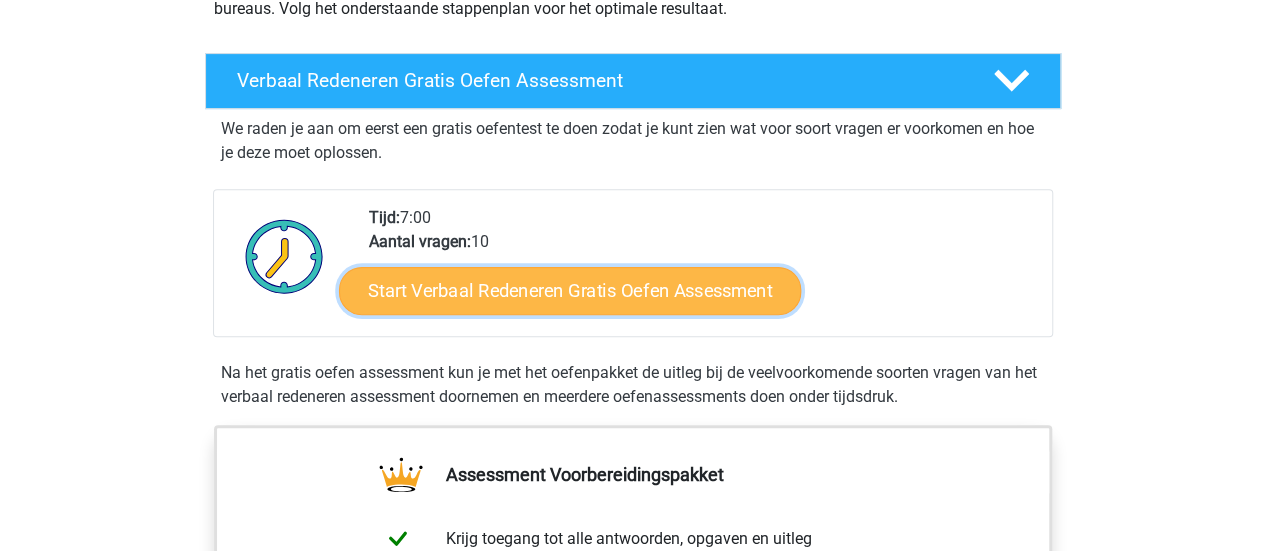 click on "Start Verbaal Redeneren
Gratis Oefen Assessment" at bounding box center [570, 291] 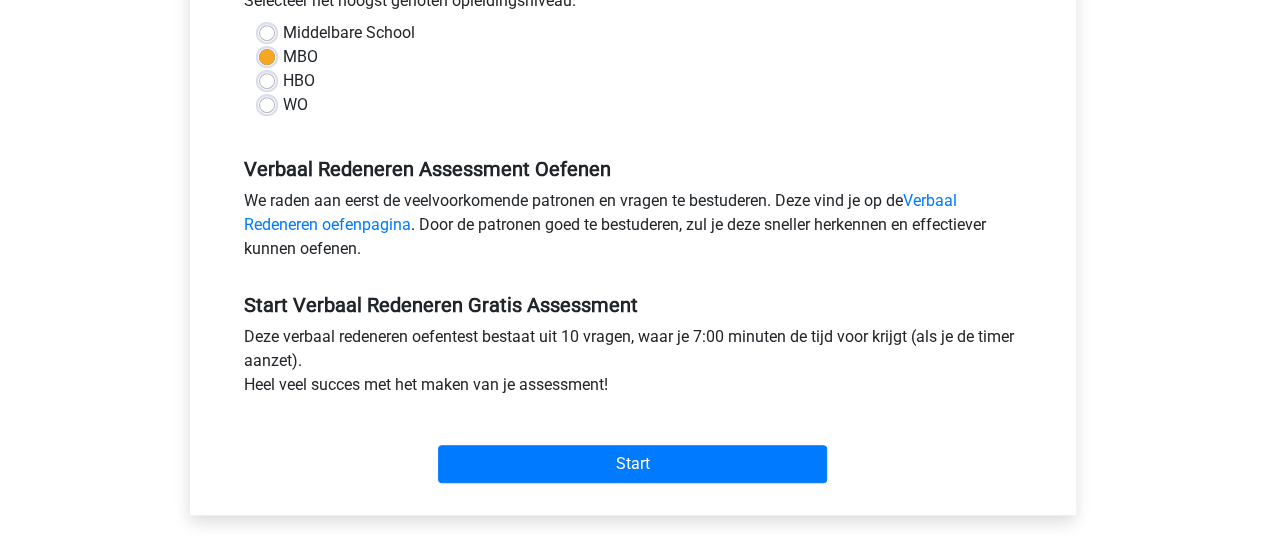 scroll, scrollTop: 700, scrollLeft: 0, axis: vertical 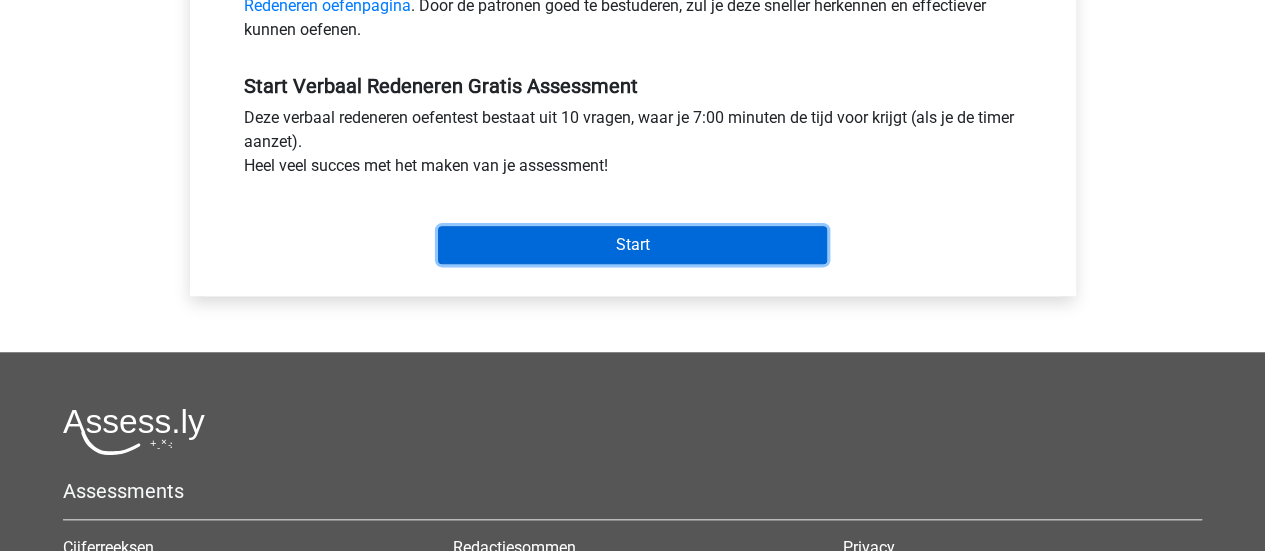 click on "Start" at bounding box center [632, 245] 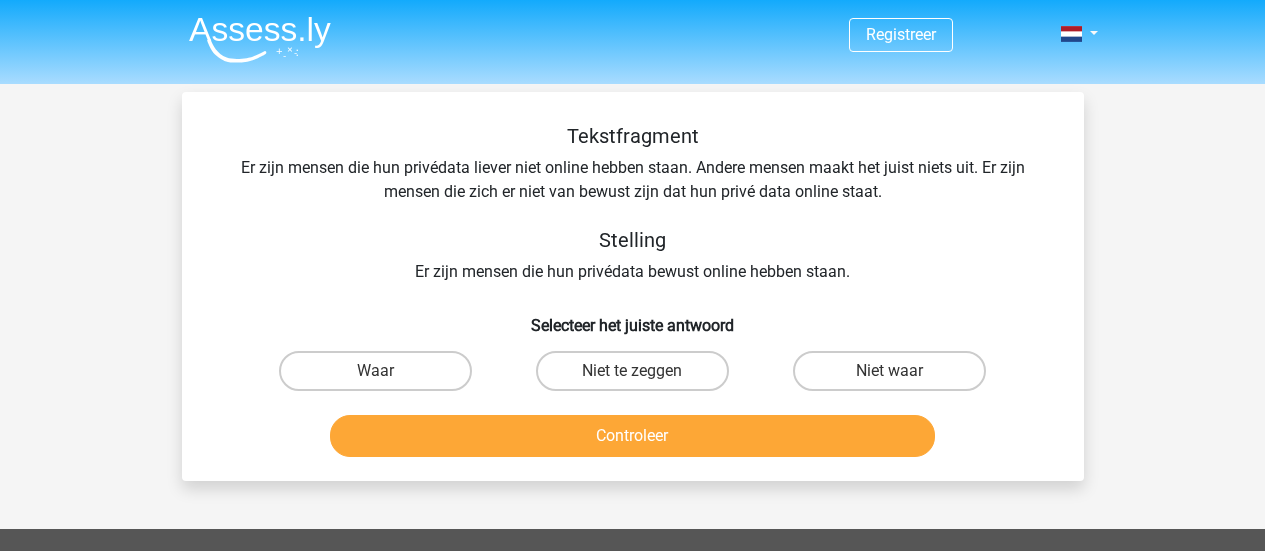 scroll, scrollTop: 0, scrollLeft: 0, axis: both 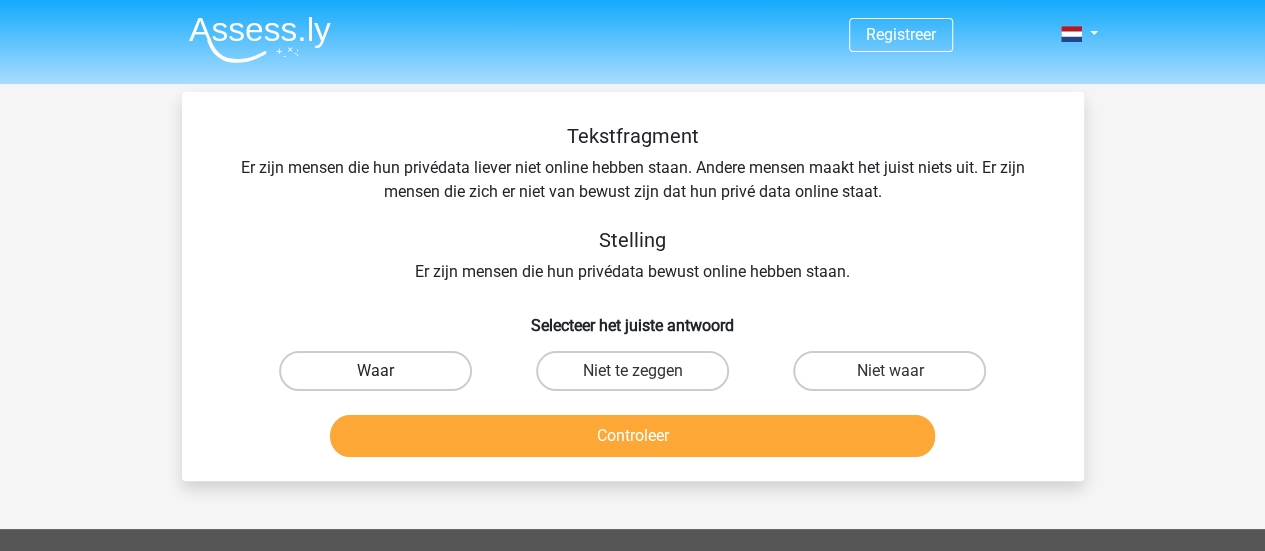 click on "Waar" at bounding box center (375, 371) 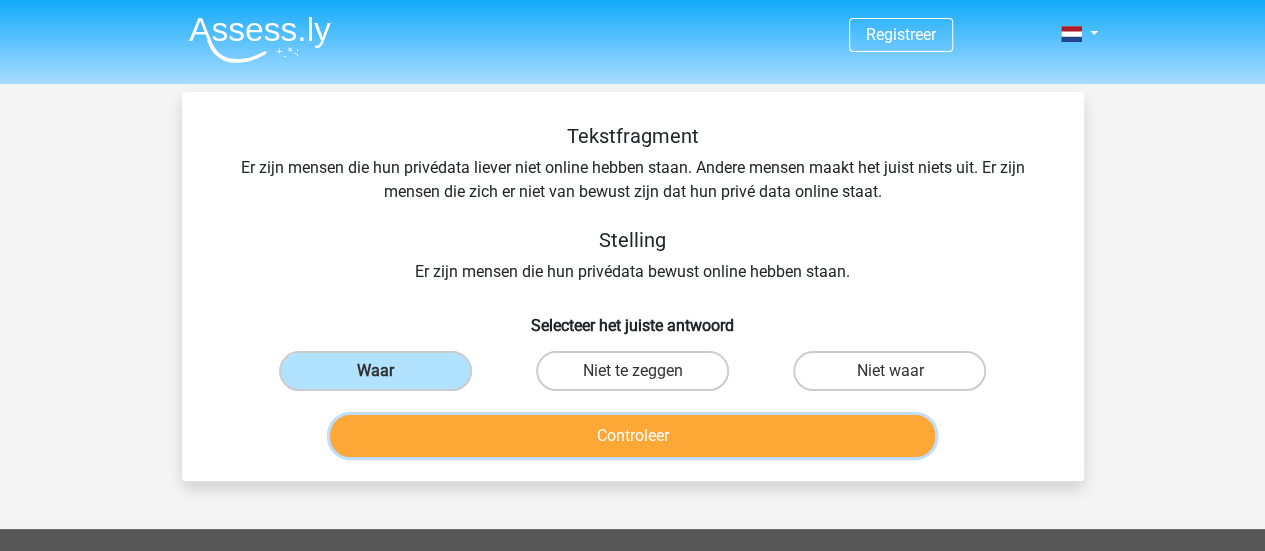 click on "Controleer" at bounding box center (632, 436) 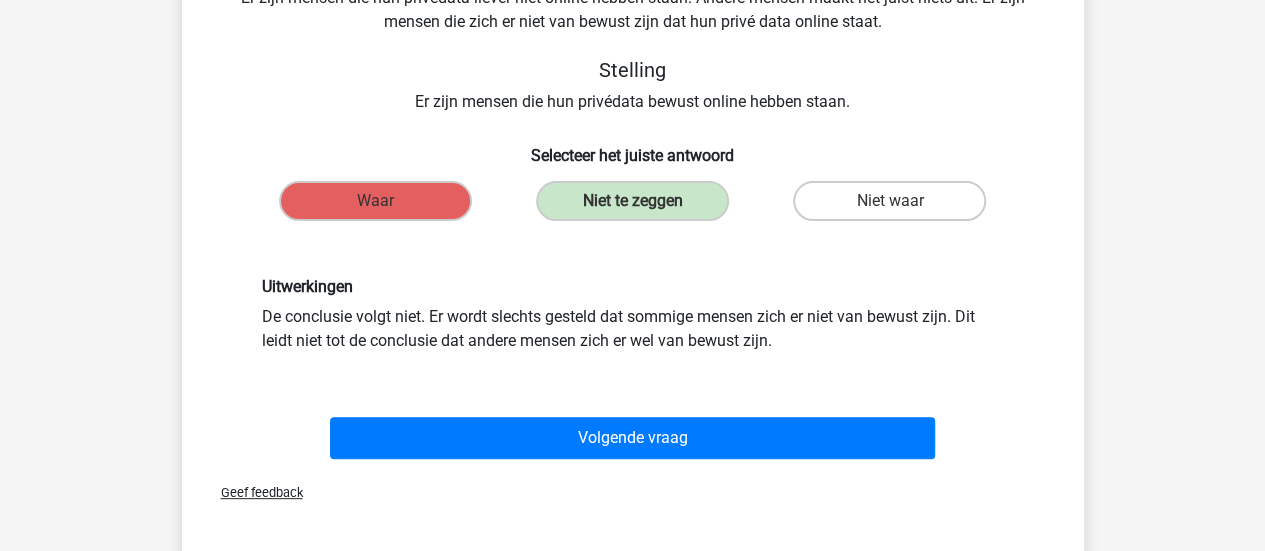 scroll, scrollTop: 200, scrollLeft: 0, axis: vertical 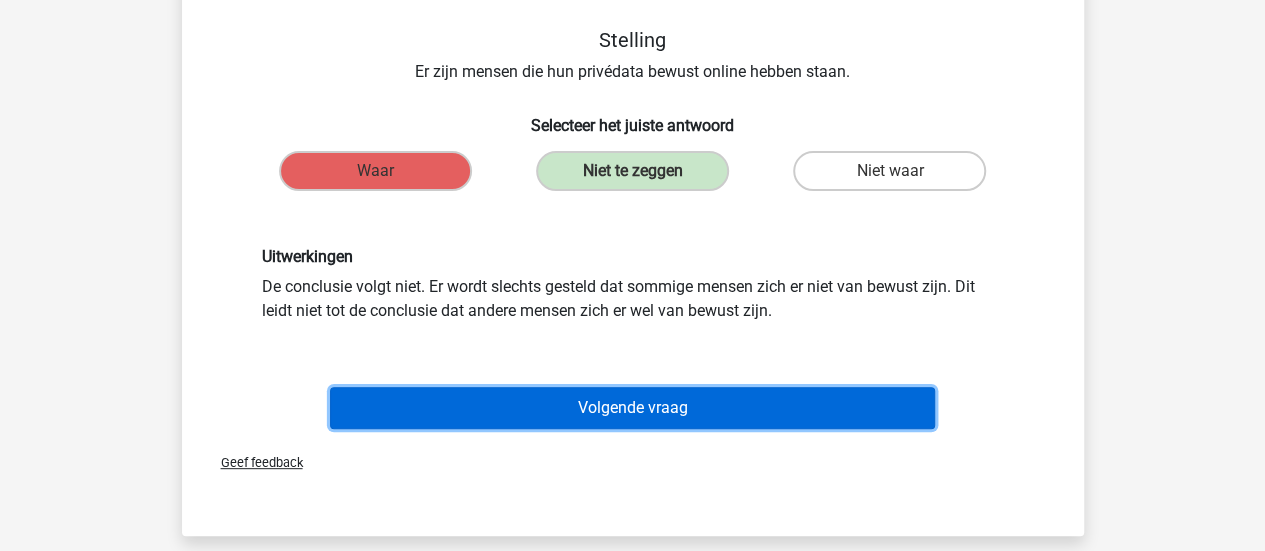click on "Volgende vraag" at bounding box center (632, 408) 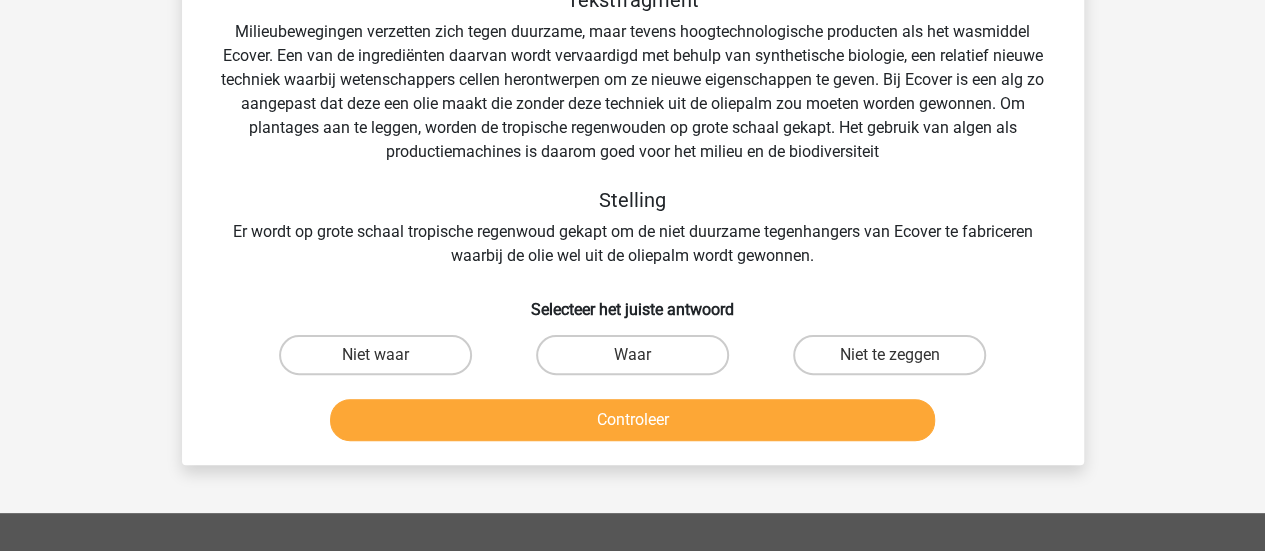 scroll, scrollTop: 92, scrollLeft: 0, axis: vertical 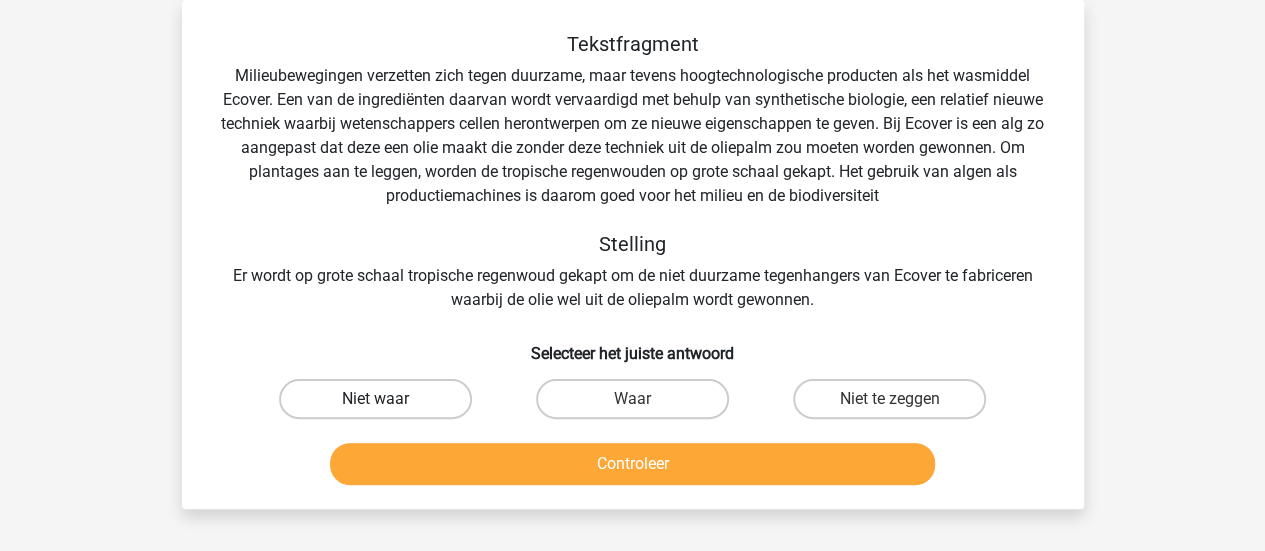 click on "Niet waar" at bounding box center (375, 399) 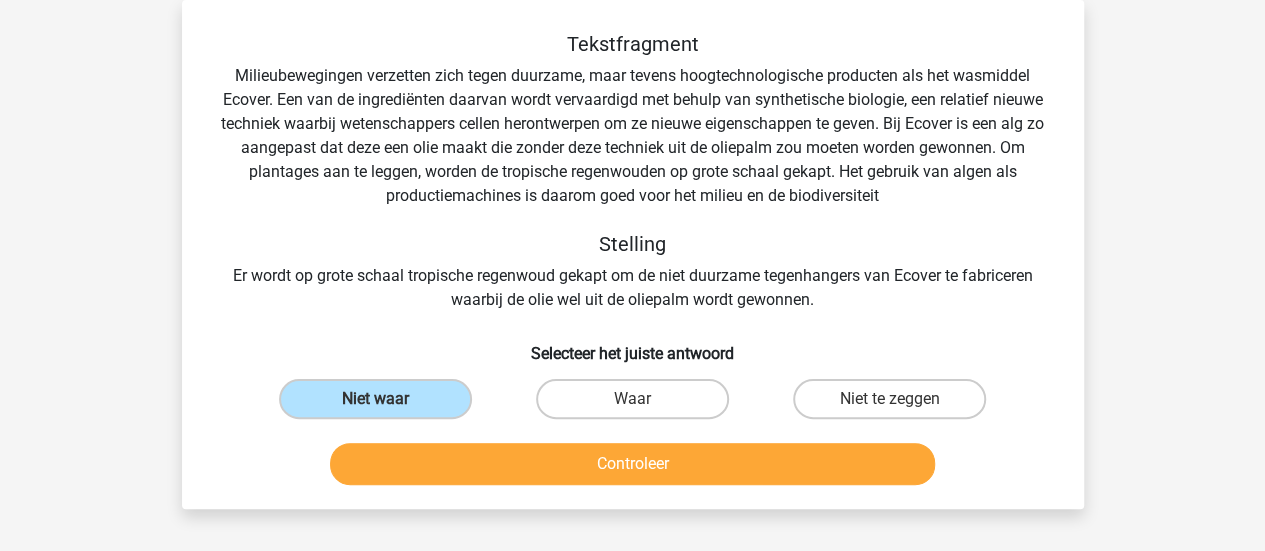 click on "Controleer" at bounding box center (633, 460) 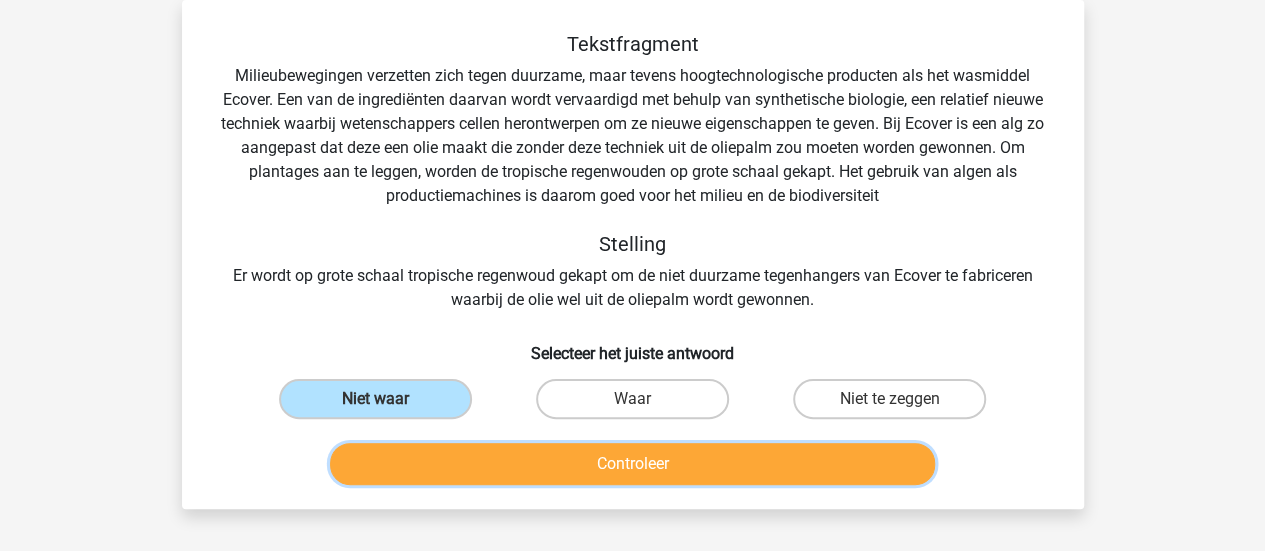 click on "Controleer" at bounding box center [632, 464] 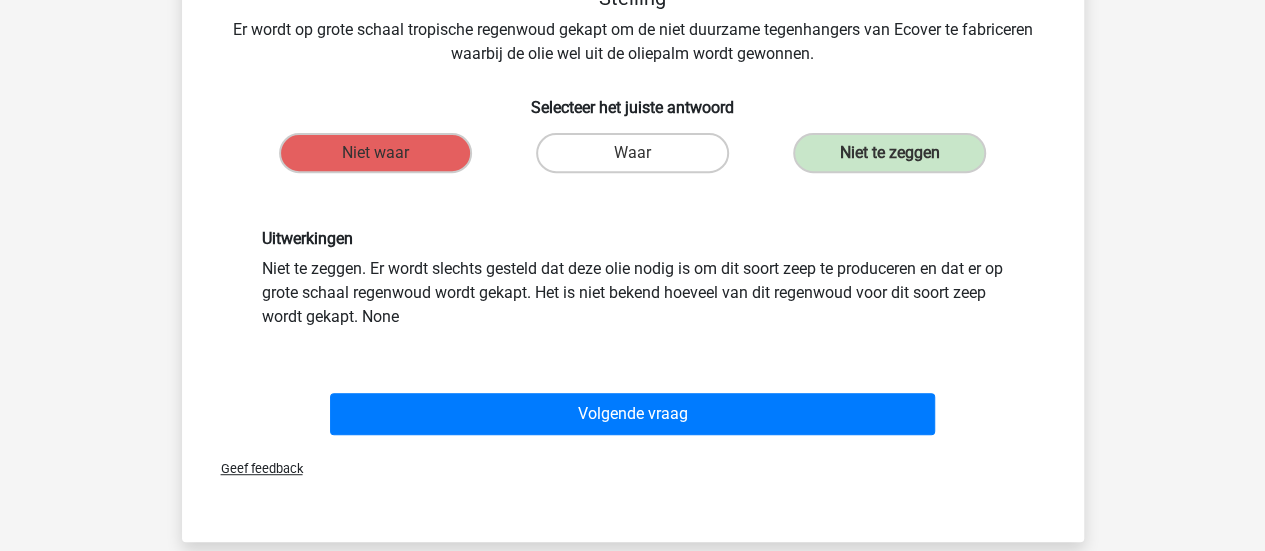 scroll, scrollTop: 292, scrollLeft: 0, axis: vertical 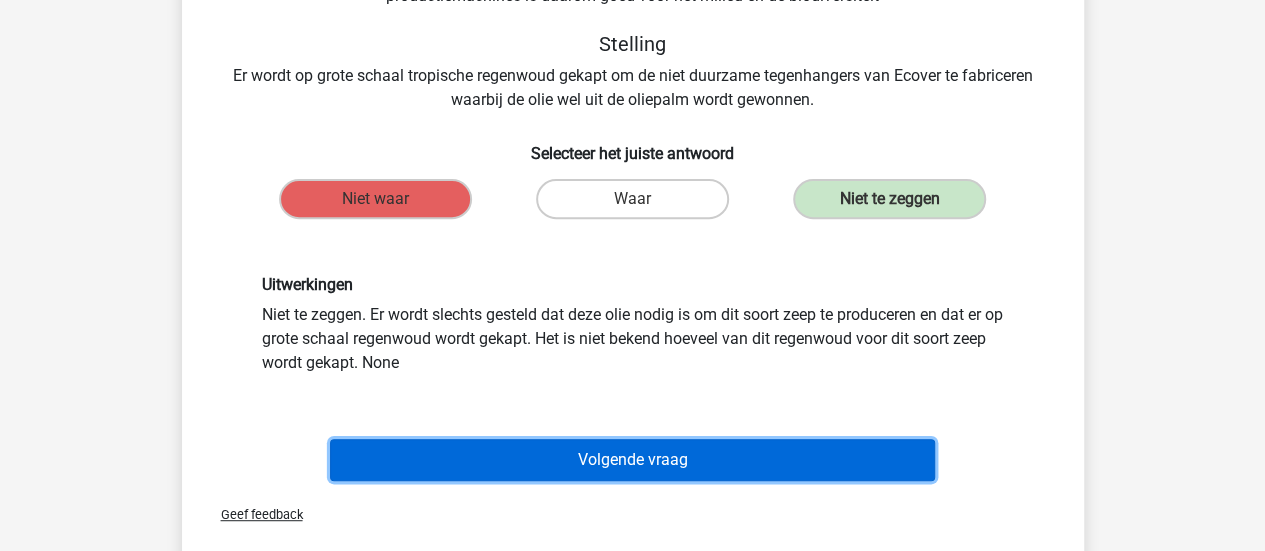 click on "Volgende vraag" at bounding box center [632, 460] 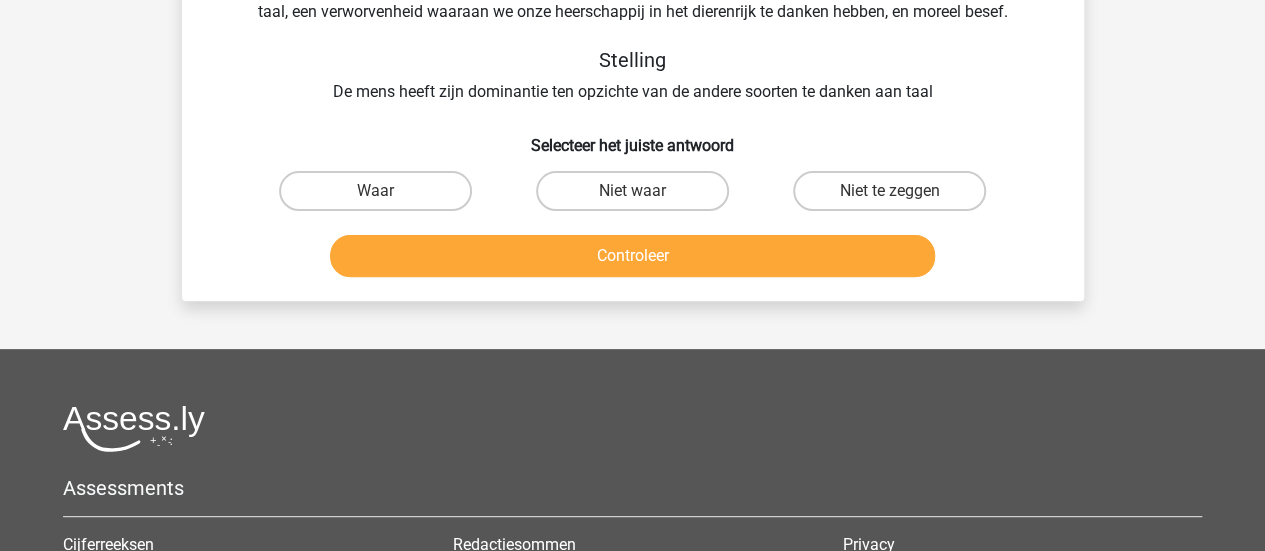 scroll, scrollTop: 92, scrollLeft: 0, axis: vertical 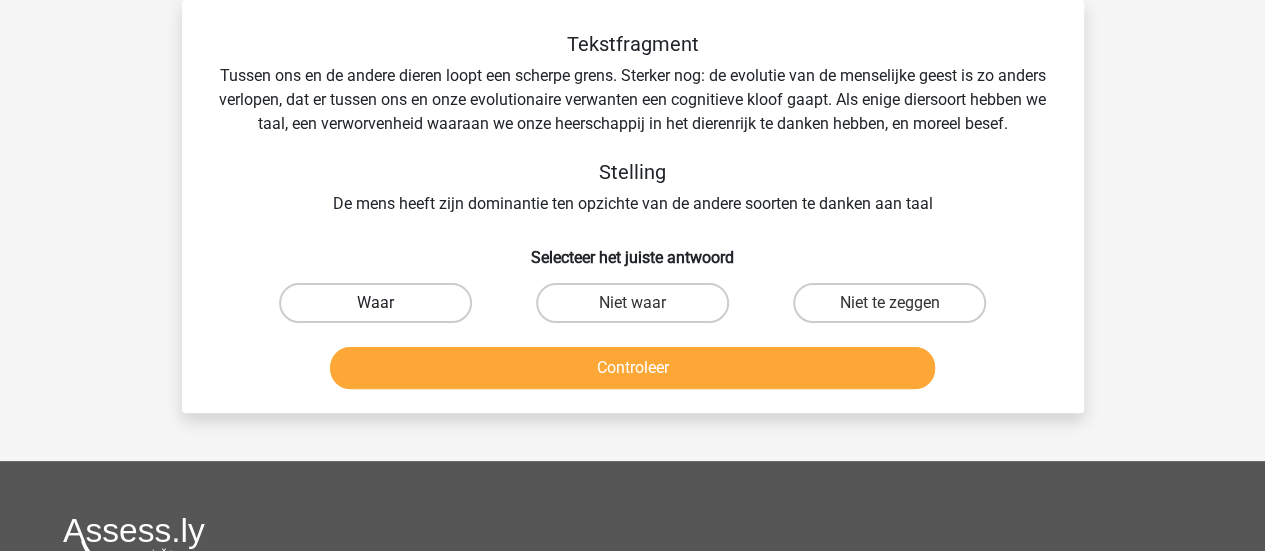 click on "Waar" at bounding box center [375, 303] 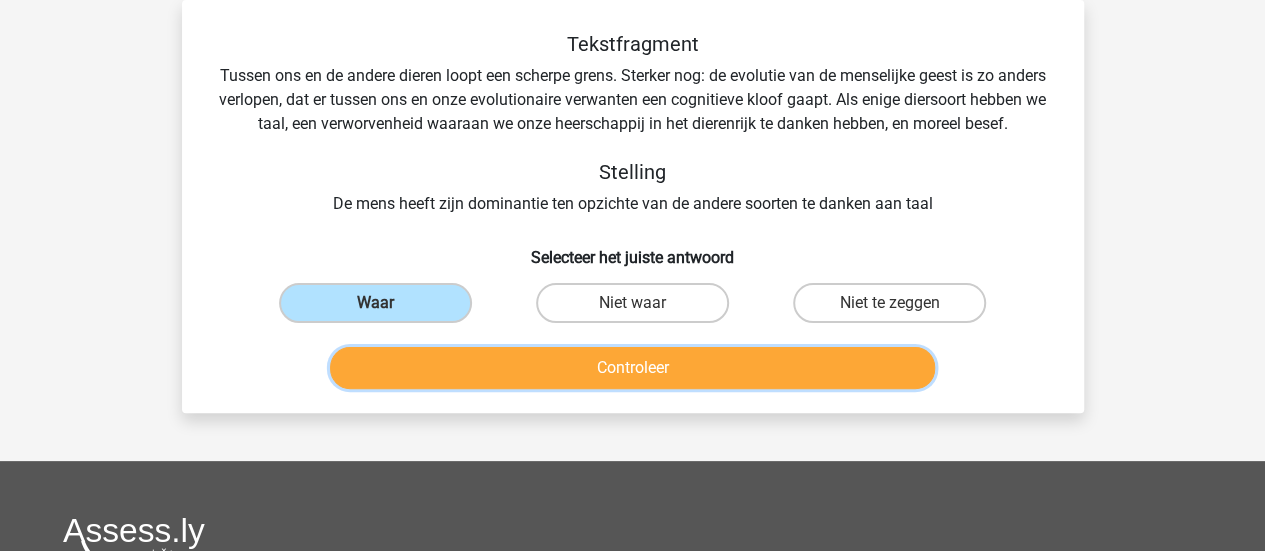 click on "Controleer" at bounding box center [632, 368] 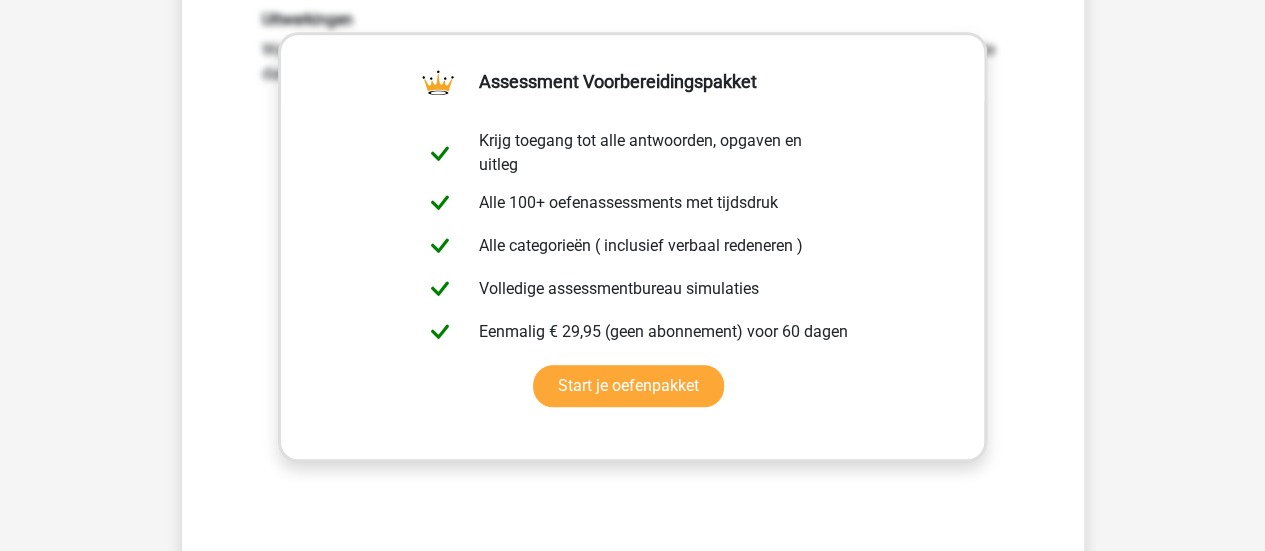 scroll, scrollTop: 692, scrollLeft: 0, axis: vertical 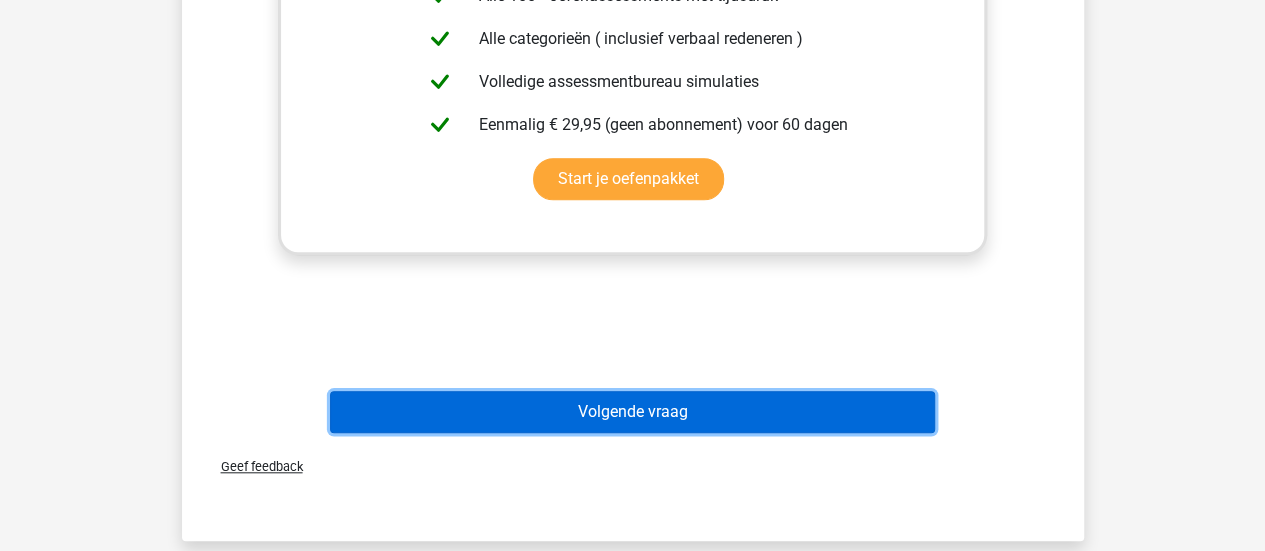 click on "Volgende vraag" at bounding box center (632, 412) 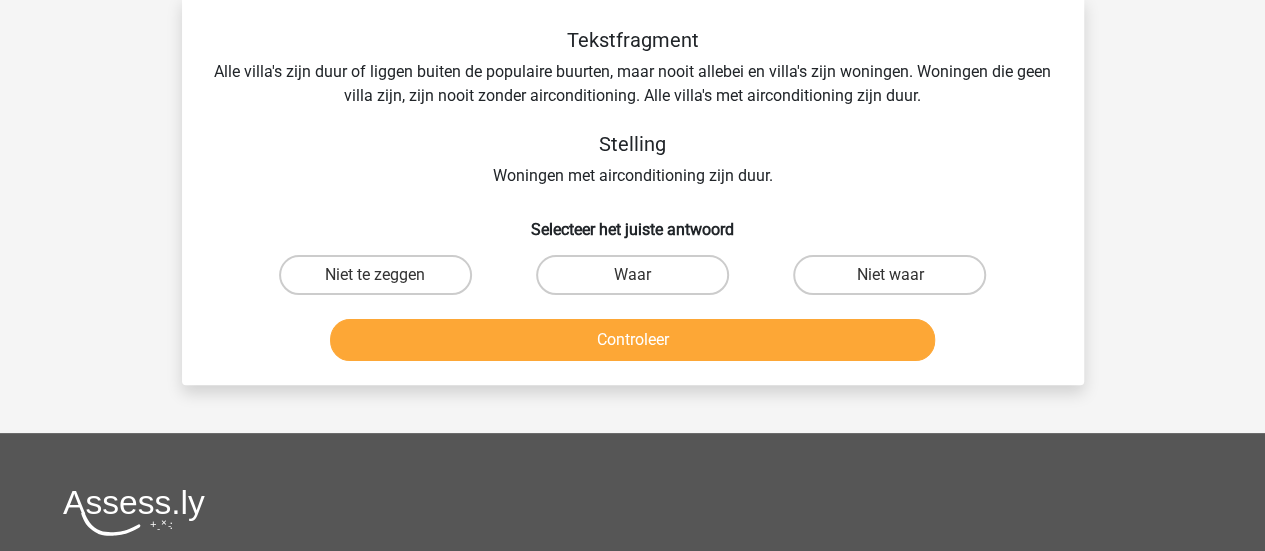 scroll, scrollTop: 92, scrollLeft: 0, axis: vertical 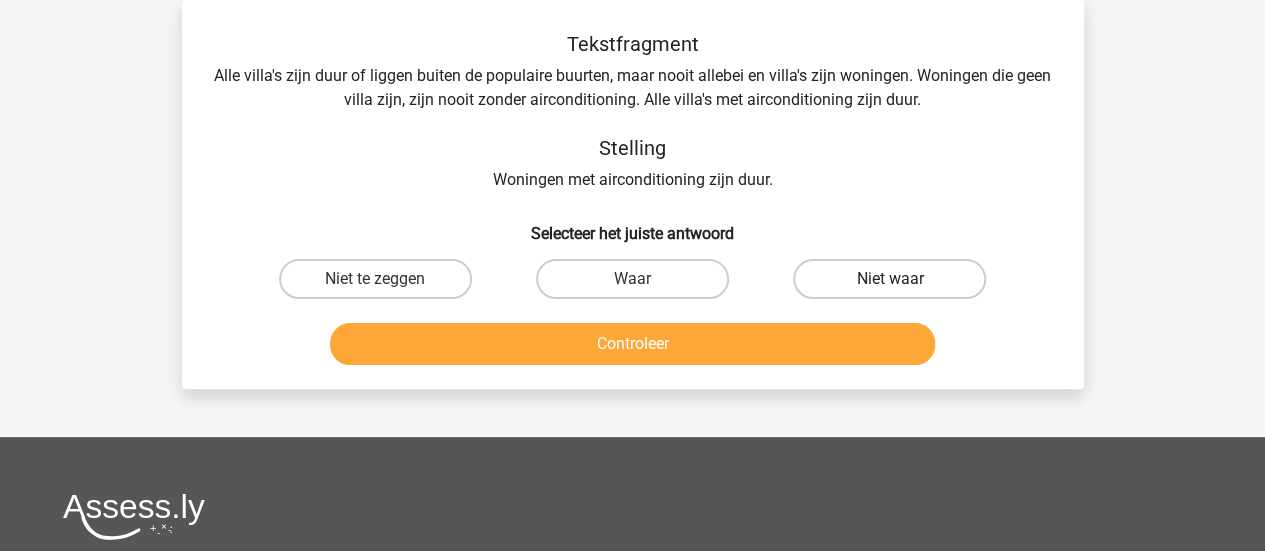click on "Niet waar" at bounding box center (889, 279) 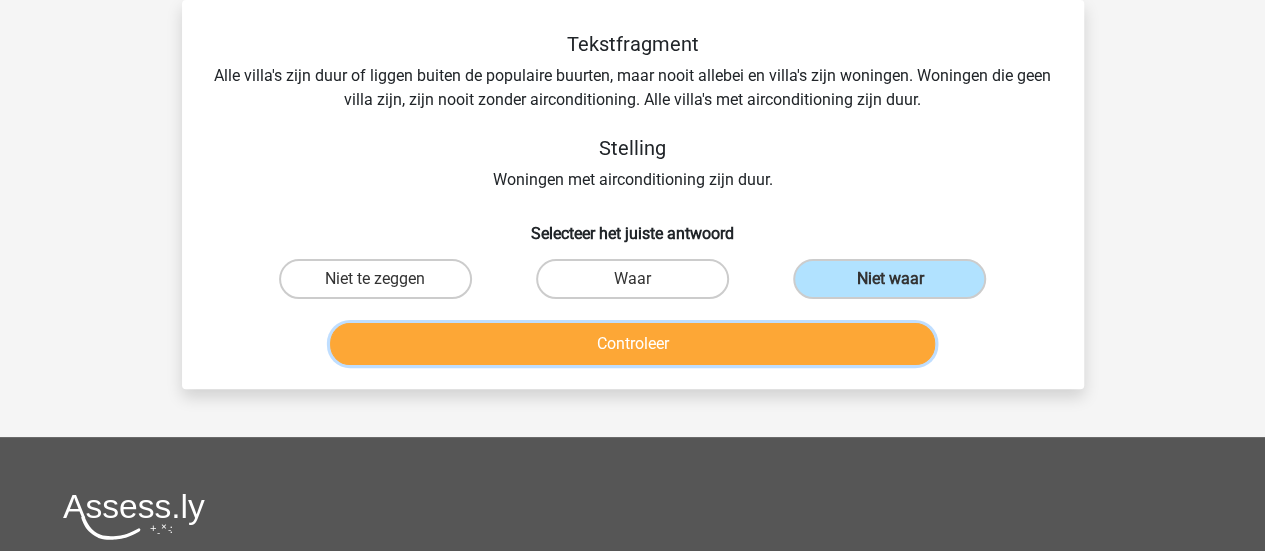 click on "Controleer" at bounding box center [632, 344] 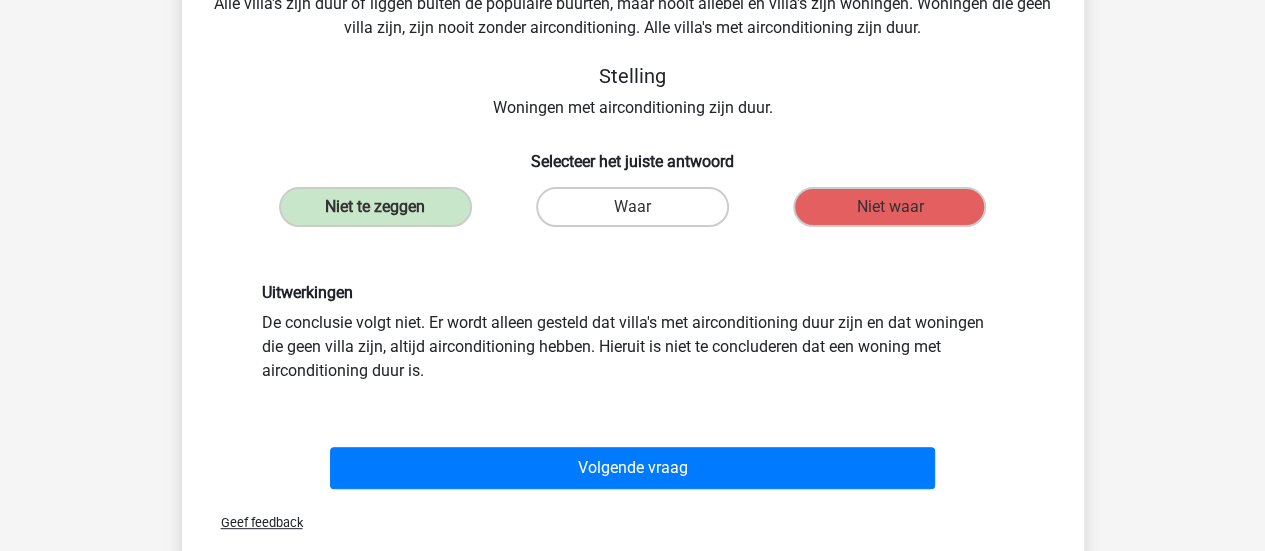 scroll, scrollTop: 292, scrollLeft: 0, axis: vertical 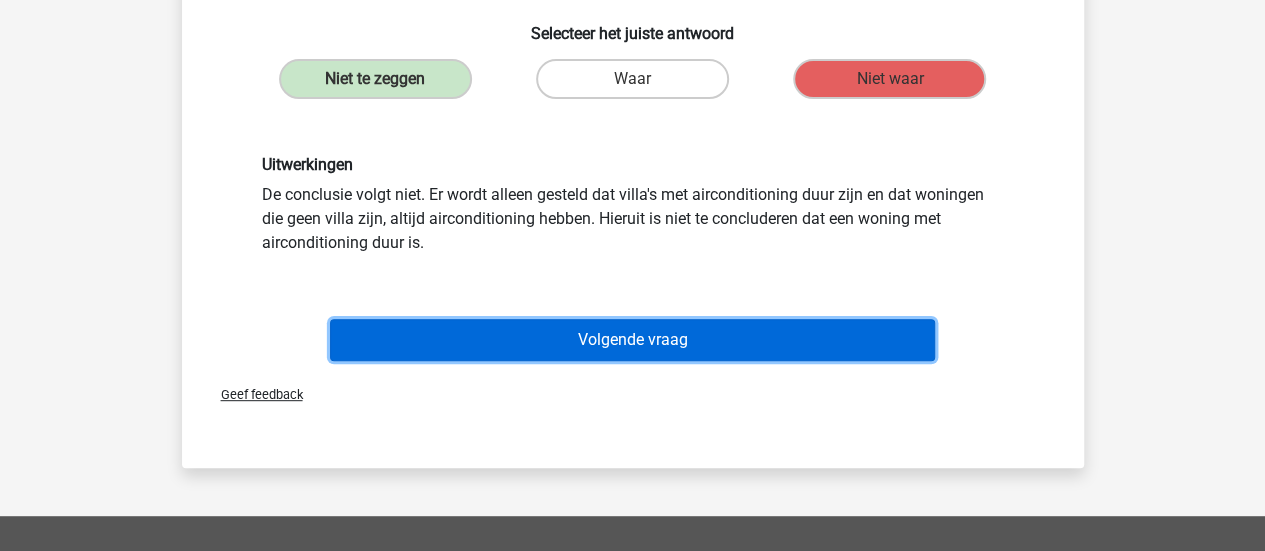 click on "Volgende vraag" at bounding box center [632, 340] 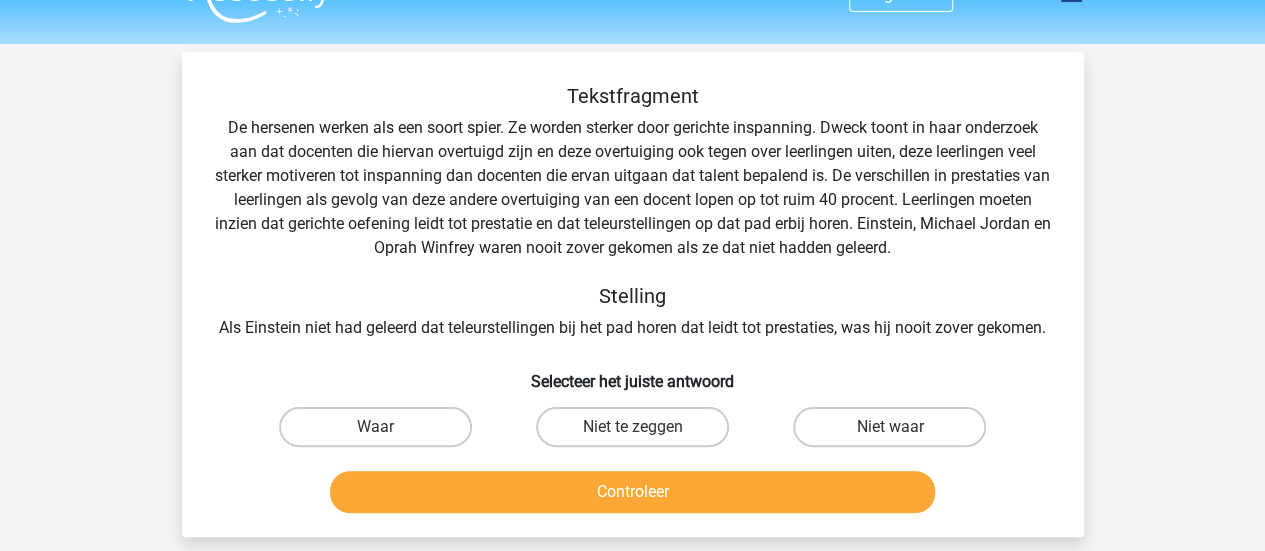 scroll, scrollTop: 0, scrollLeft: 0, axis: both 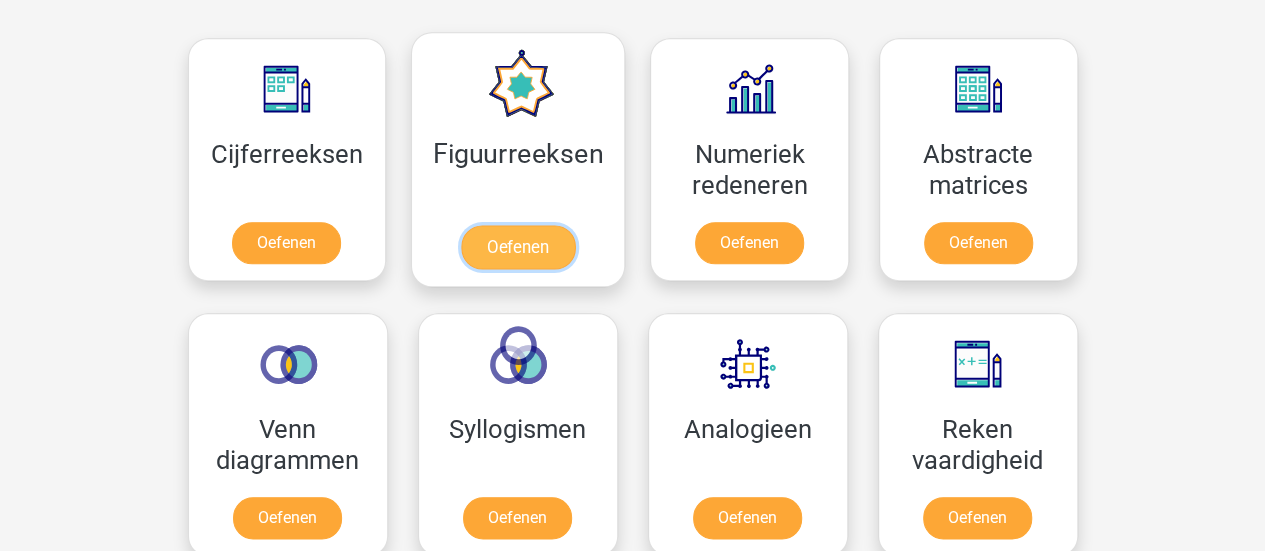 click on "Oefenen" at bounding box center (518, 247) 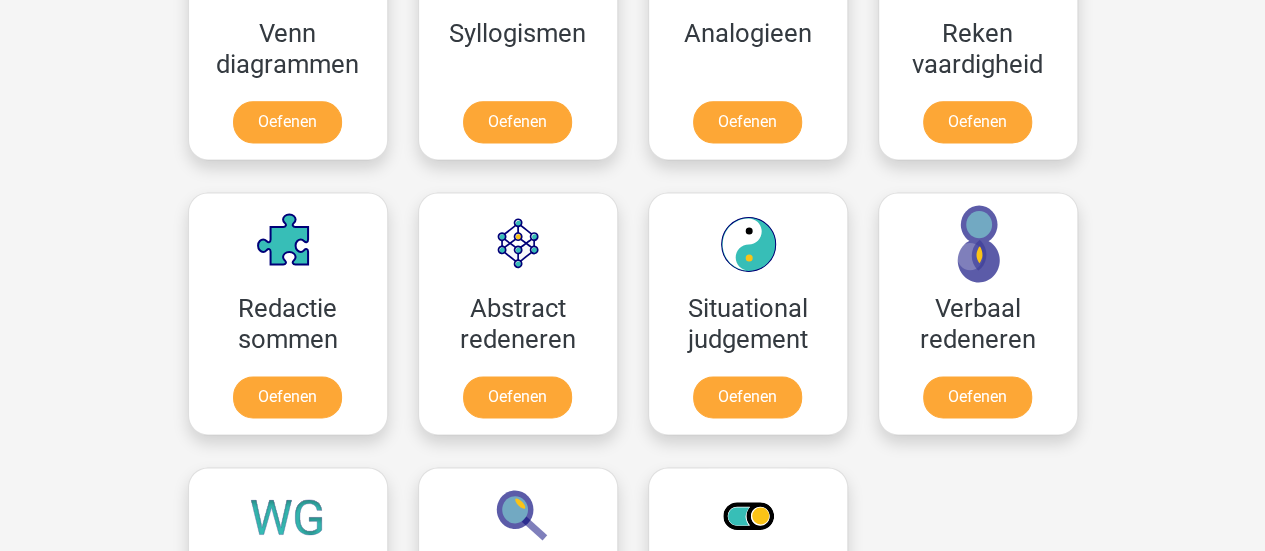 scroll, scrollTop: 1300, scrollLeft: 0, axis: vertical 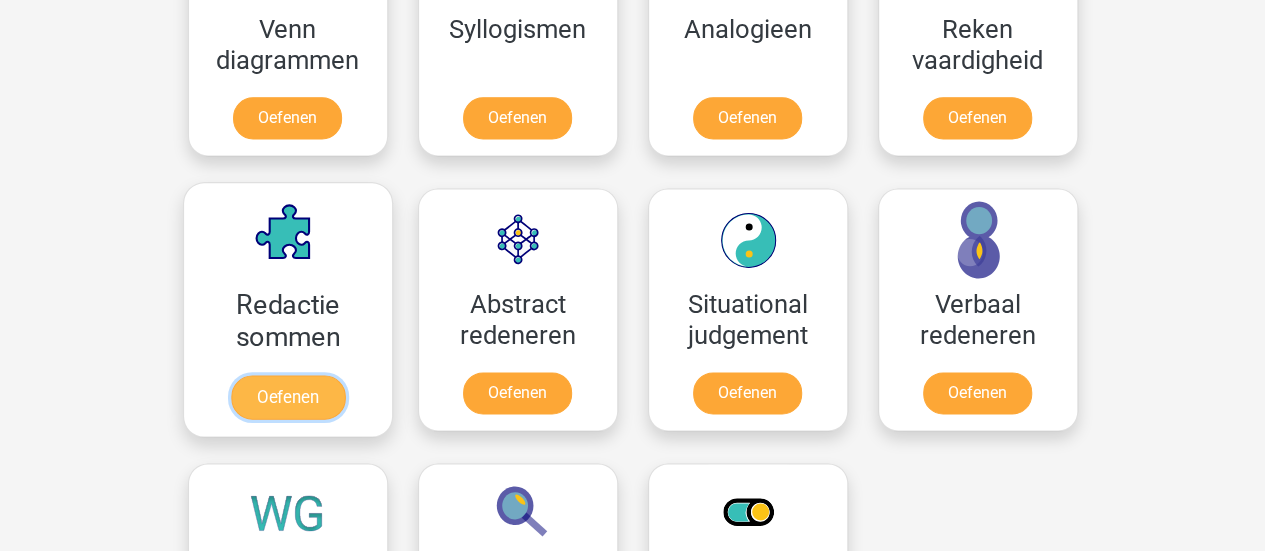 click on "Oefenen" at bounding box center (287, 397) 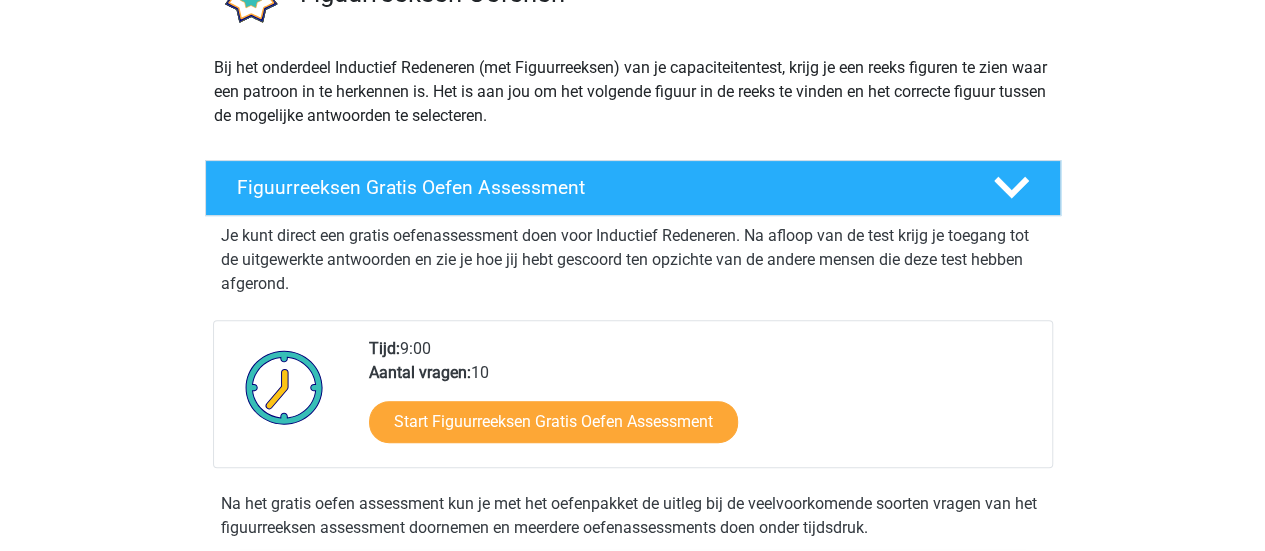 scroll, scrollTop: 200, scrollLeft: 0, axis: vertical 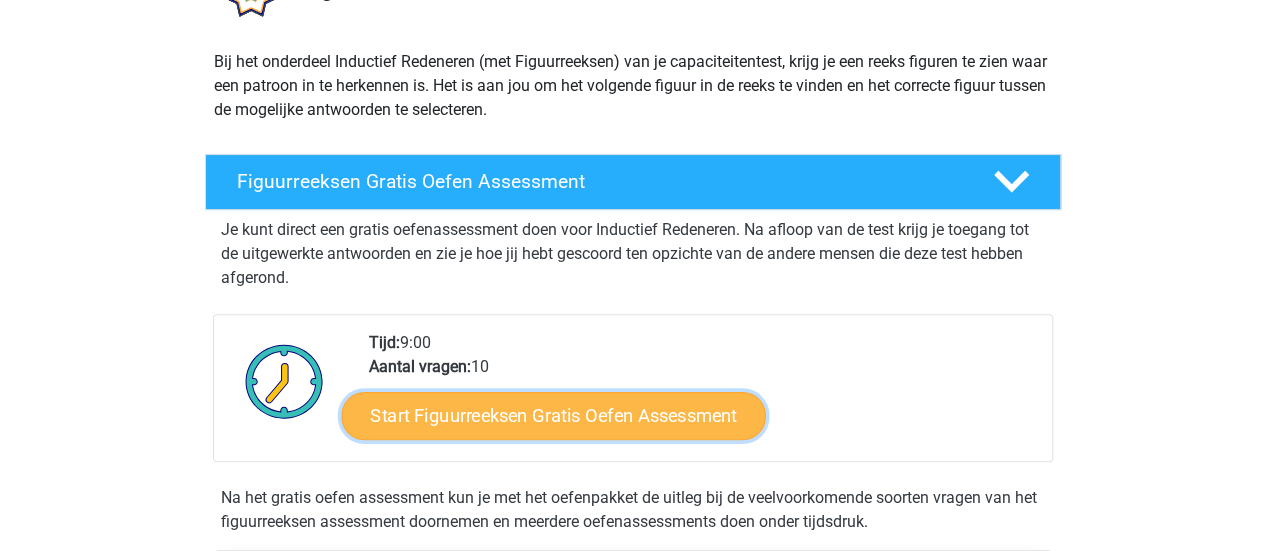 click on "Start Figuurreeksen
Gratis Oefen Assessment" at bounding box center [553, 415] 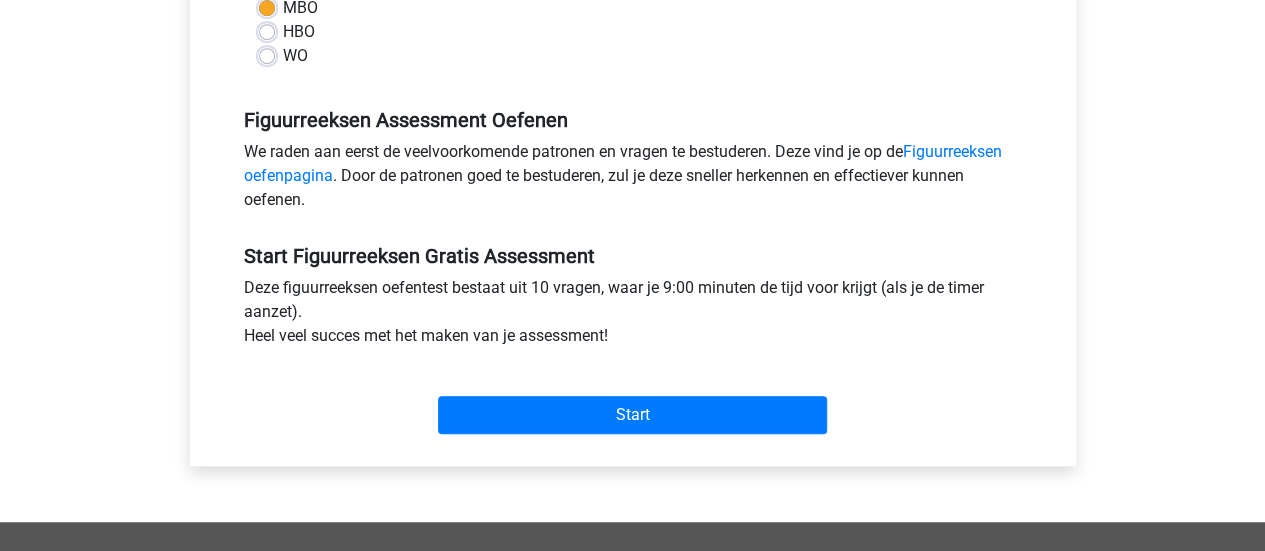 scroll, scrollTop: 600, scrollLeft: 0, axis: vertical 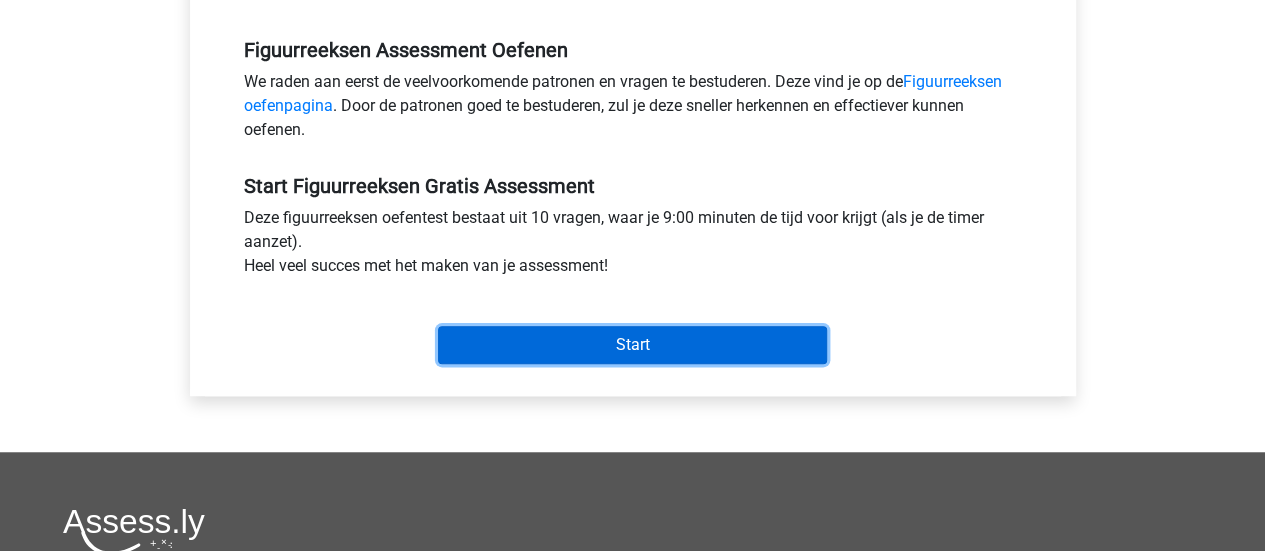 click on "Start" at bounding box center (632, 345) 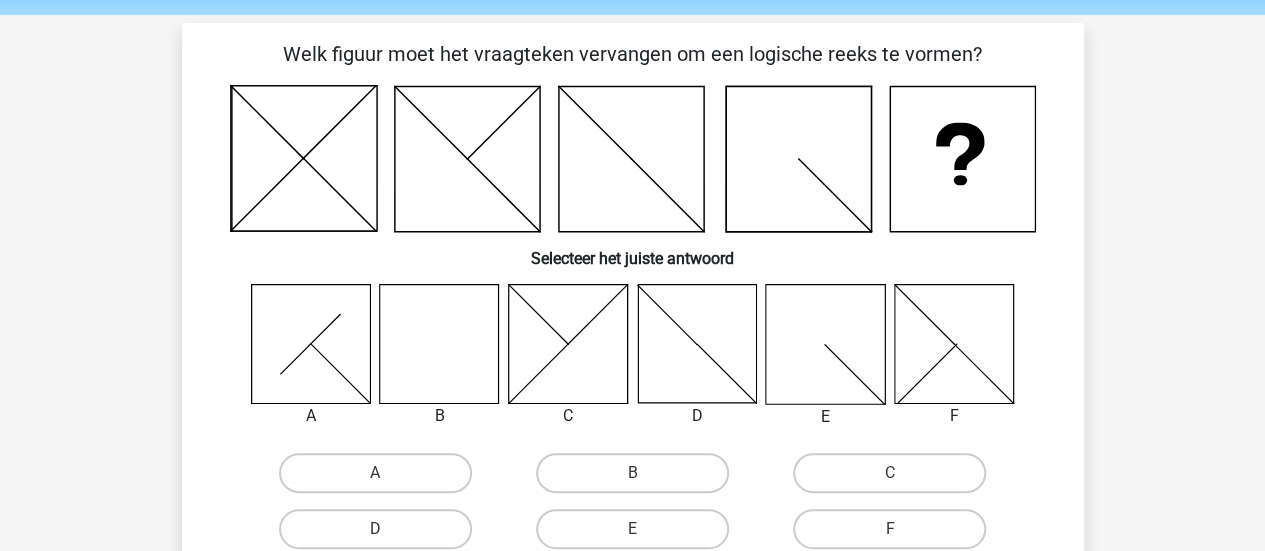 scroll, scrollTop: 100, scrollLeft: 0, axis: vertical 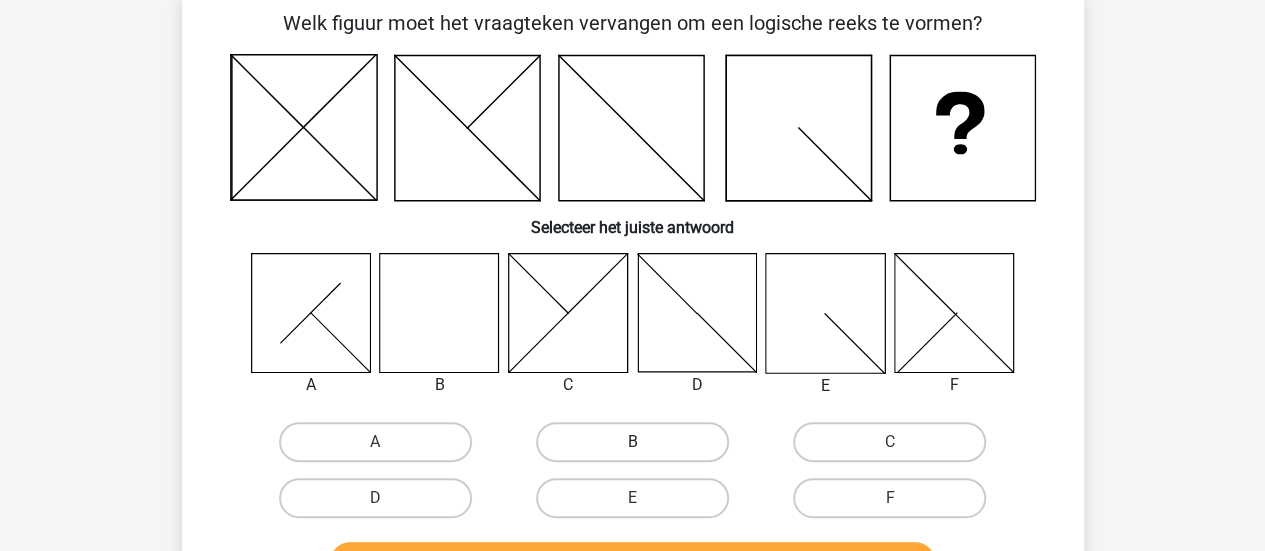 click on "B" at bounding box center (632, 442) 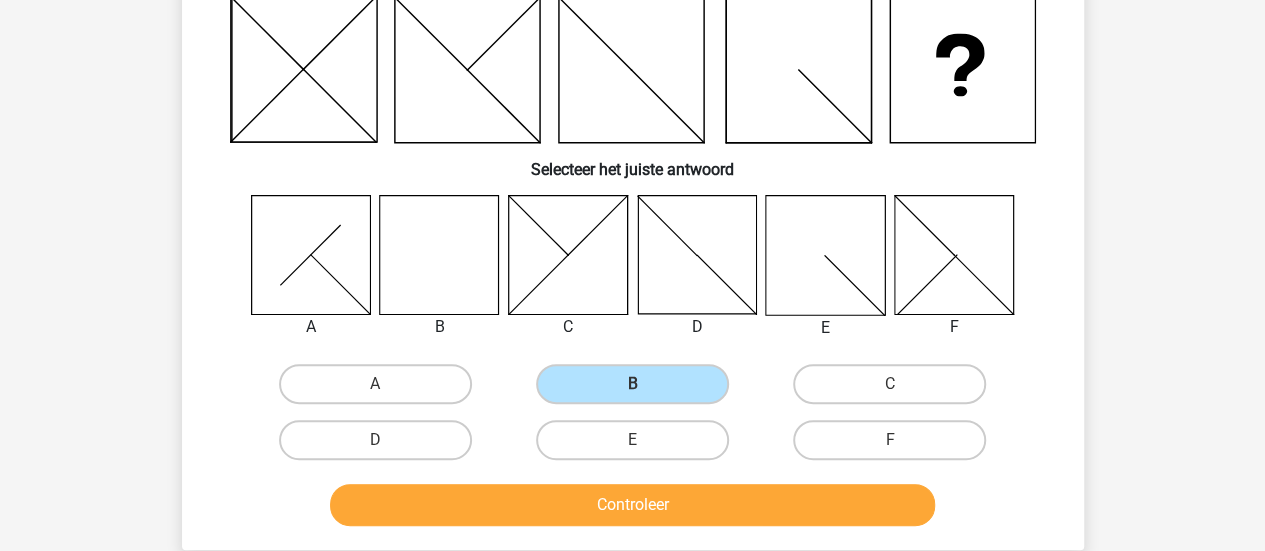 scroll, scrollTop: 200, scrollLeft: 0, axis: vertical 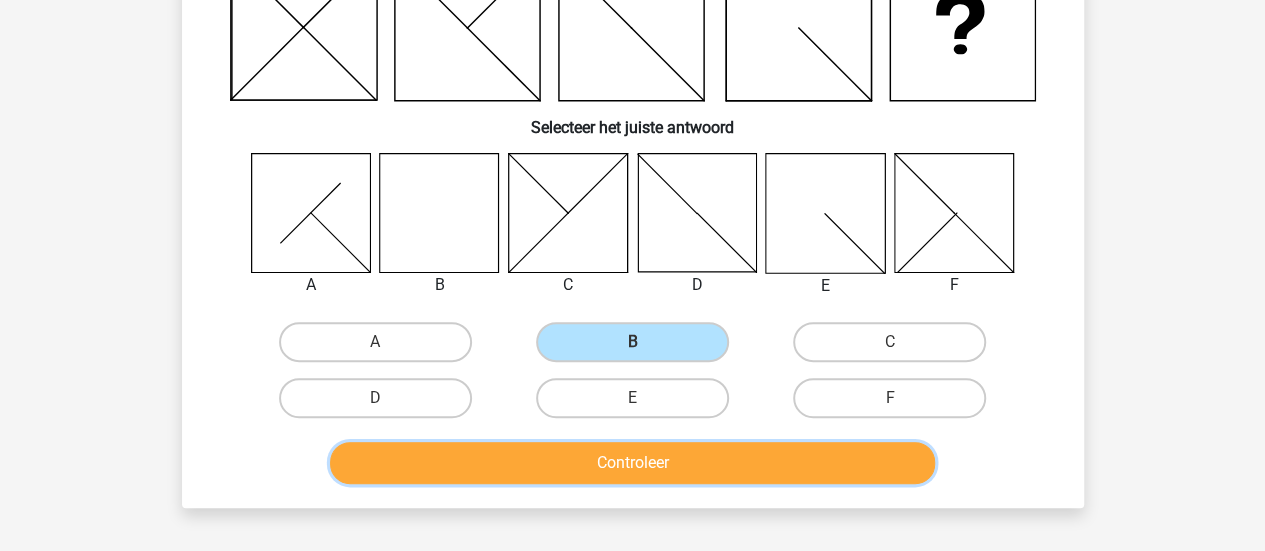 click on "Controleer" at bounding box center (632, 463) 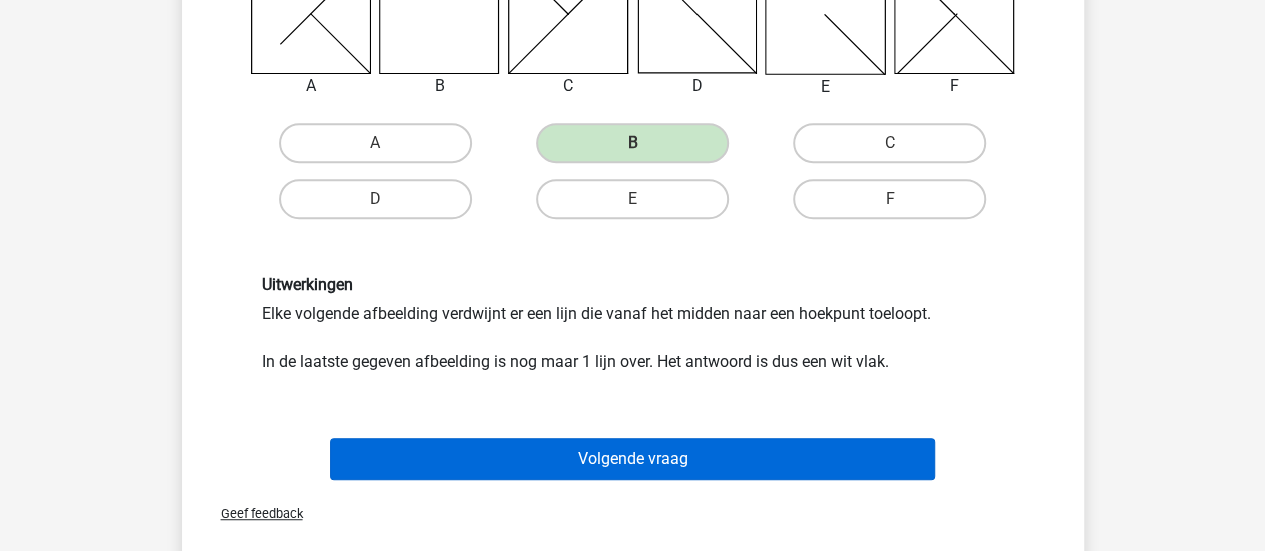 scroll, scrollTop: 400, scrollLeft: 0, axis: vertical 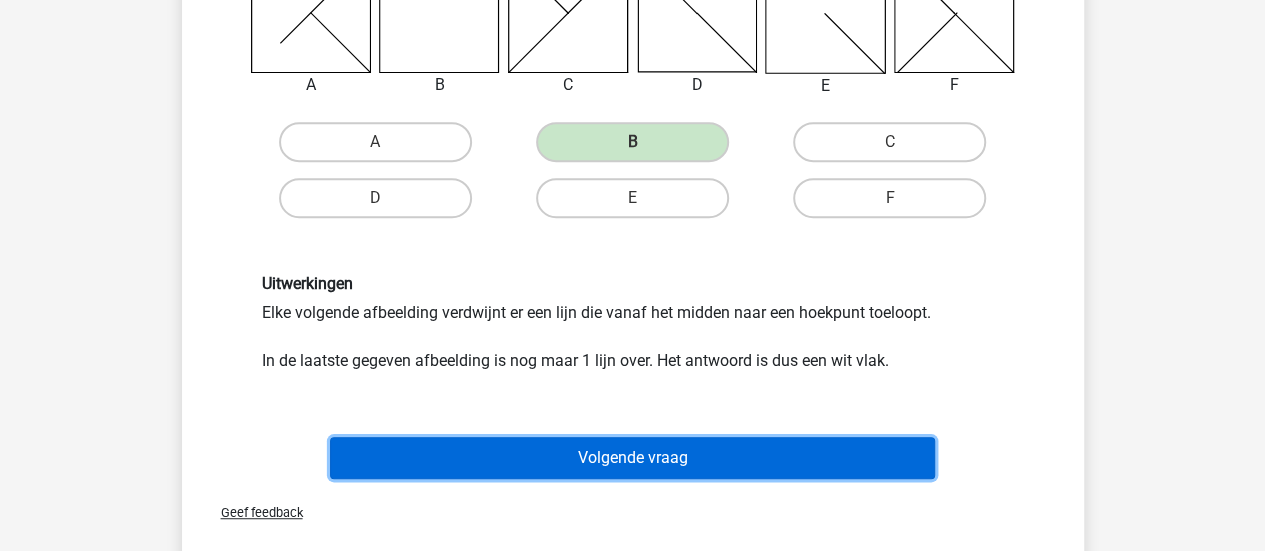 click on "Volgende vraag" at bounding box center [632, 458] 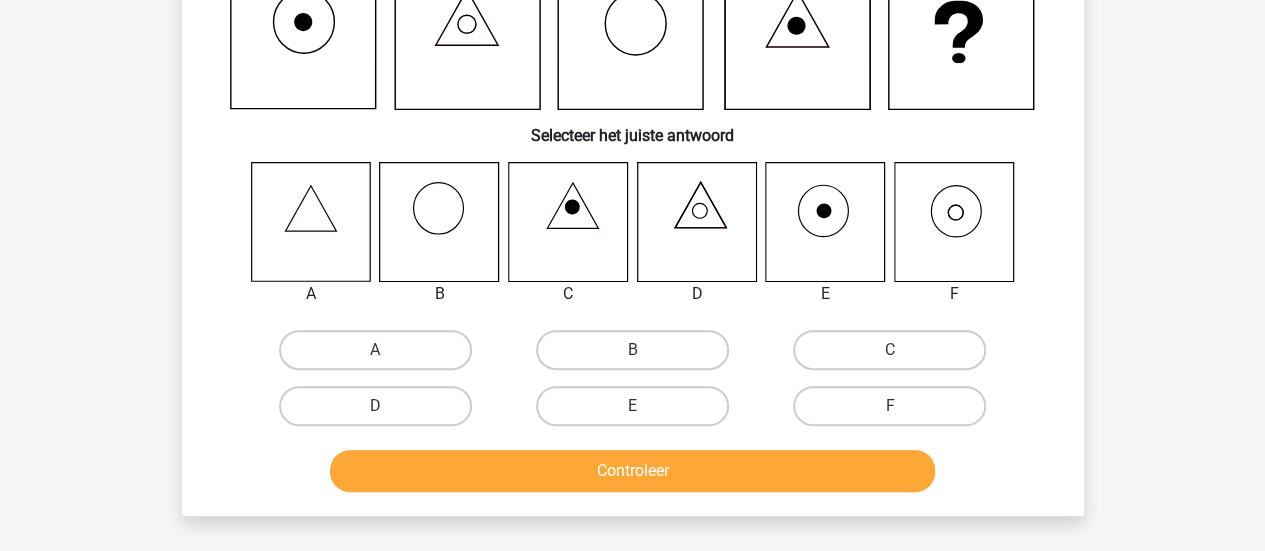 scroll, scrollTop: 92, scrollLeft: 0, axis: vertical 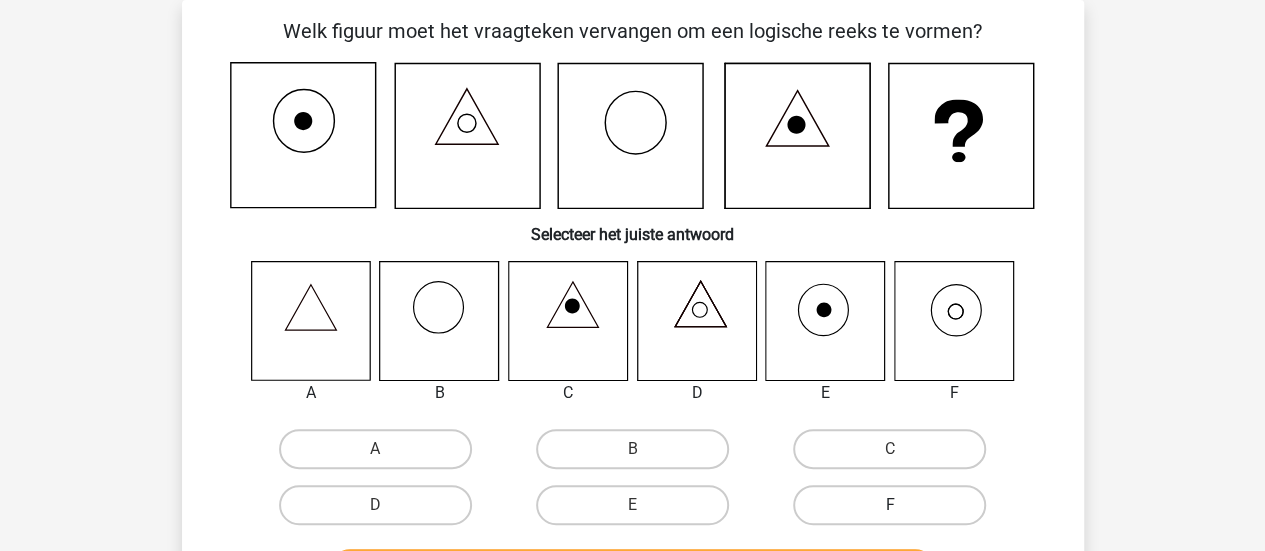 click on "F" at bounding box center [889, 505] 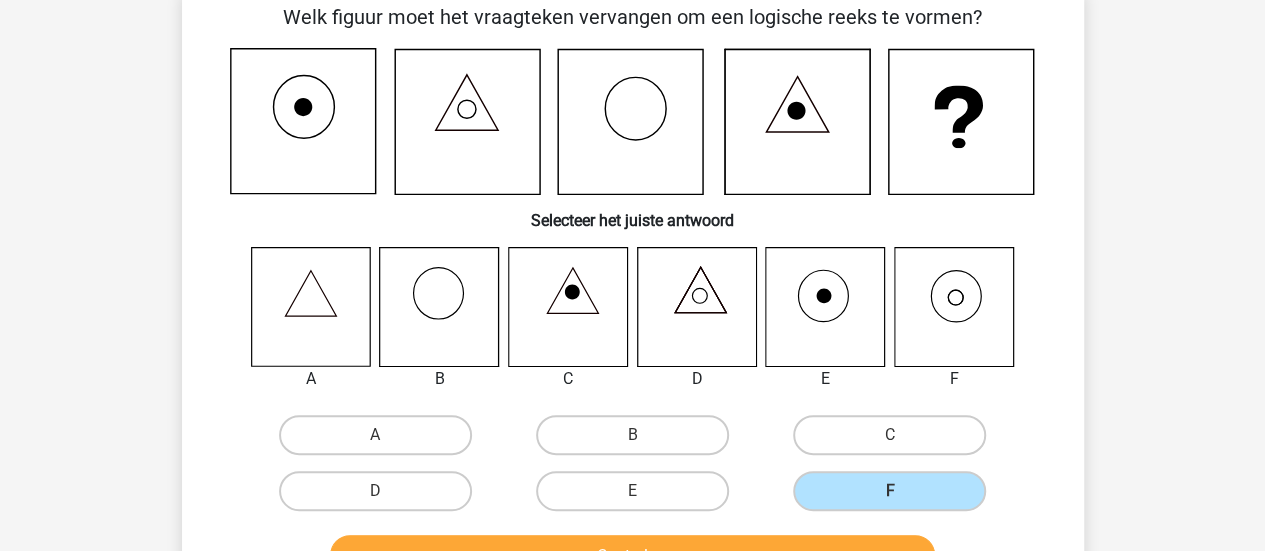 scroll, scrollTop: 192, scrollLeft: 0, axis: vertical 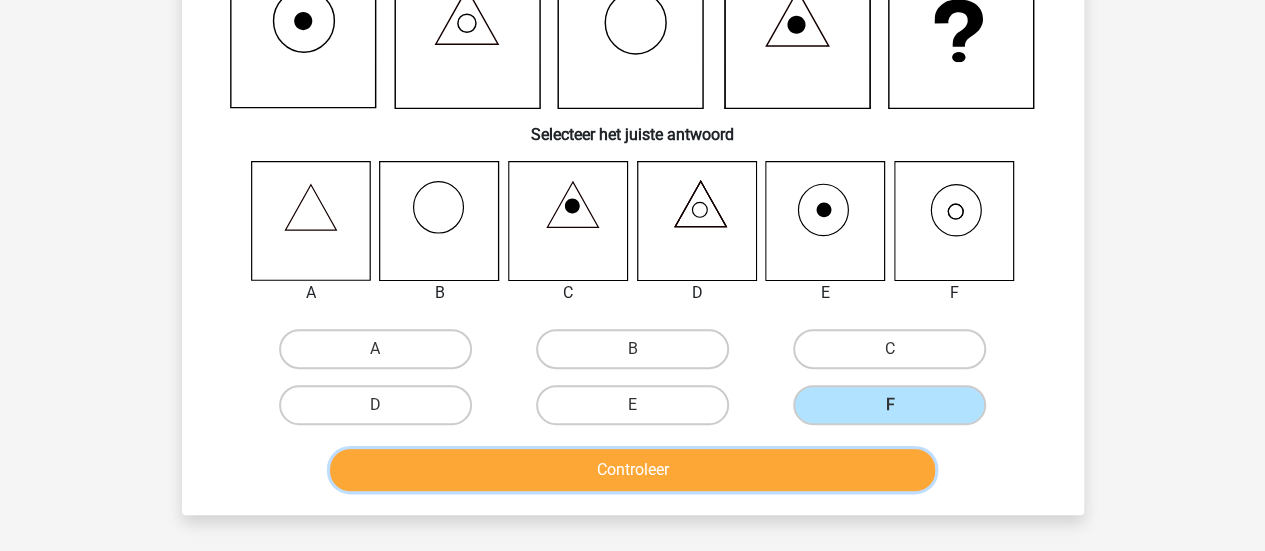 click on "Controleer" at bounding box center (632, 470) 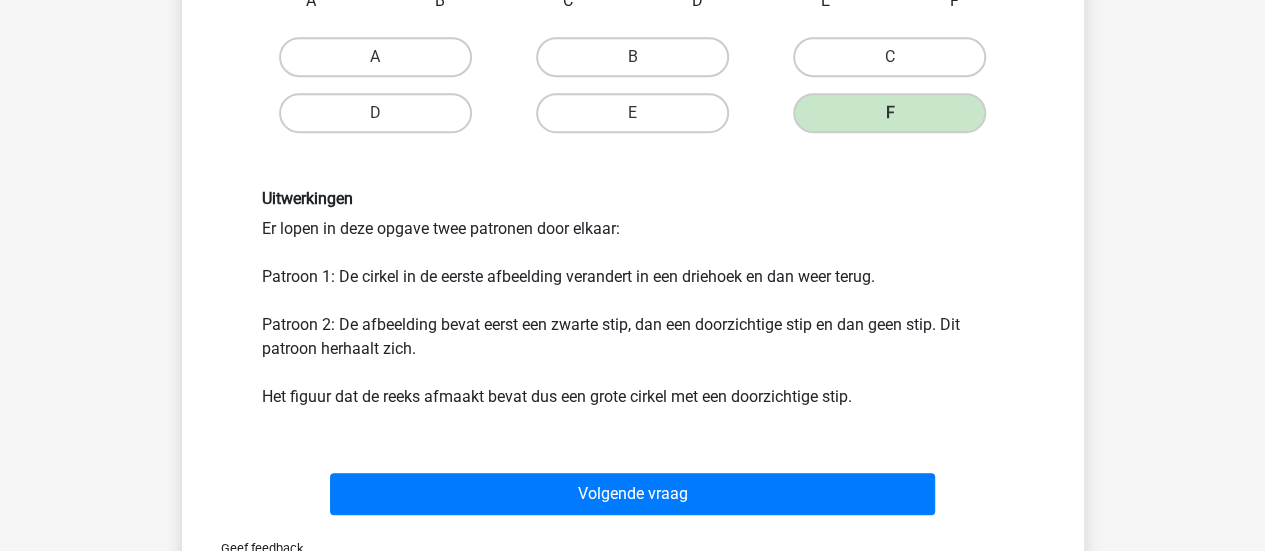 scroll, scrollTop: 492, scrollLeft: 0, axis: vertical 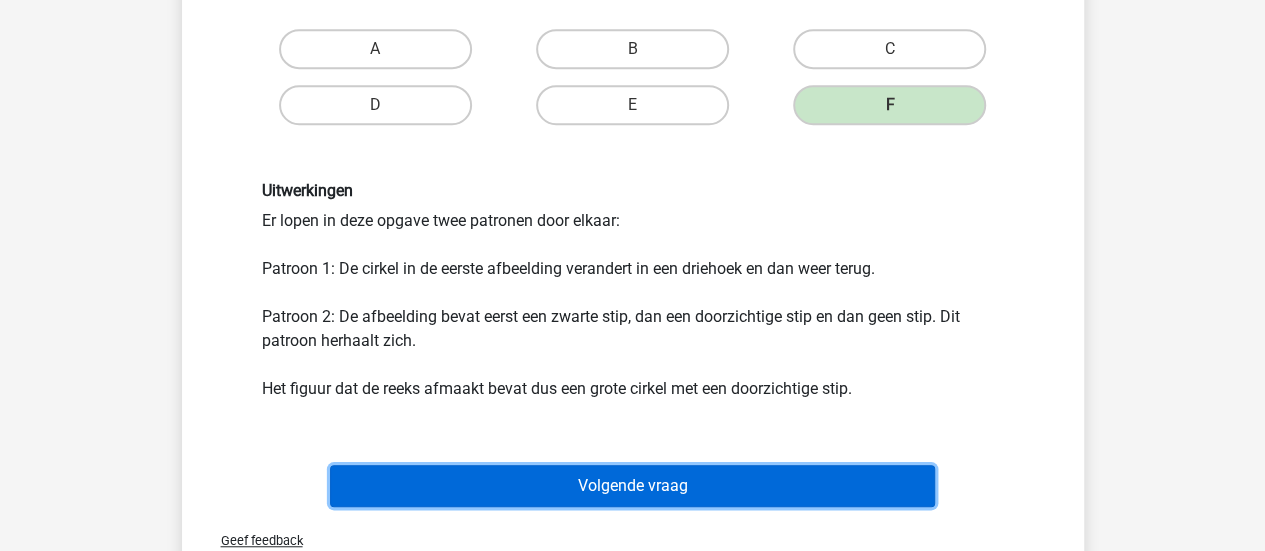 click on "Volgende vraag" at bounding box center [632, 486] 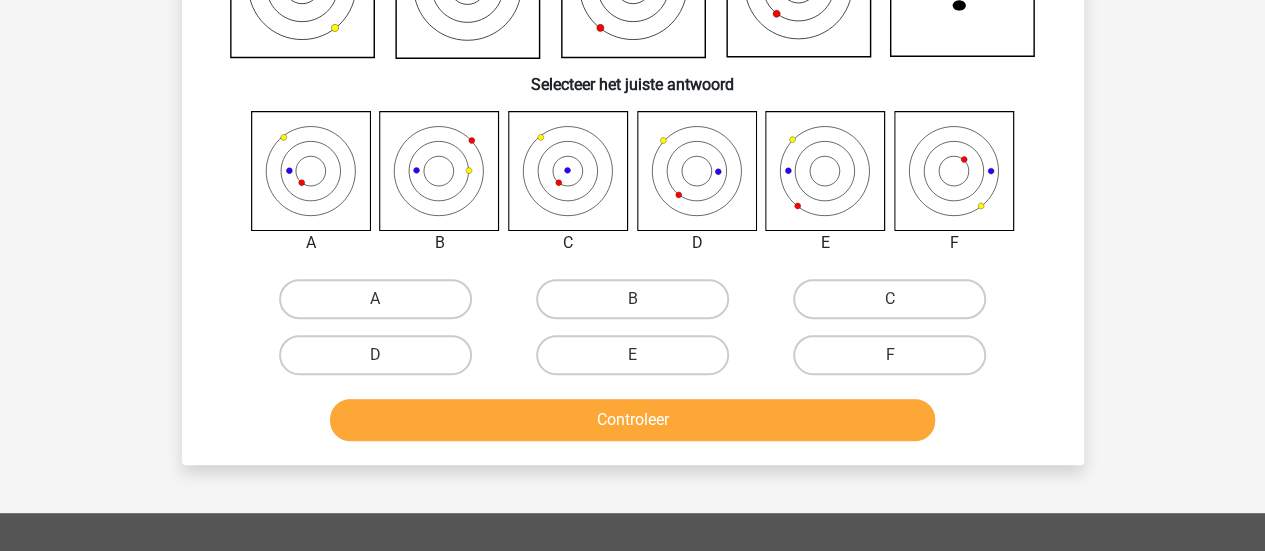 scroll, scrollTop: 92, scrollLeft: 0, axis: vertical 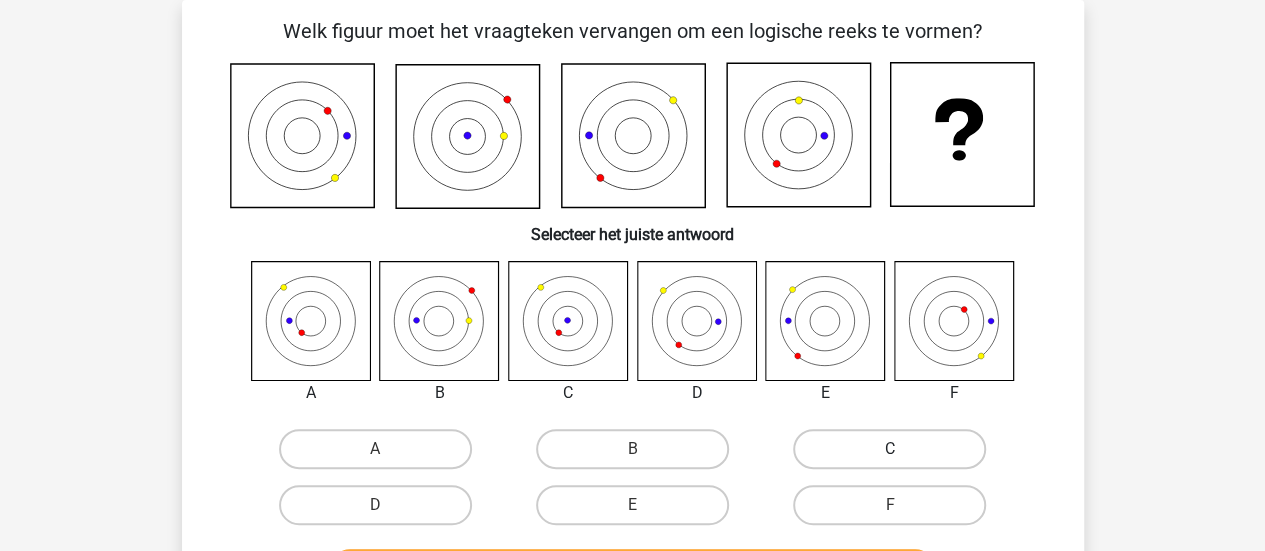 click on "C" at bounding box center (889, 449) 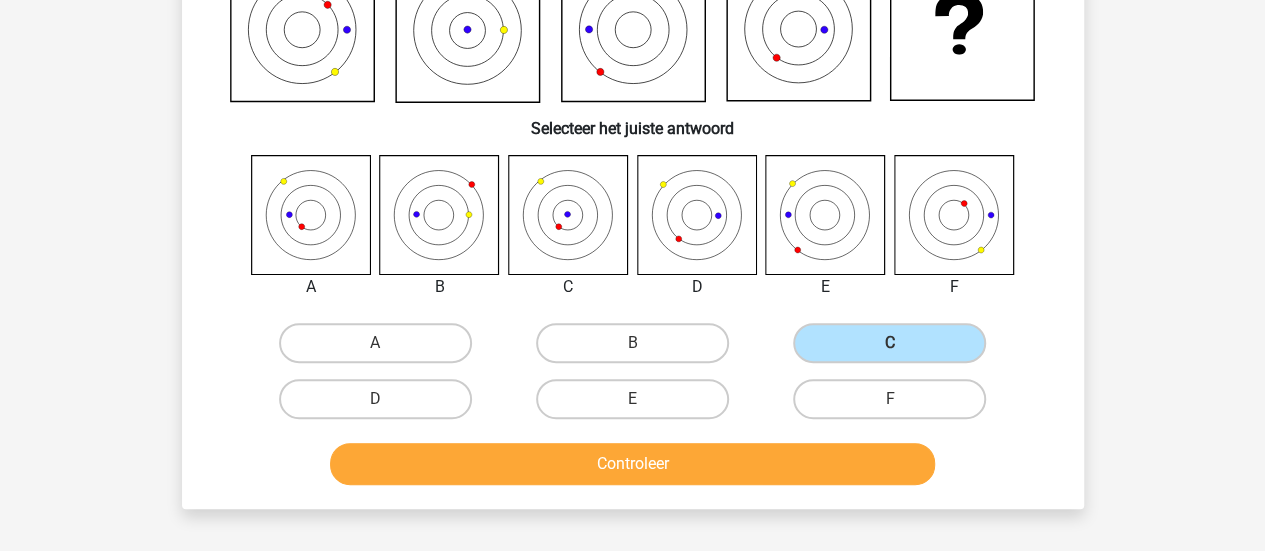 scroll, scrollTop: 292, scrollLeft: 0, axis: vertical 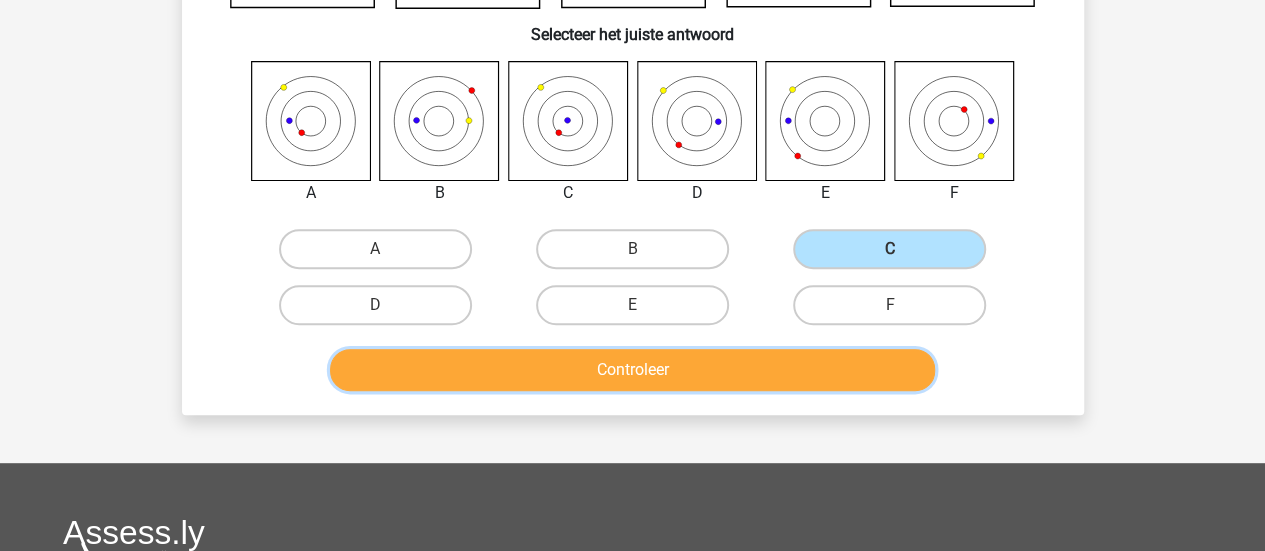 click on "Controleer" at bounding box center (632, 370) 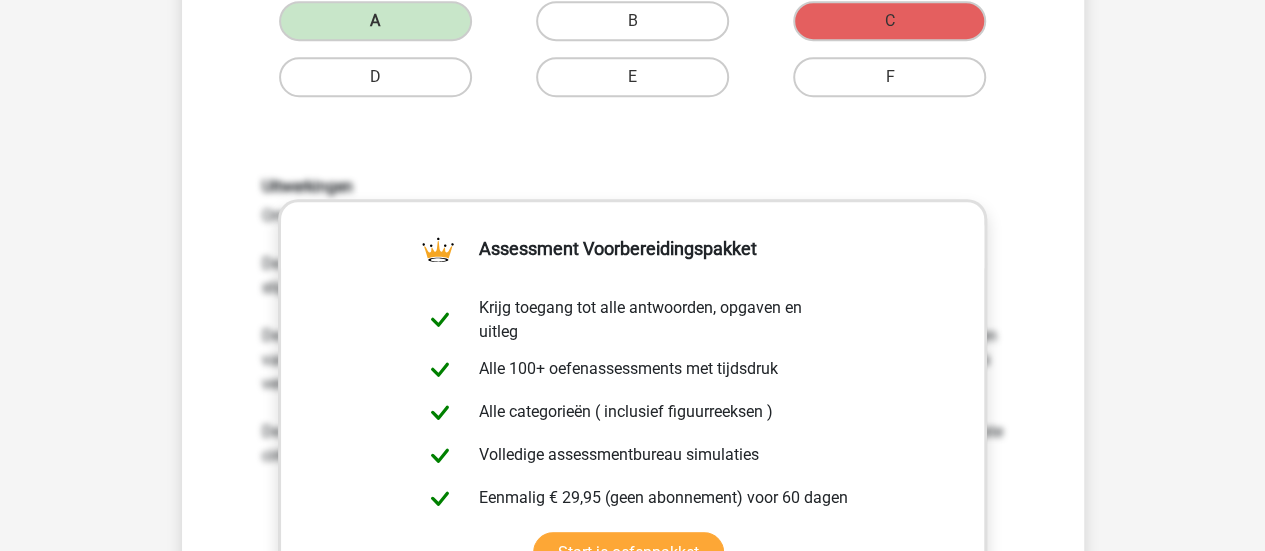 scroll, scrollTop: 792, scrollLeft: 0, axis: vertical 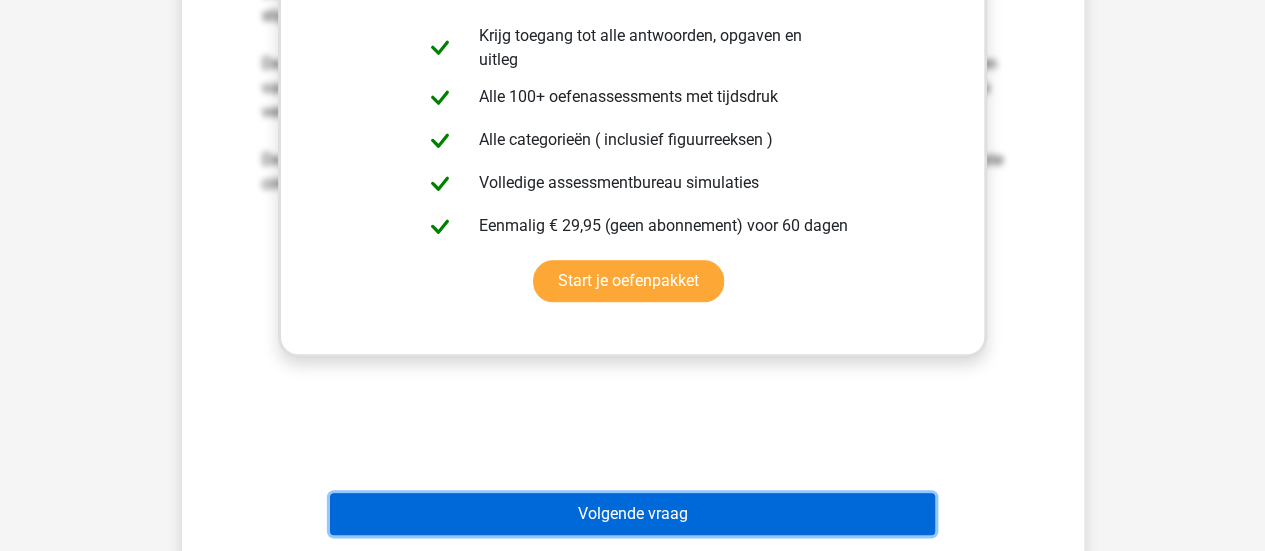 click on "Volgende vraag" at bounding box center [632, 514] 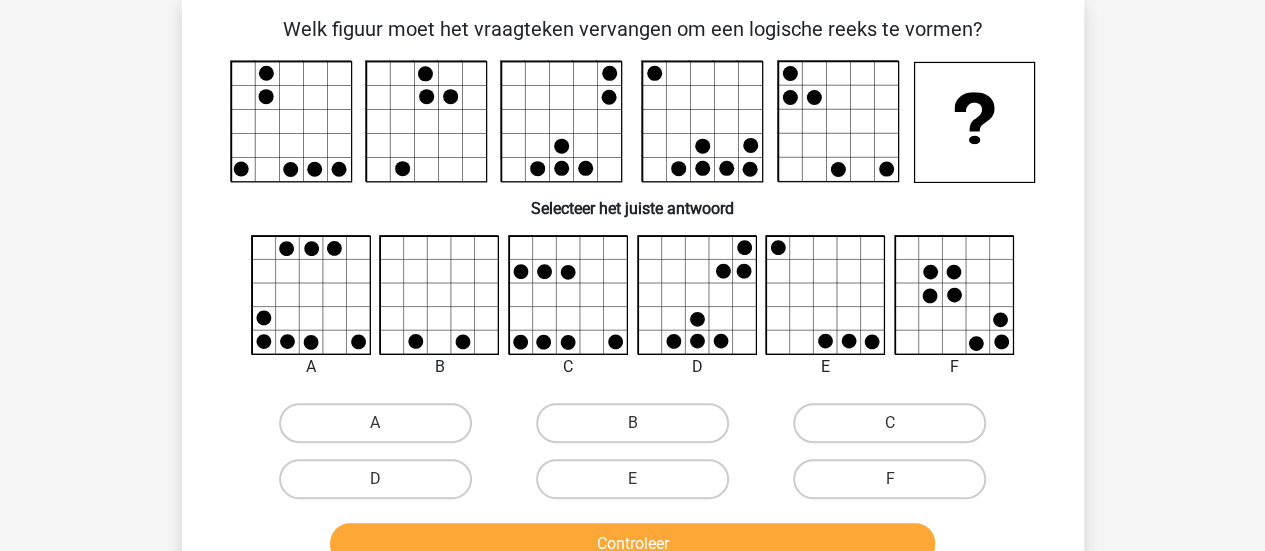 scroll, scrollTop: 92, scrollLeft: 0, axis: vertical 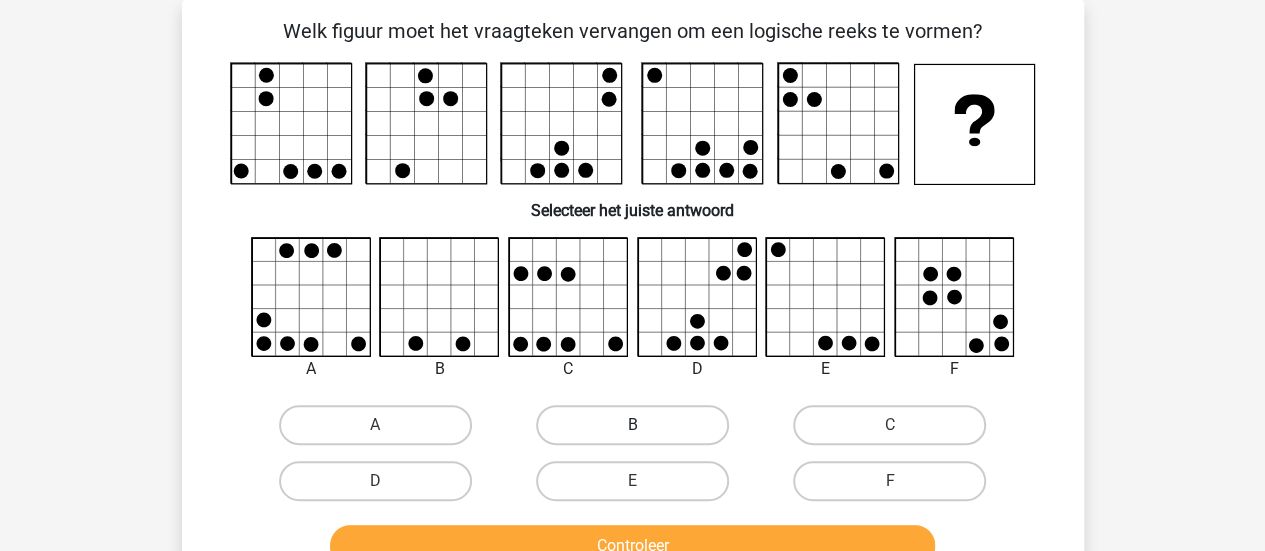 click on "B" at bounding box center [632, 425] 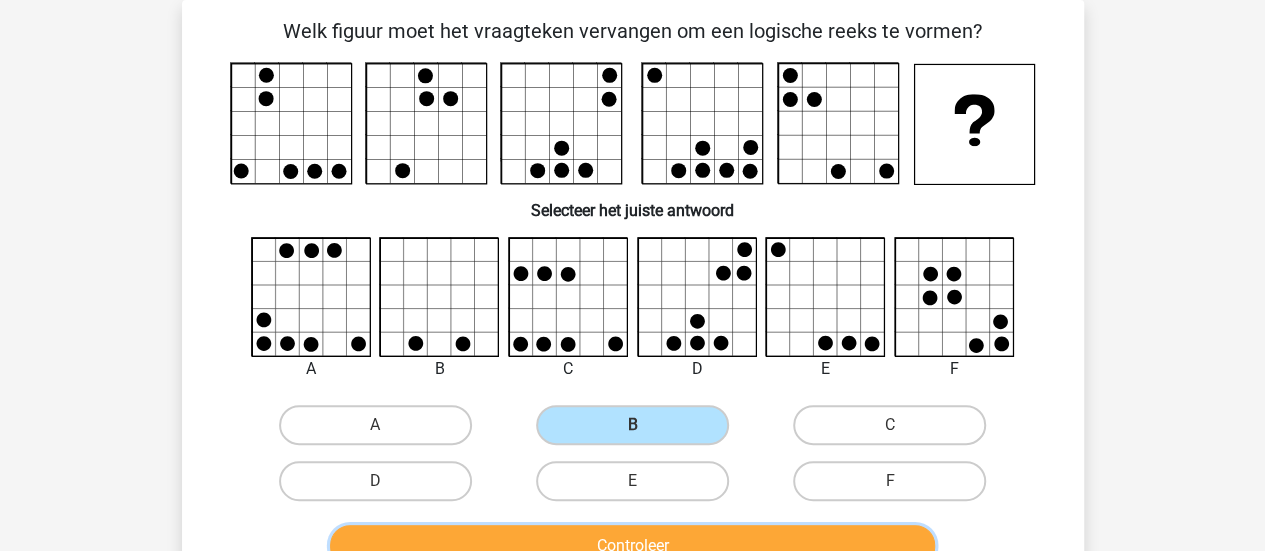 click on "Controleer" at bounding box center [632, 546] 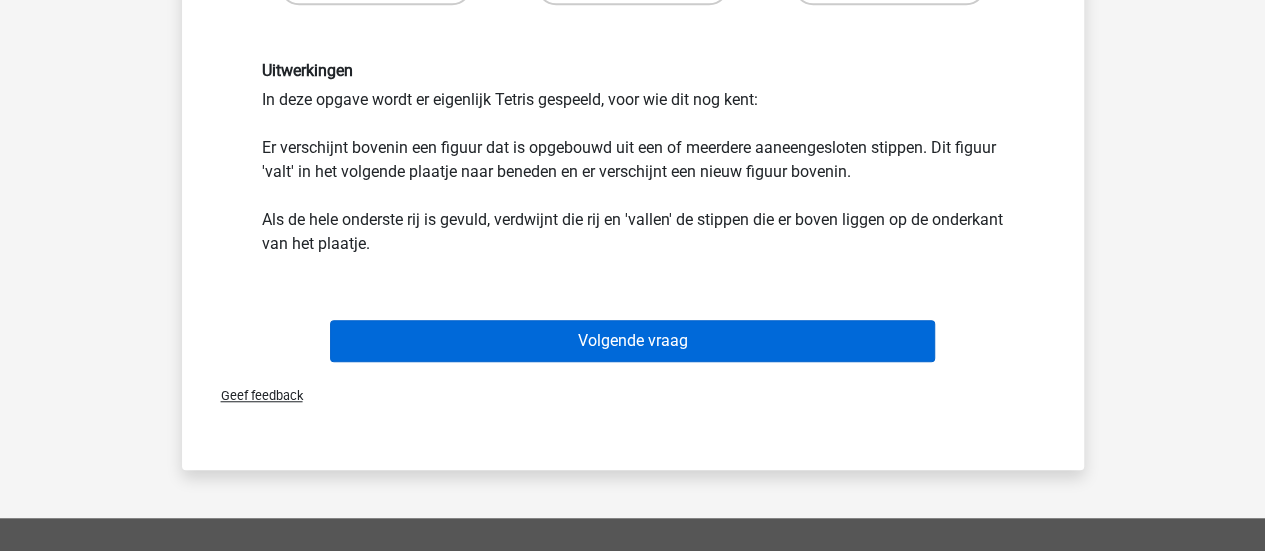 scroll, scrollTop: 592, scrollLeft: 0, axis: vertical 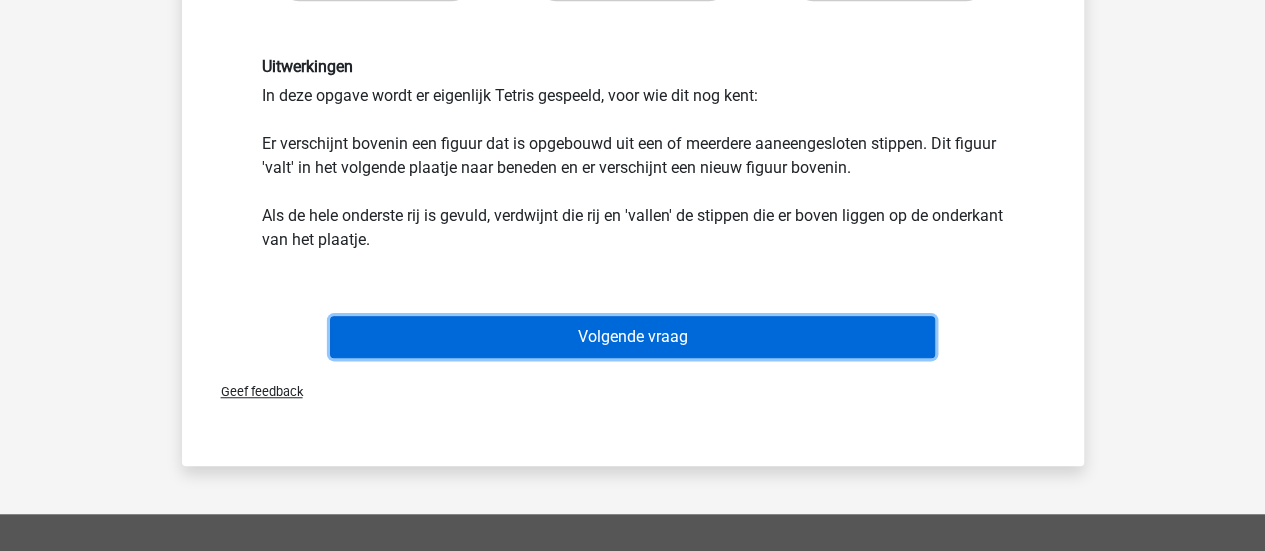 click on "Volgende vraag" at bounding box center [632, 337] 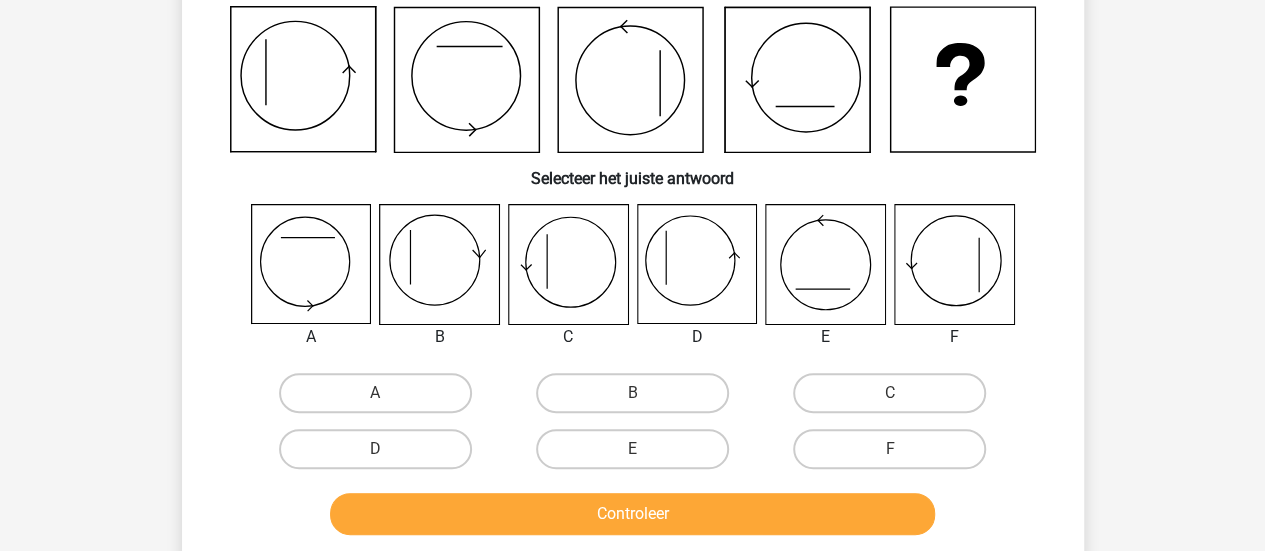 scroll, scrollTop: 92, scrollLeft: 0, axis: vertical 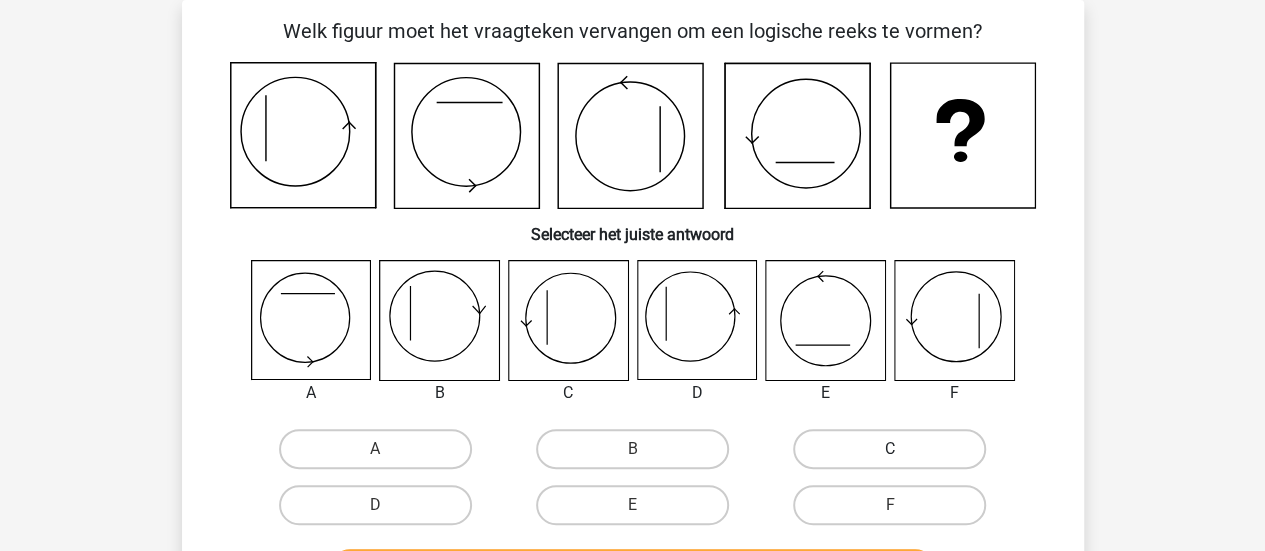 click on "C" at bounding box center [889, 449] 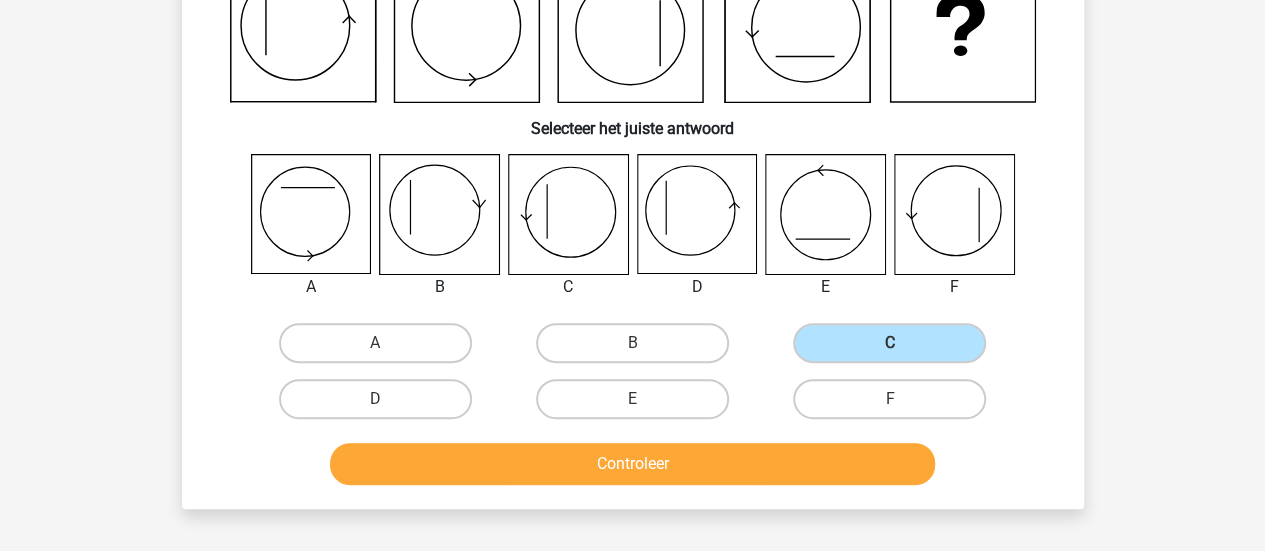 scroll, scrollTop: 292, scrollLeft: 0, axis: vertical 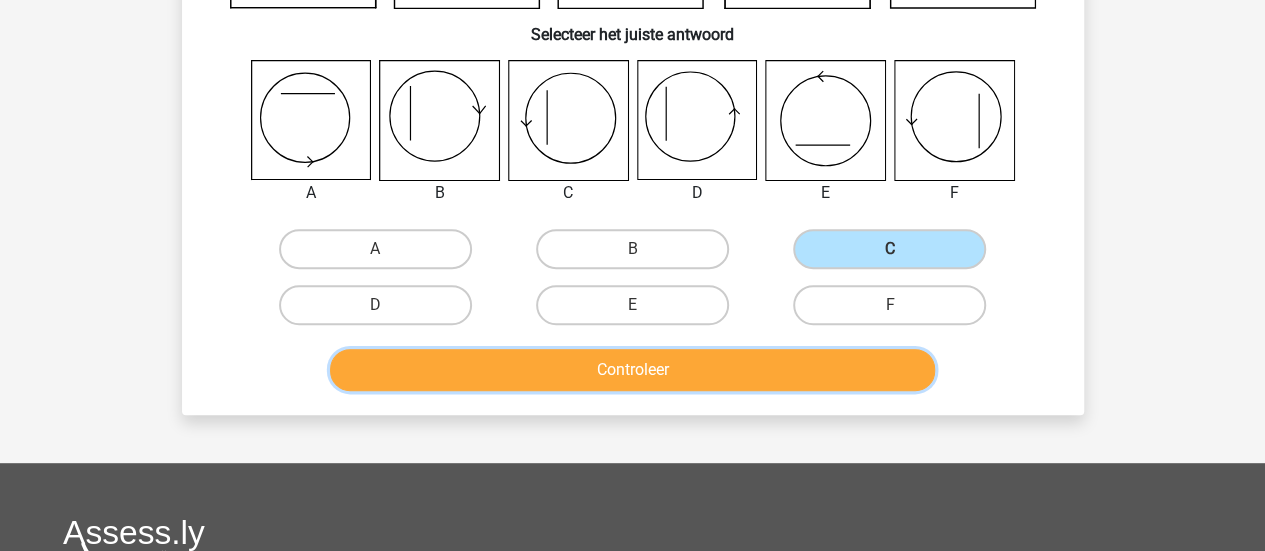 click on "Controleer" at bounding box center (632, 370) 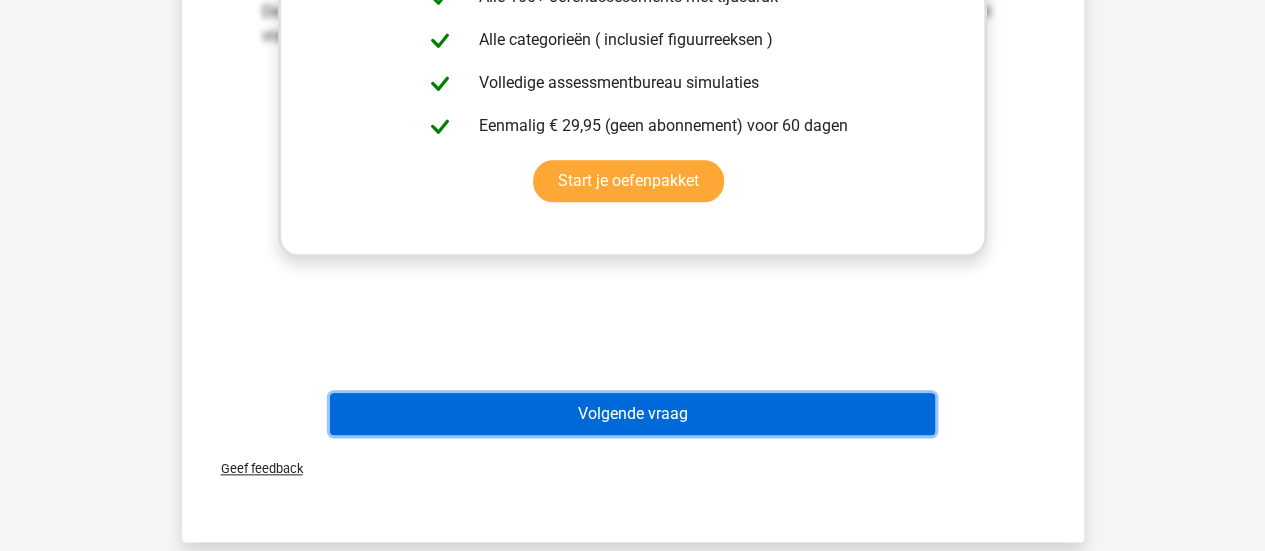 click on "Volgende vraag" at bounding box center [632, 414] 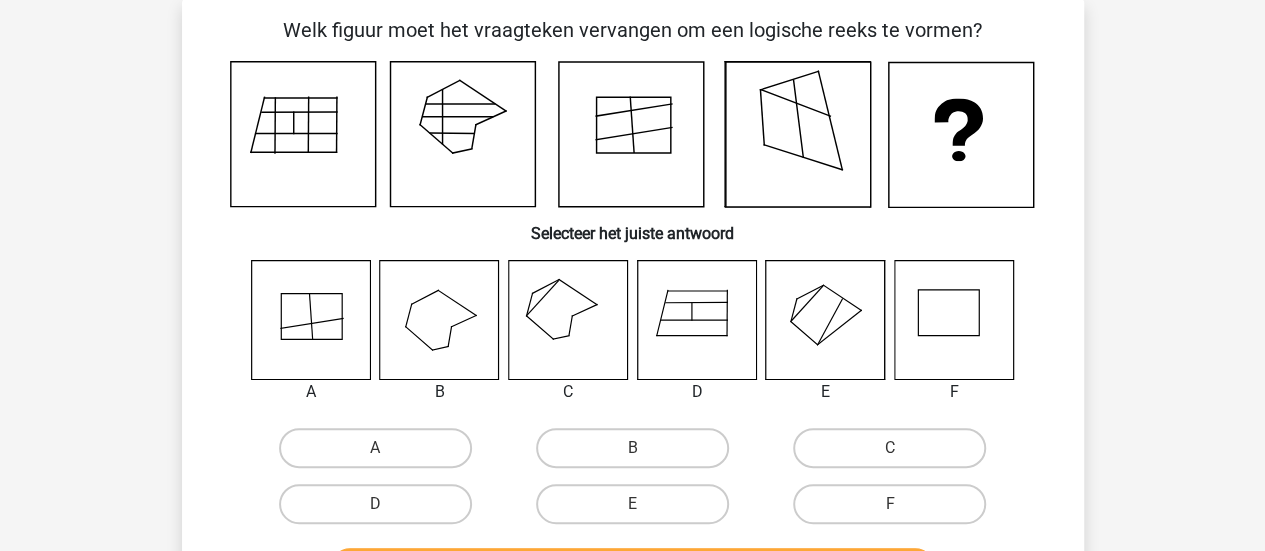 scroll, scrollTop: 92, scrollLeft: 0, axis: vertical 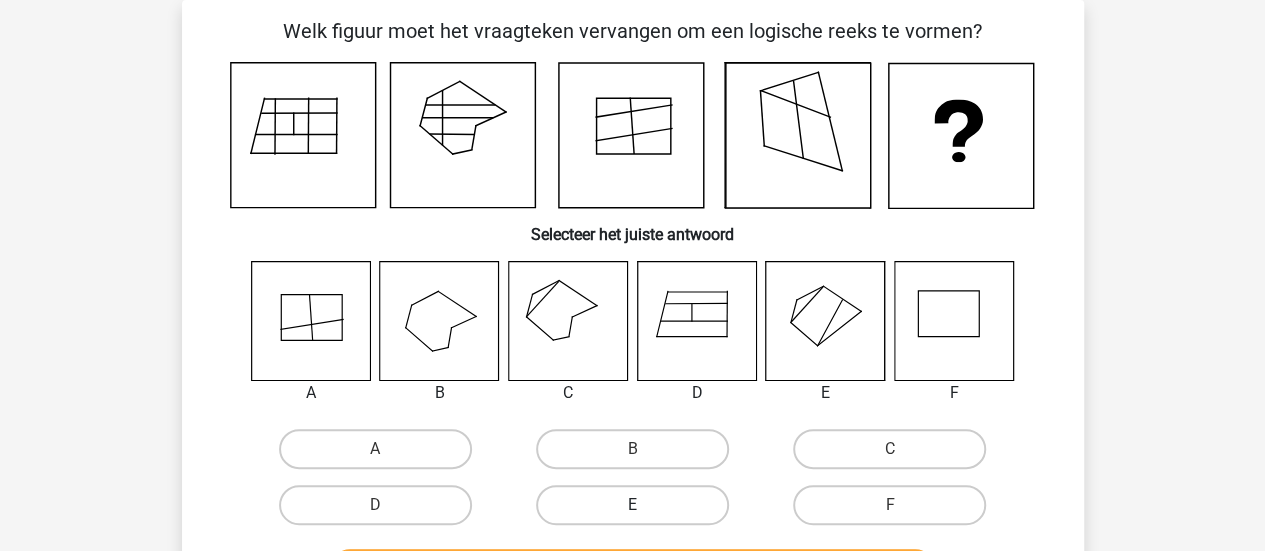 click on "E" at bounding box center [632, 505] 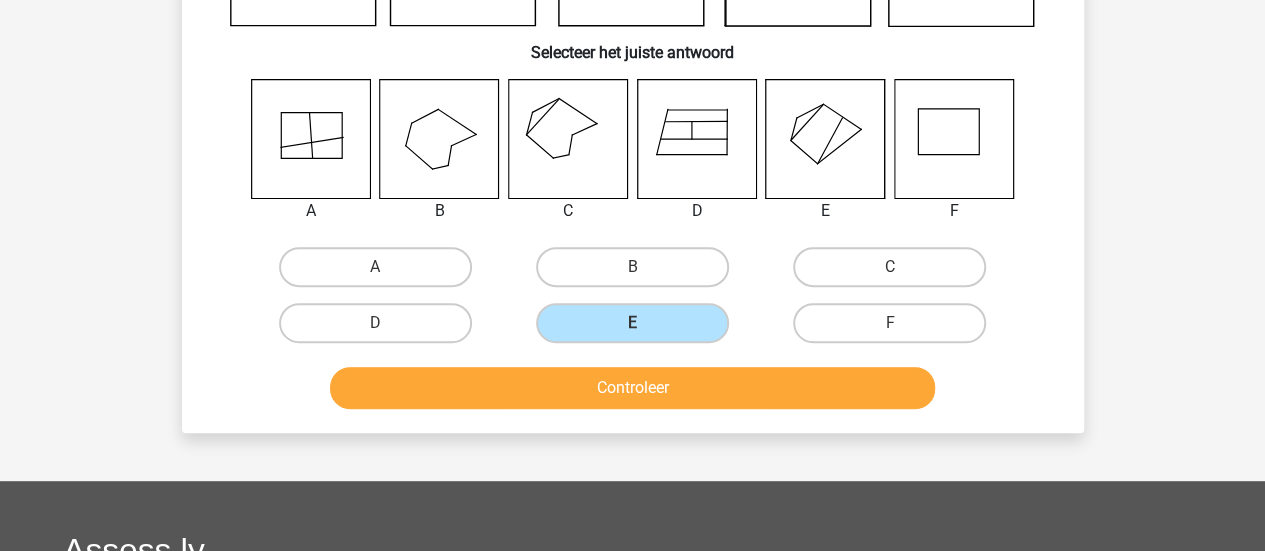 scroll, scrollTop: 292, scrollLeft: 0, axis: vertical 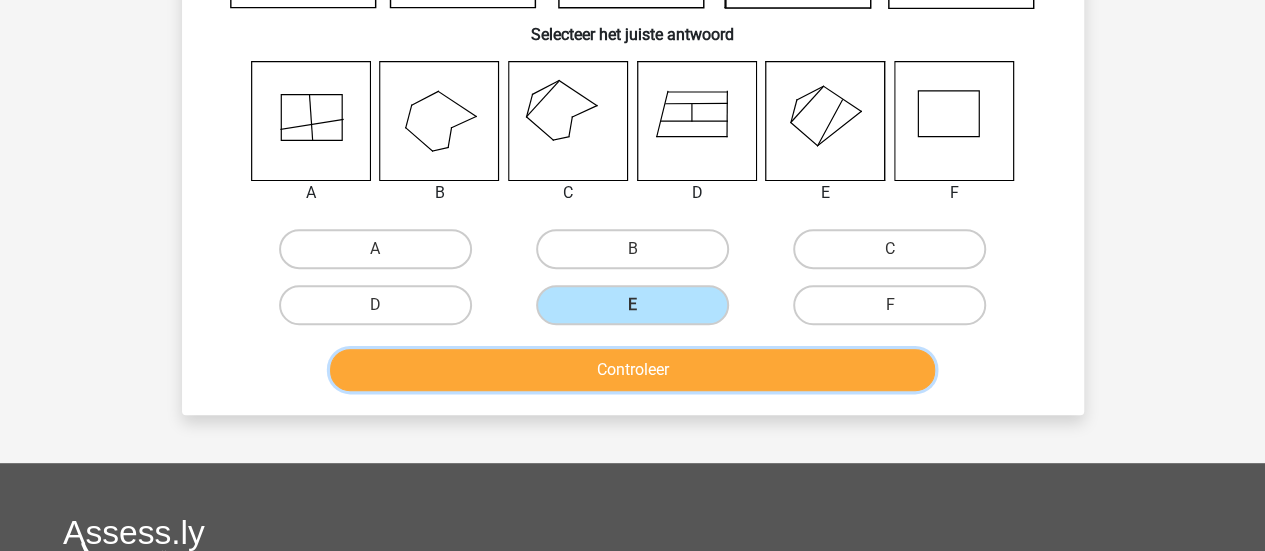 click on "Controleer" at bounding box center [632, 370] 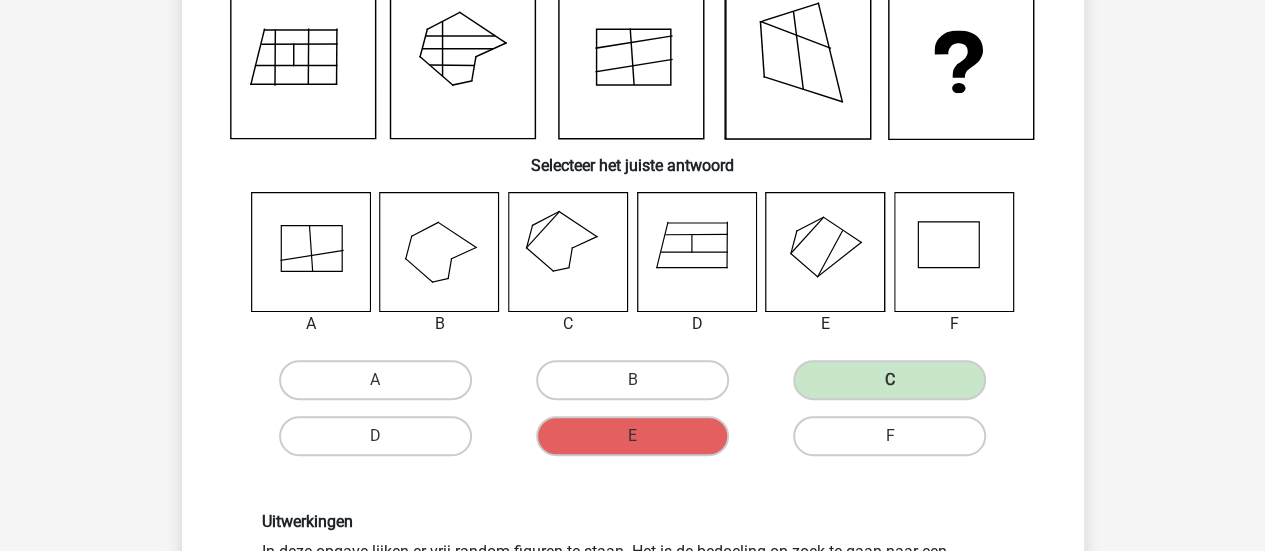 scroll, scrollTop: 192, scrollLeft: 0, axis: vertical 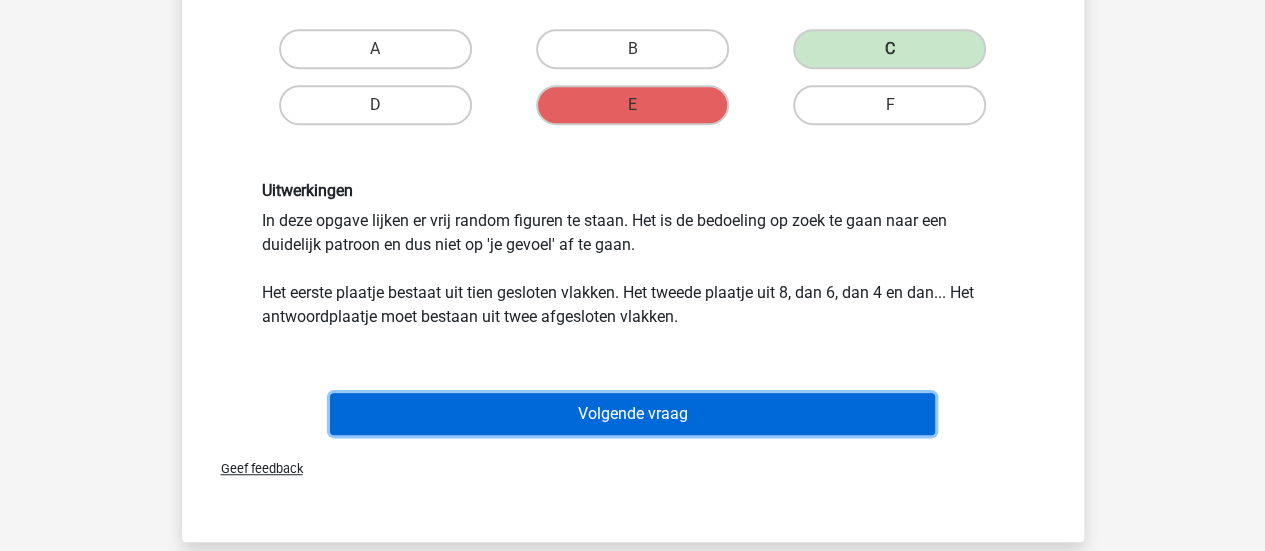 click on "Volgende vraag" at bounding box center (632, 414) 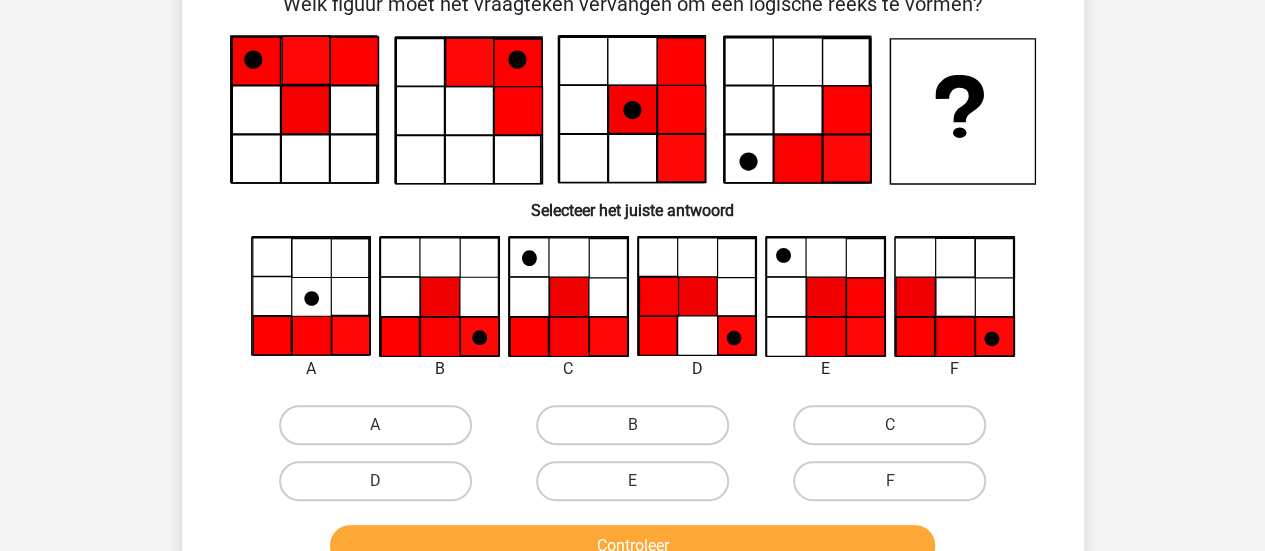 scroll, scrollTop: 92, scrollLeft: 0, axis: vertical 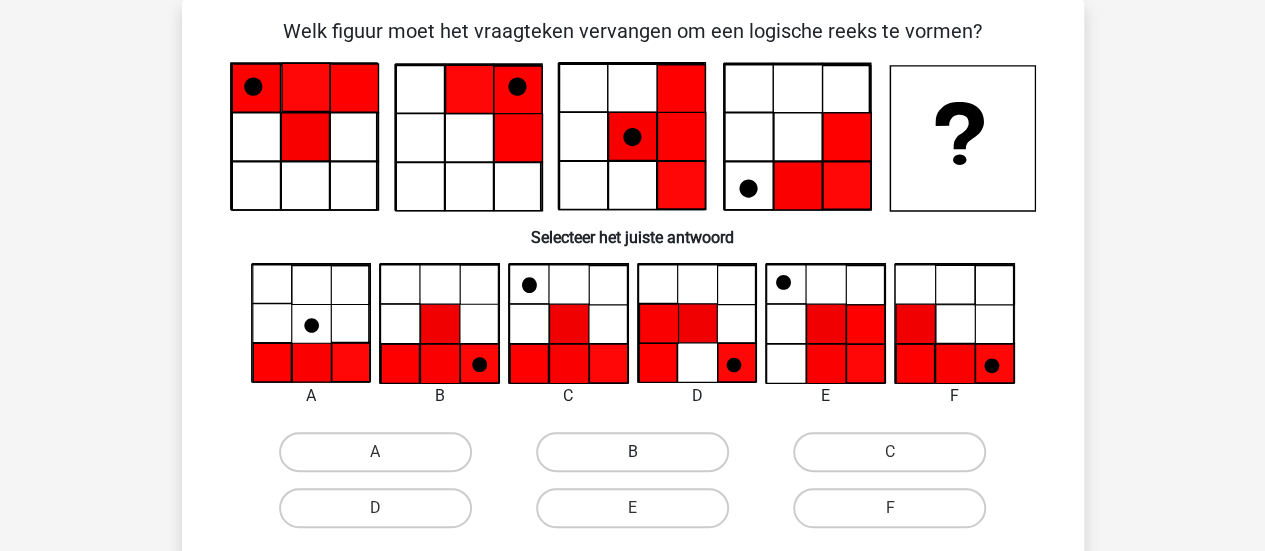 click on "B" at bounding box center (632, 452) 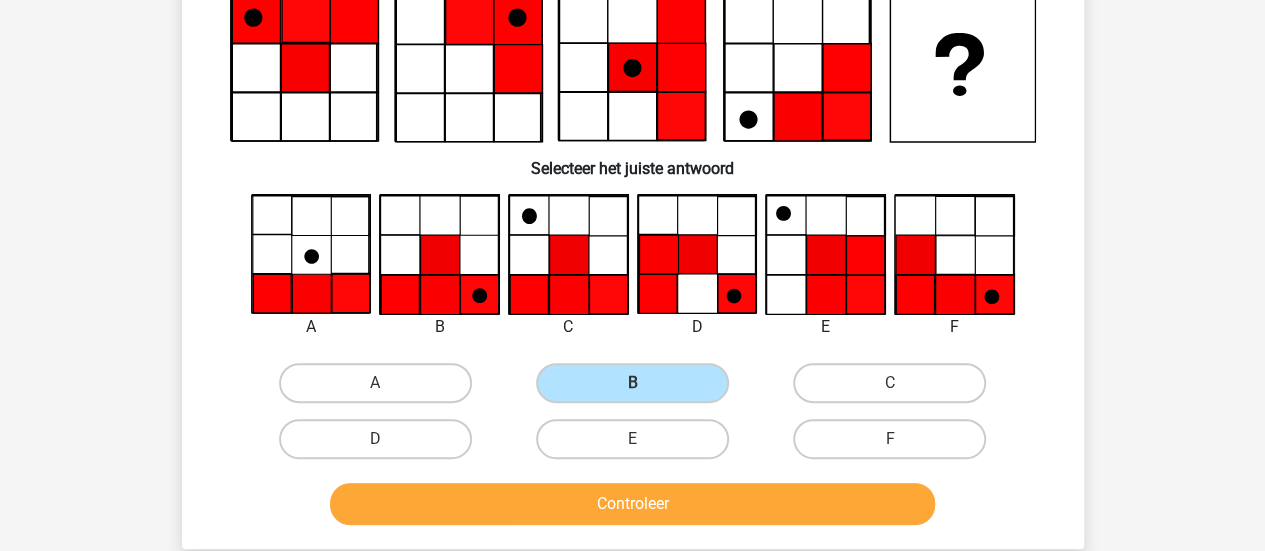 scroll, scrollTop: 192, scrollLeft: 0, axis: vertical 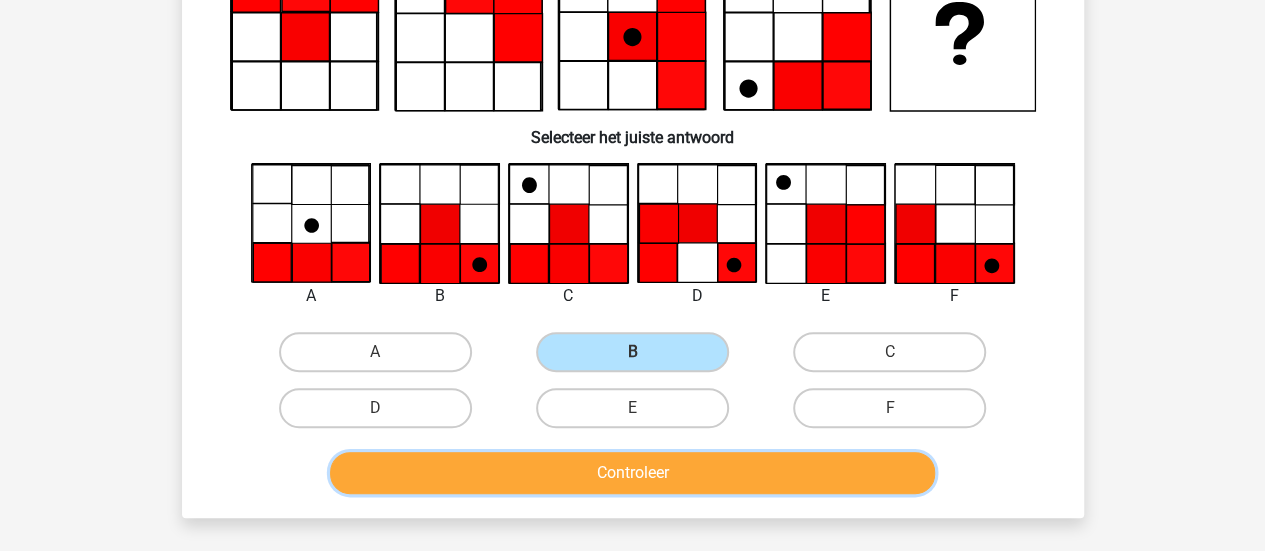click on "Controleer" at bounding box center (632, 473) 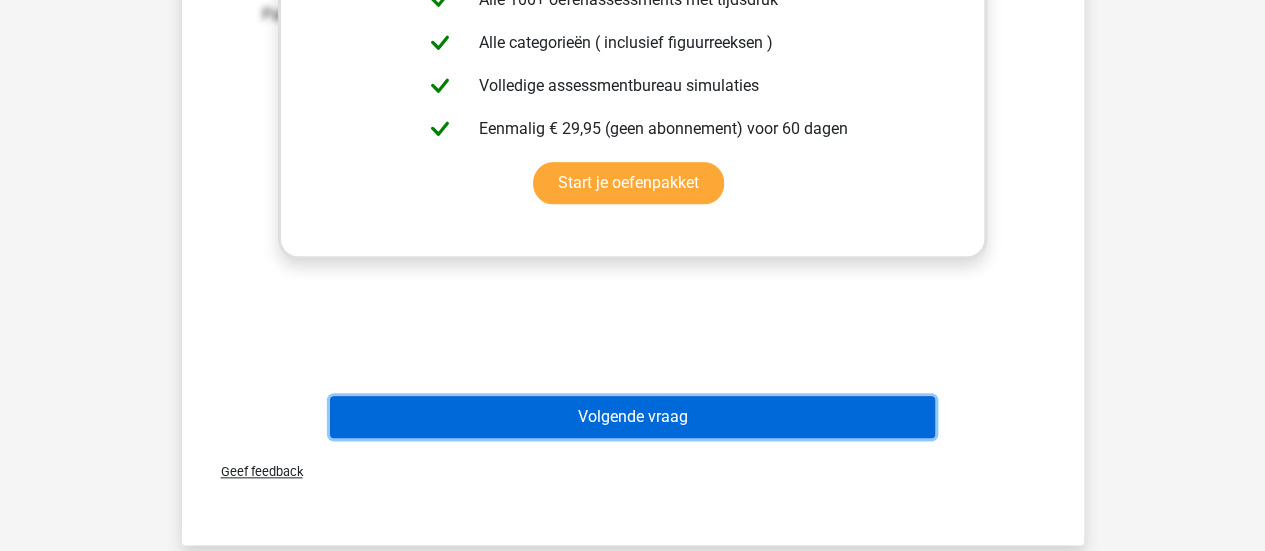 click on "Volgende vraag" at bounding box center (632, 417) 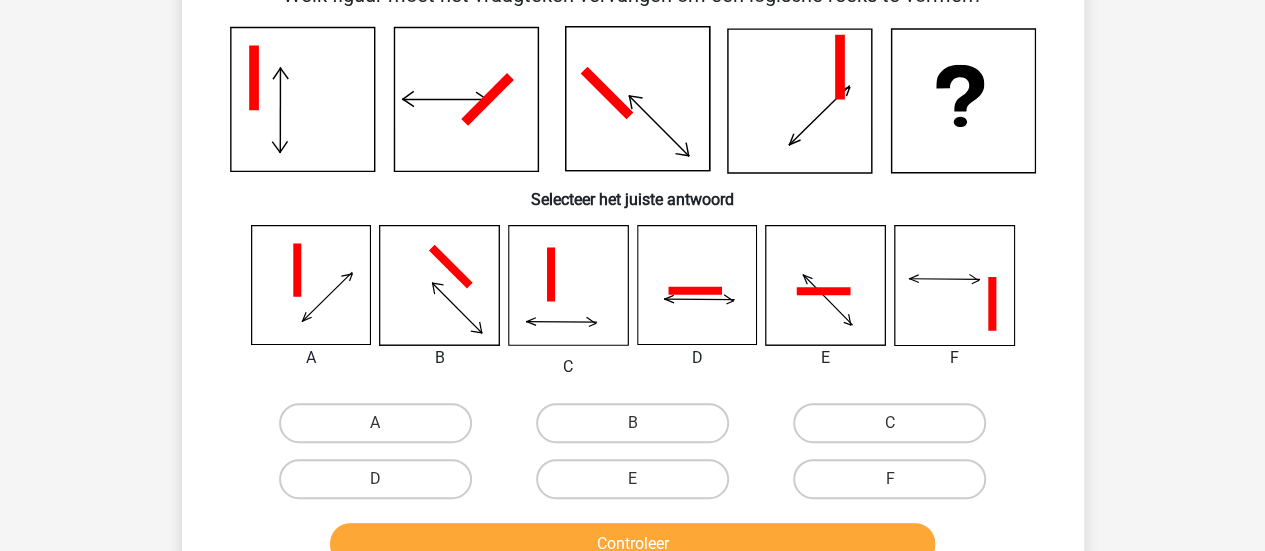 scroll, scrollTop: 92, scrollLeft: 0, axis: vertical 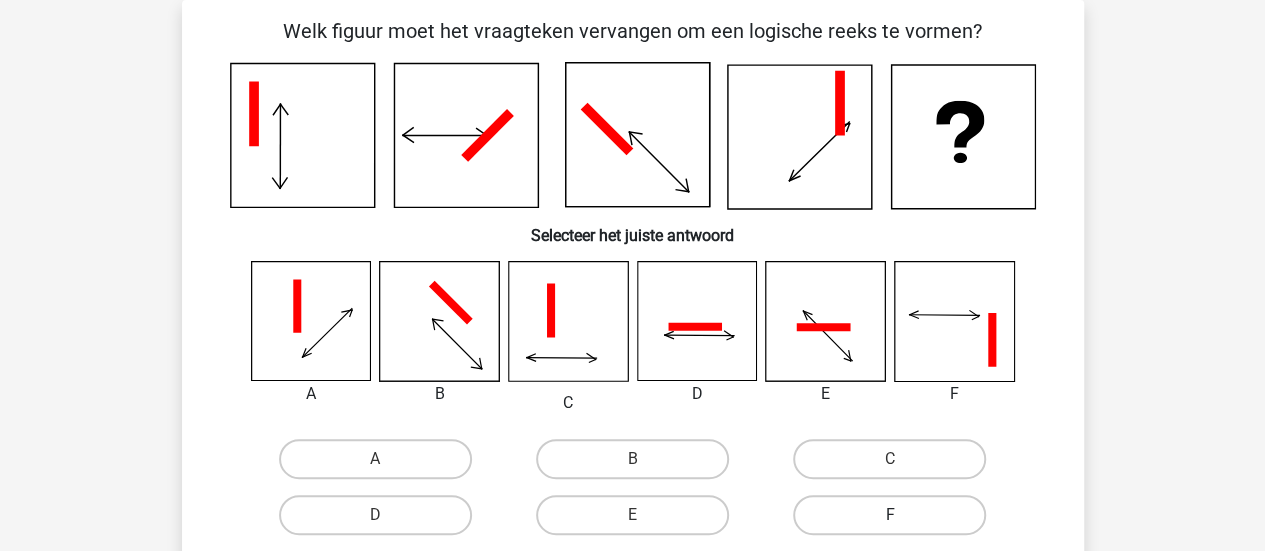 click on "F" at bounding box center (889, 515) 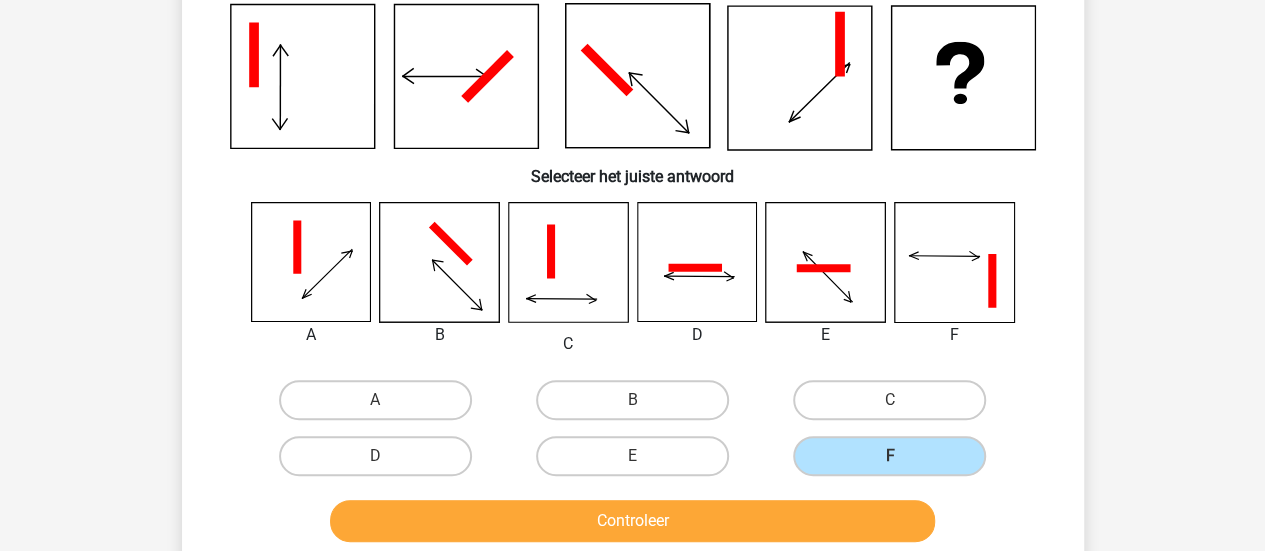 scroll, scrollTop: 192, scrollLeft: 0, axis: vertical 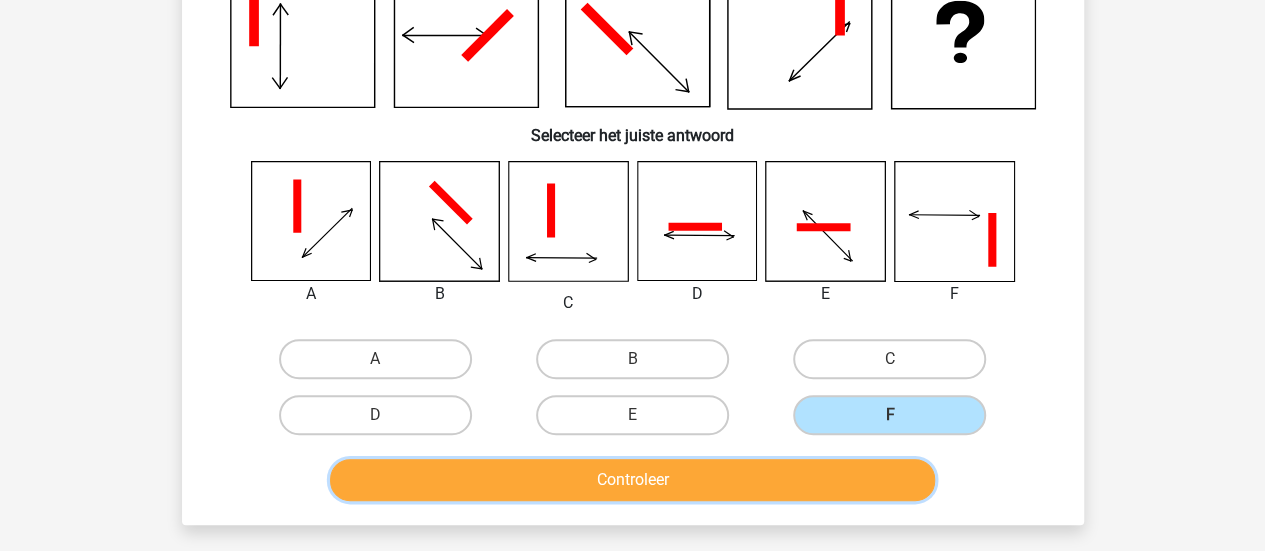 click on "Controleer" at bounding box center (632, 480) 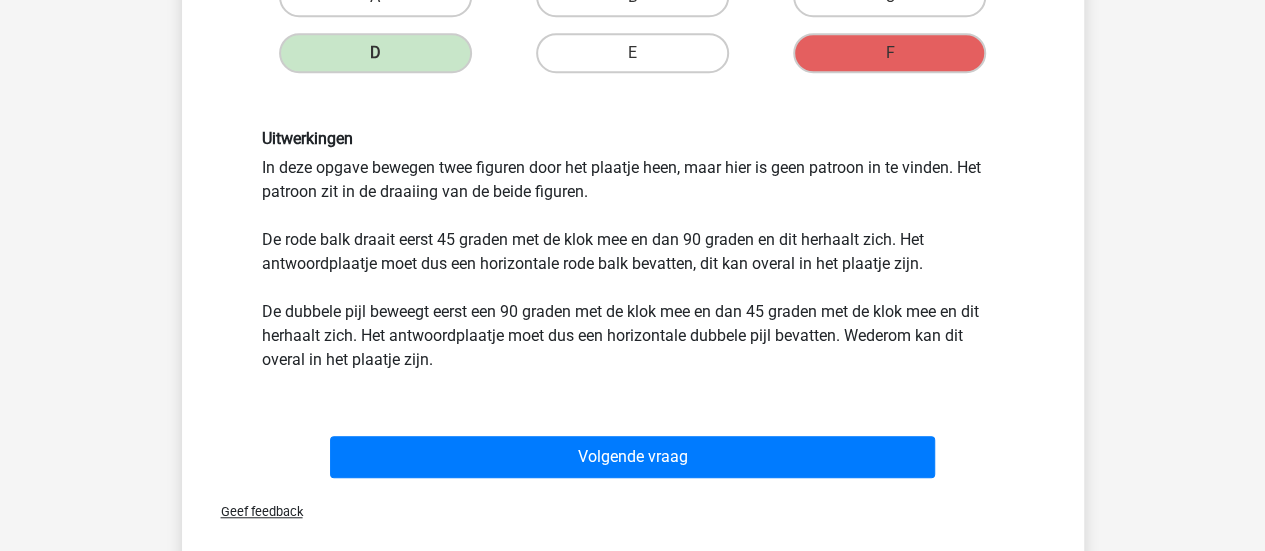 scroll, scrollTop: 592, scrollLeft: 0, axis: vertical 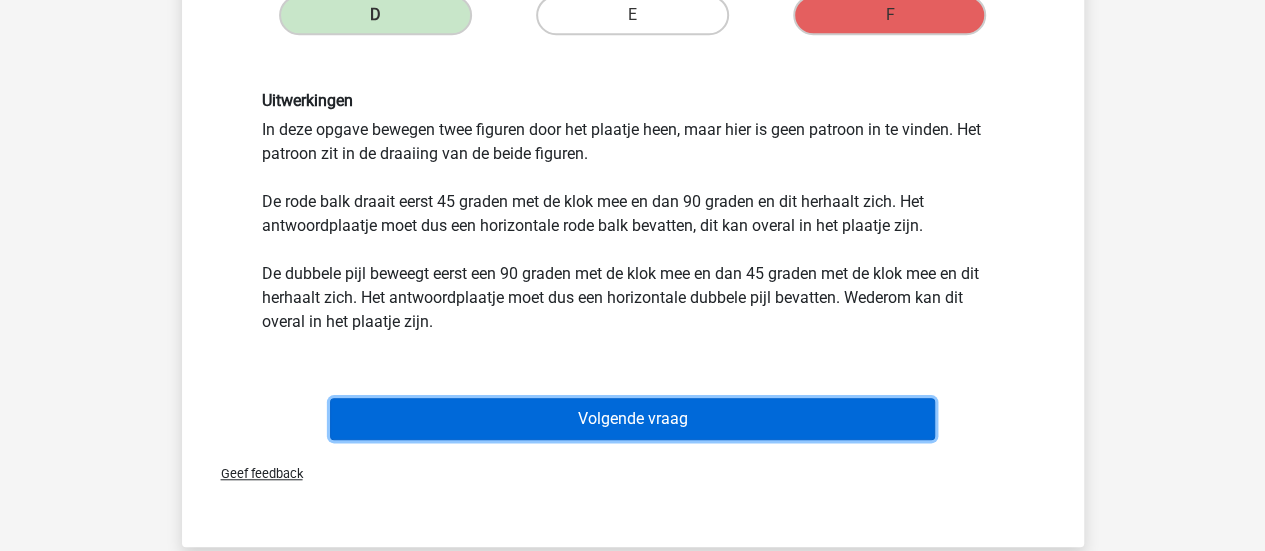click on "Volgende vraag" at bounding box center (632, 419) 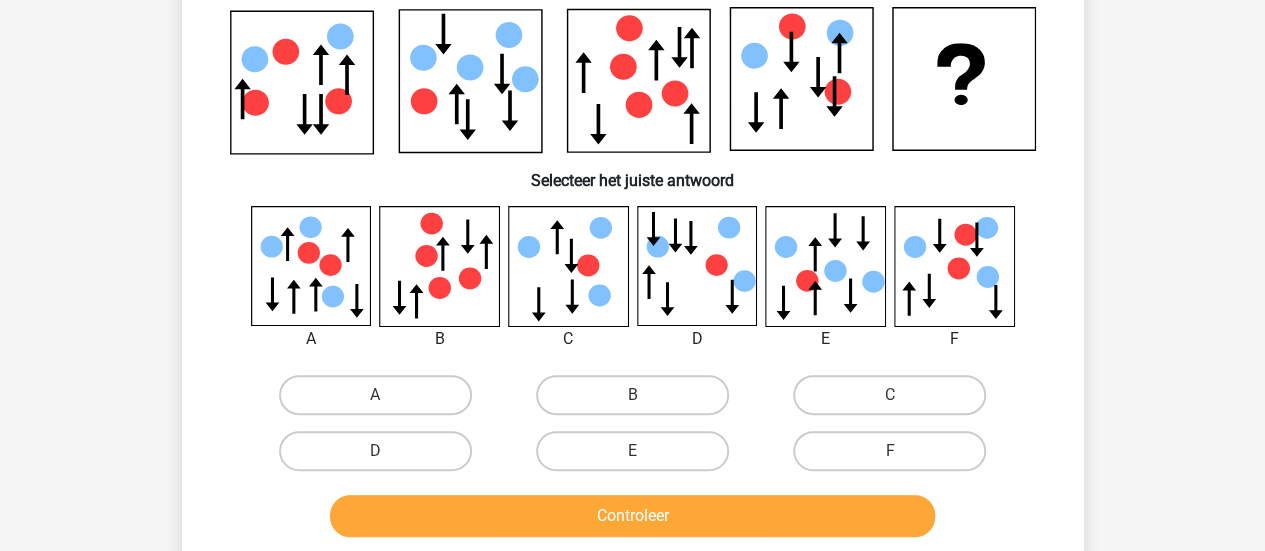 scroll, scrollTop: 92, scrollLeft: 0, axis: vertical 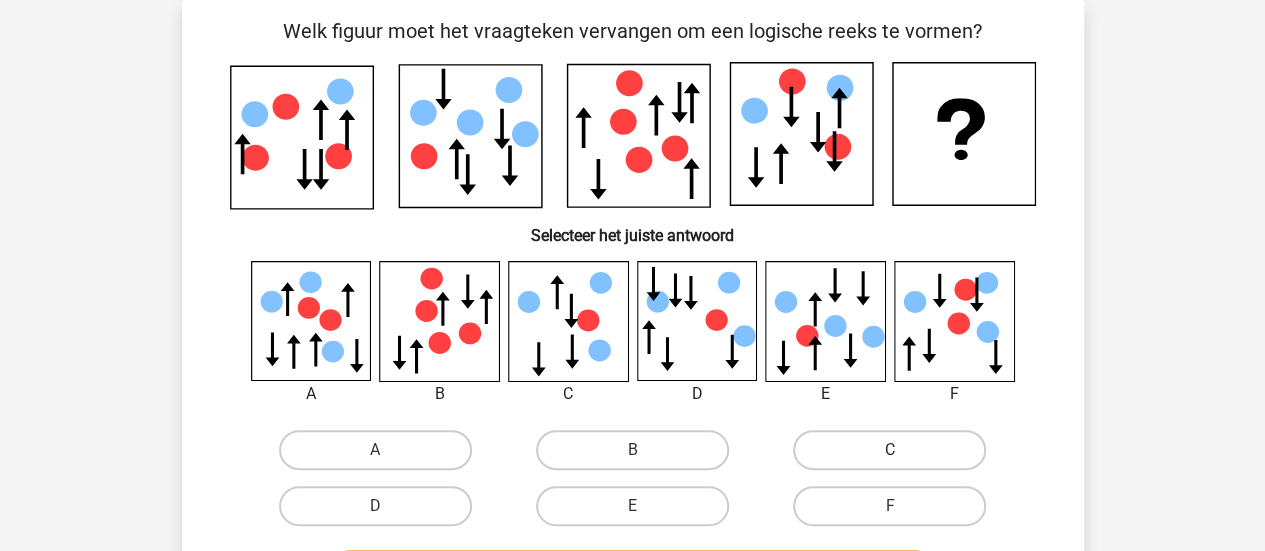 click on "C" at bounding box center (889, 450) 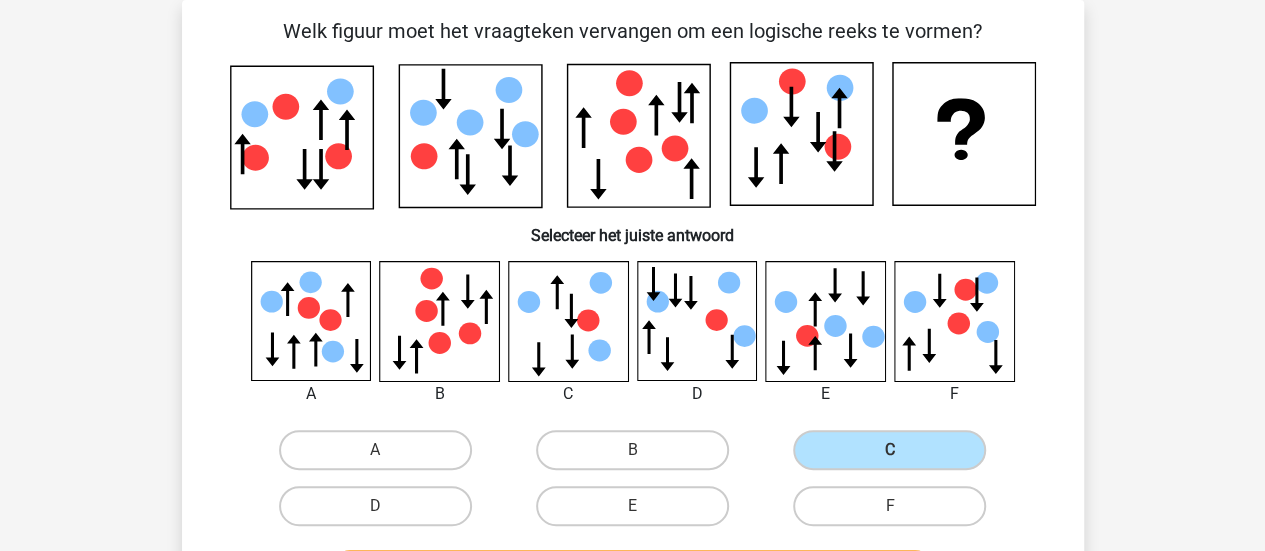 scroll, scrollTop: 292, scrollLeft: 0, axis: vertical 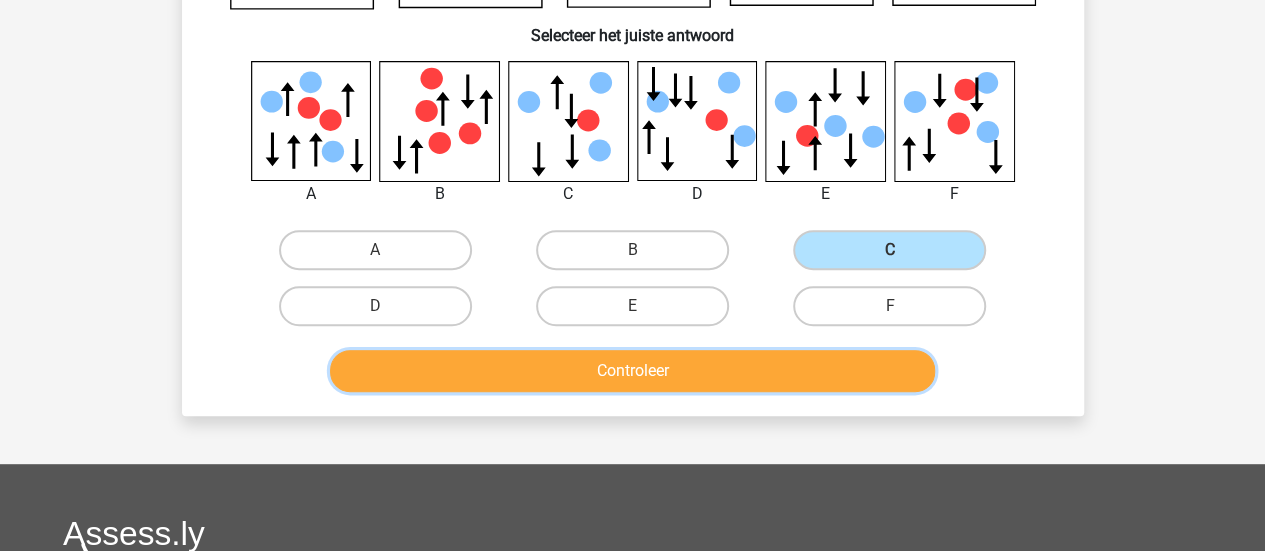 click on "Controleer" at bounding box center (632, 371) 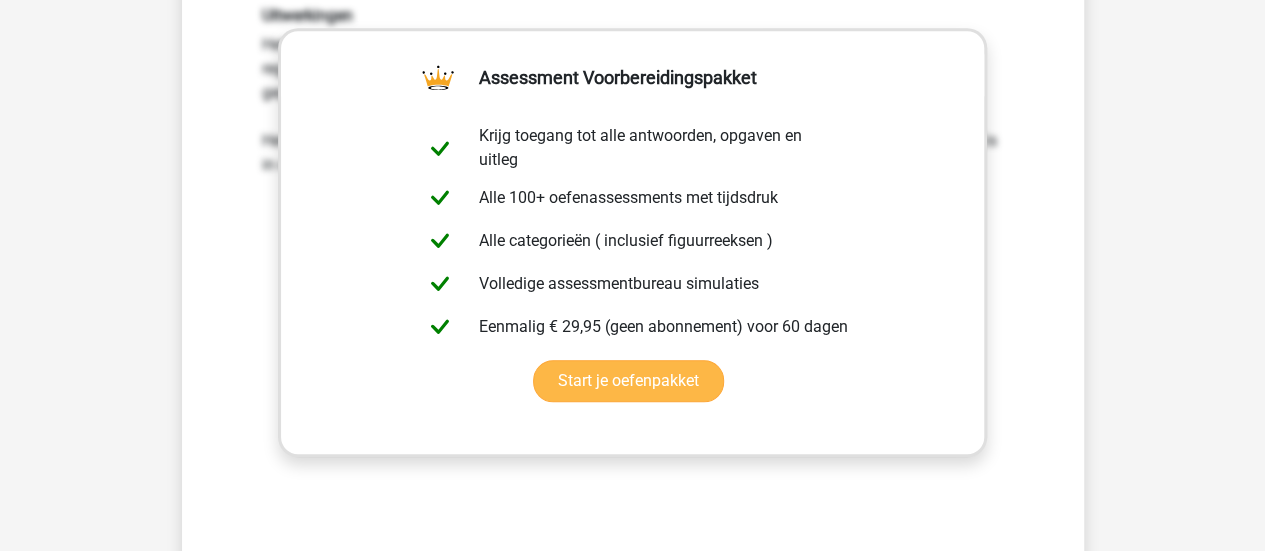 scroll, scrollTop: 892, scrollLeft: 0, axis: vertical 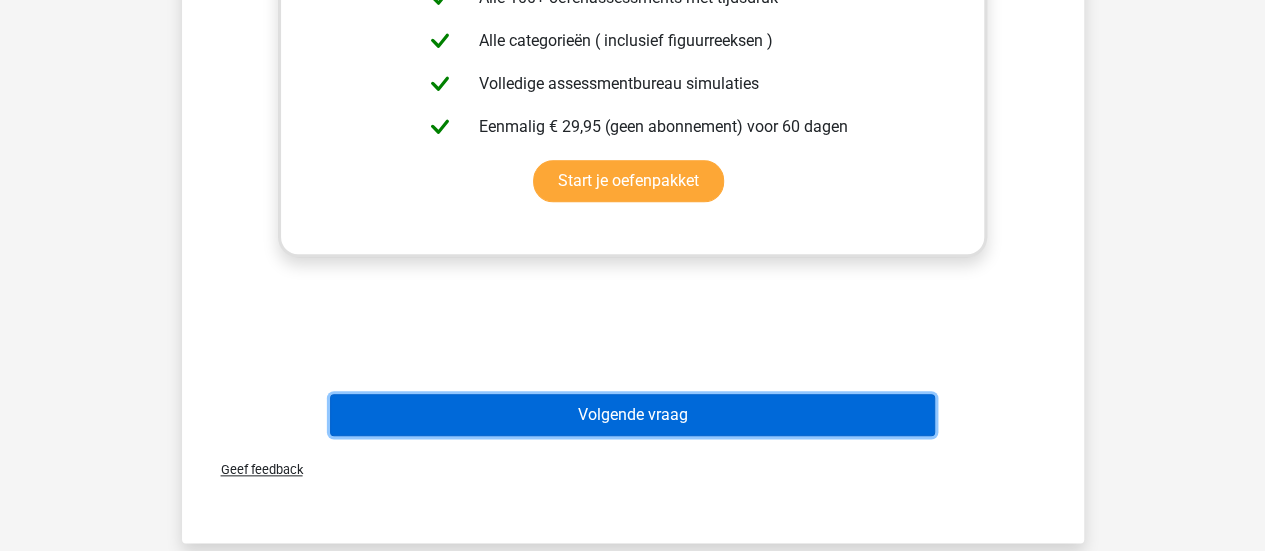 click on "Volgende vraag" at bounding box center (632, 415) 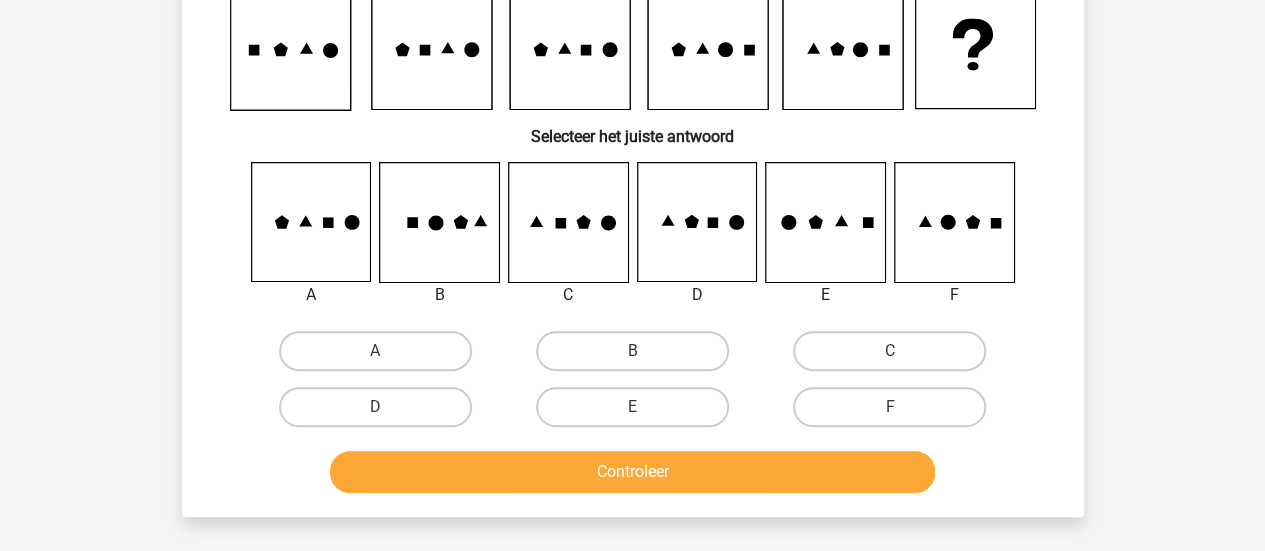 scroll, scrollTop: 92, scrollLeft: 0, axis: vertical 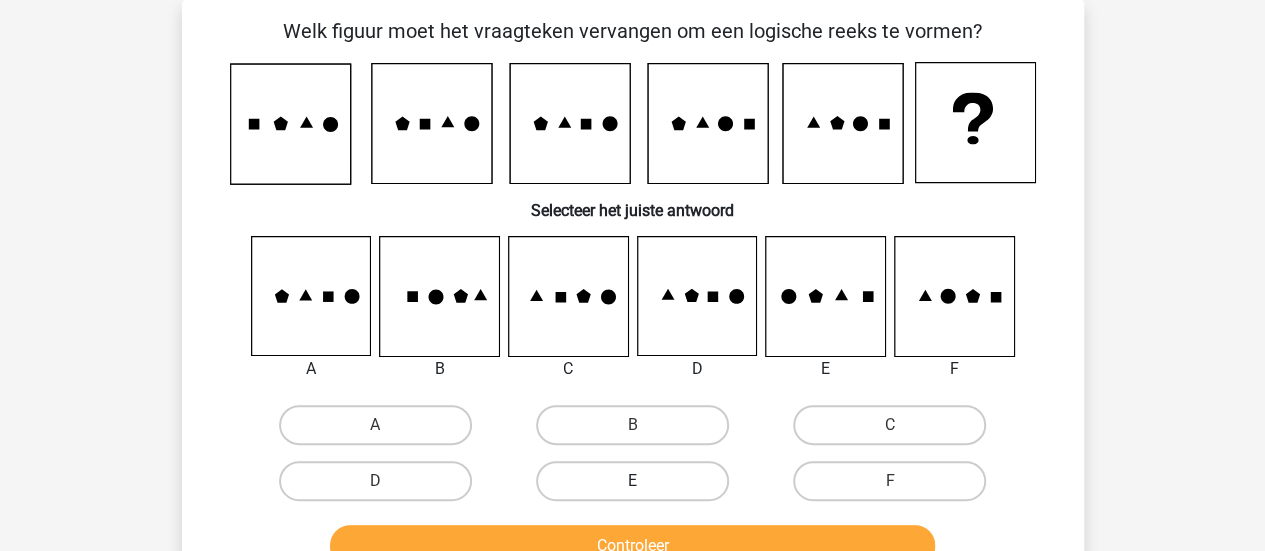 click on "E" at bounding box center [632, 481] 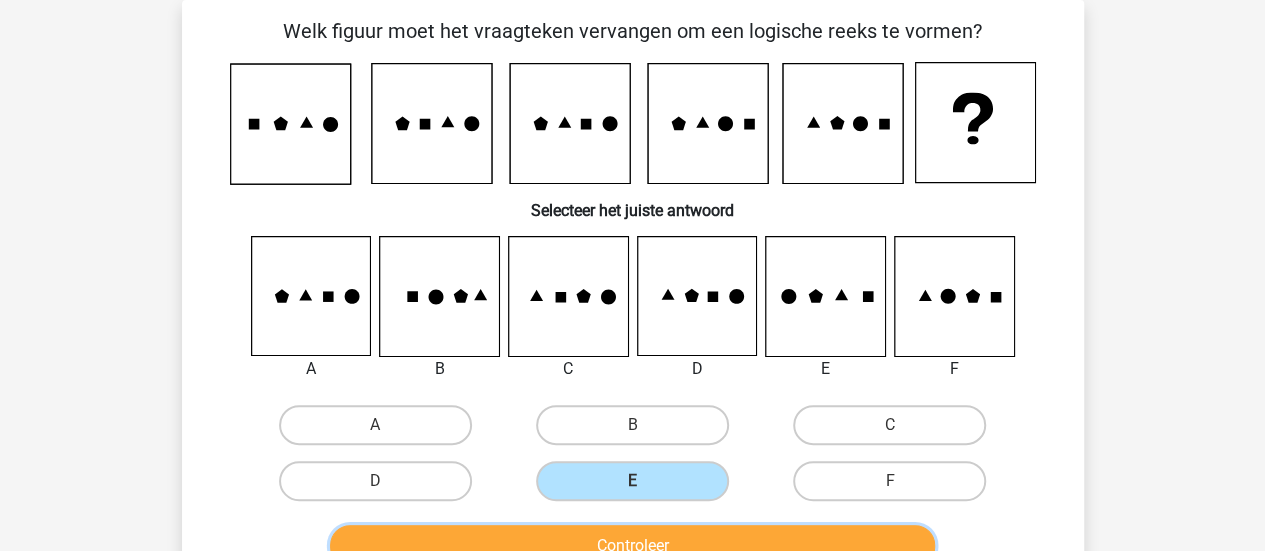 click on "Controleer" at bounding box center (632, 546) 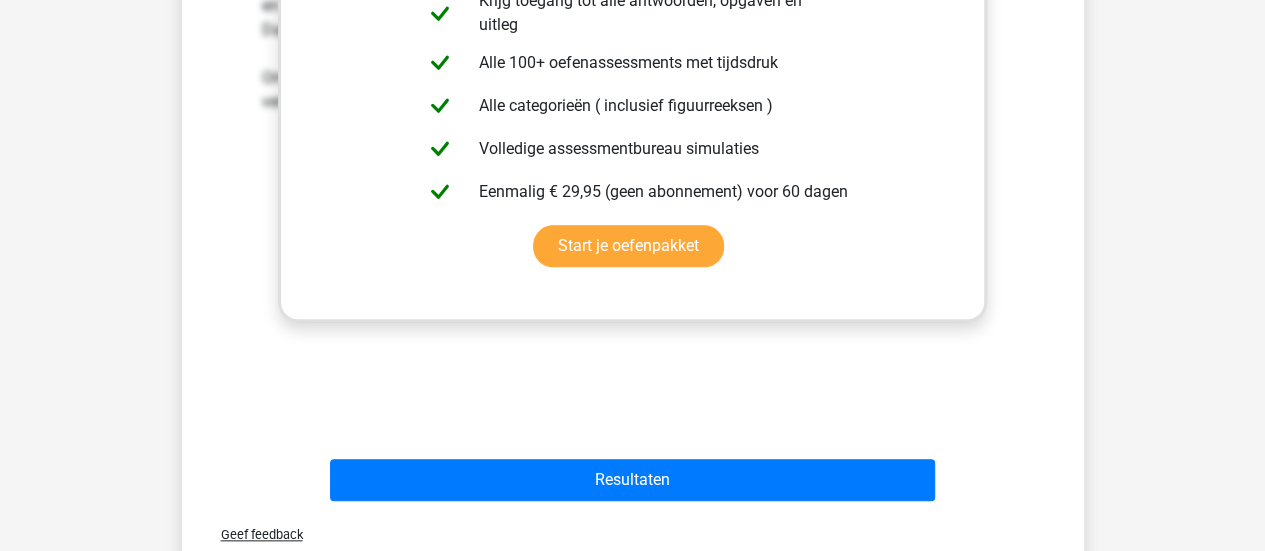 scroll, scrollTop: 892, scrollLeft: 0, axis: vertical 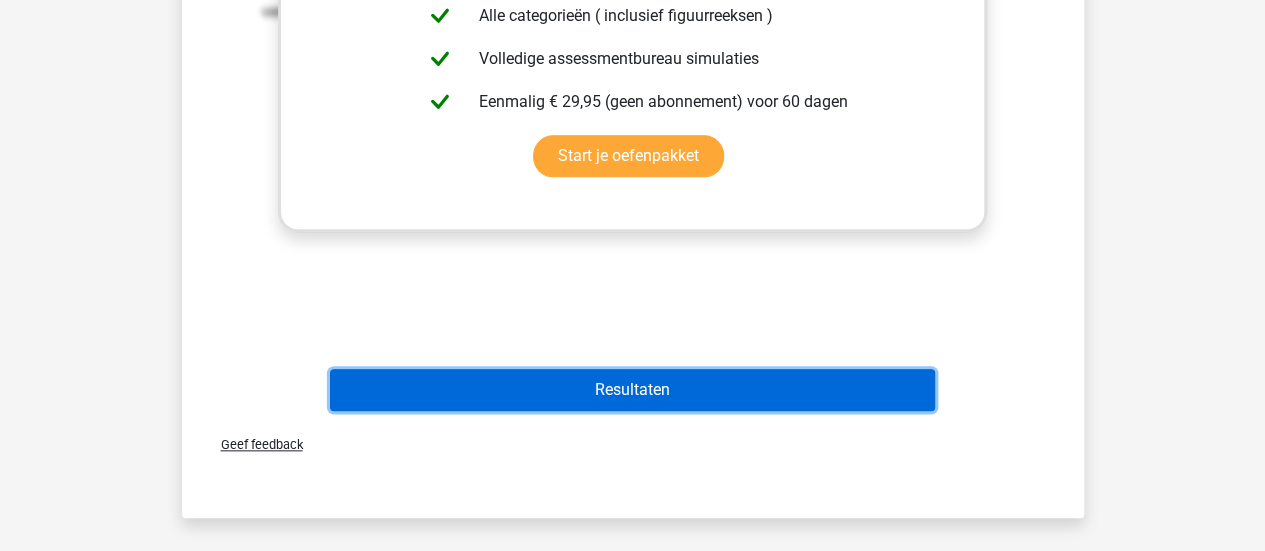 click on "Resultaten" at bounding box center (632, 390) 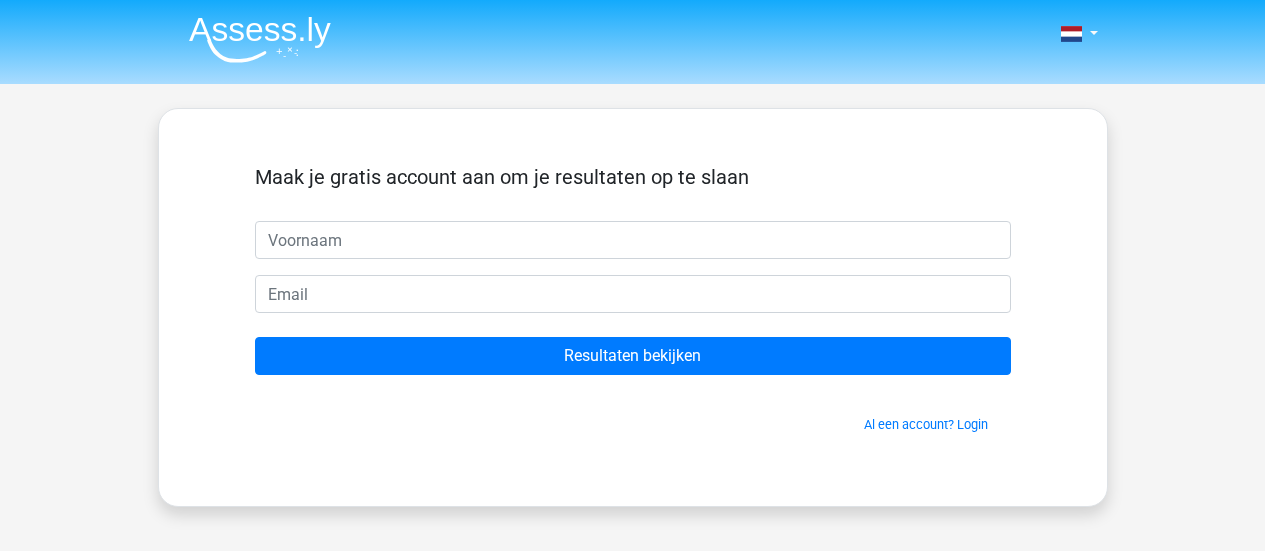 scroll, scrollTop: 0, scrollLeft: 0, axis: both 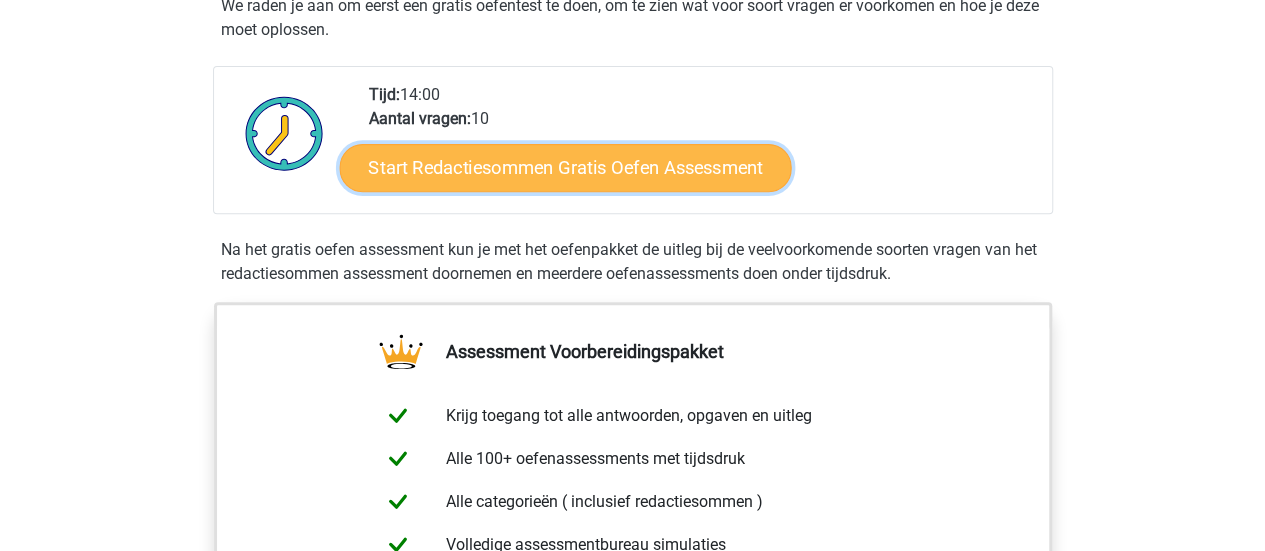 click on "Start Redactiesommen
Gratis Oefen Assessment" at bounding box center (565, 167) 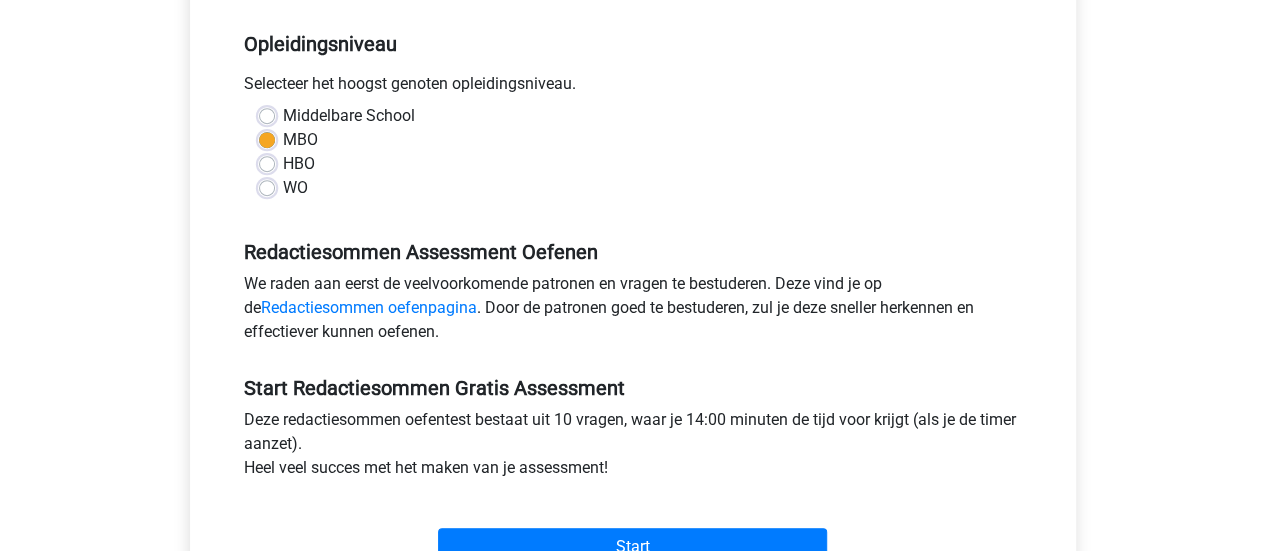 scroll, scrollTop: 500, scrollLeft: 0, axis: vertical 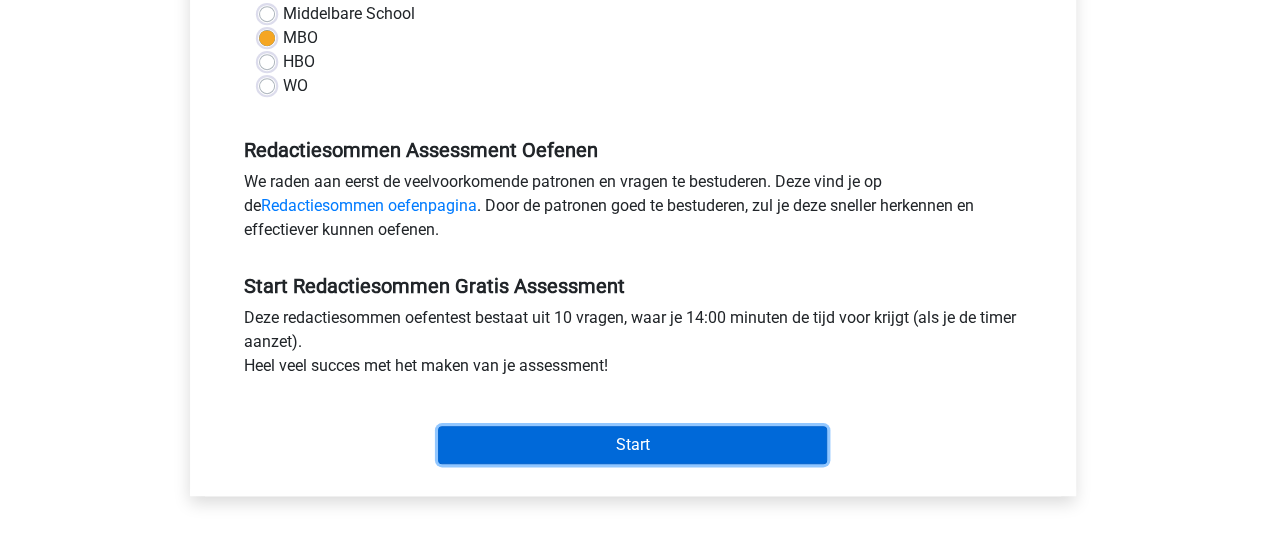 click on "Start" at bounding box center [632, 445] 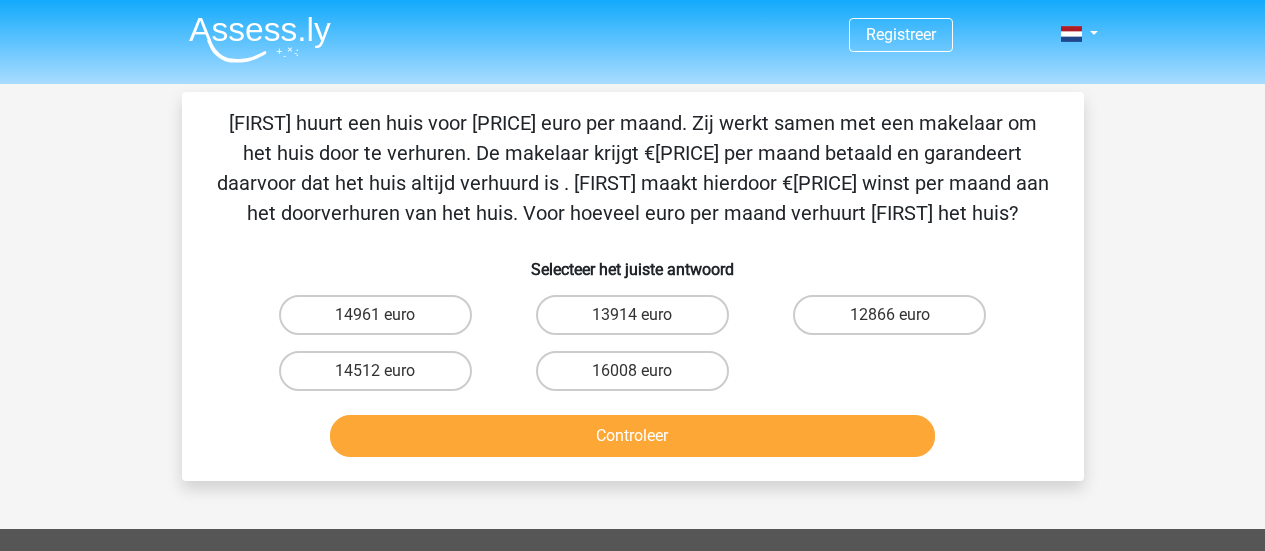 scroll, scrollTop: 0, scrollLeft: 0, axis: both 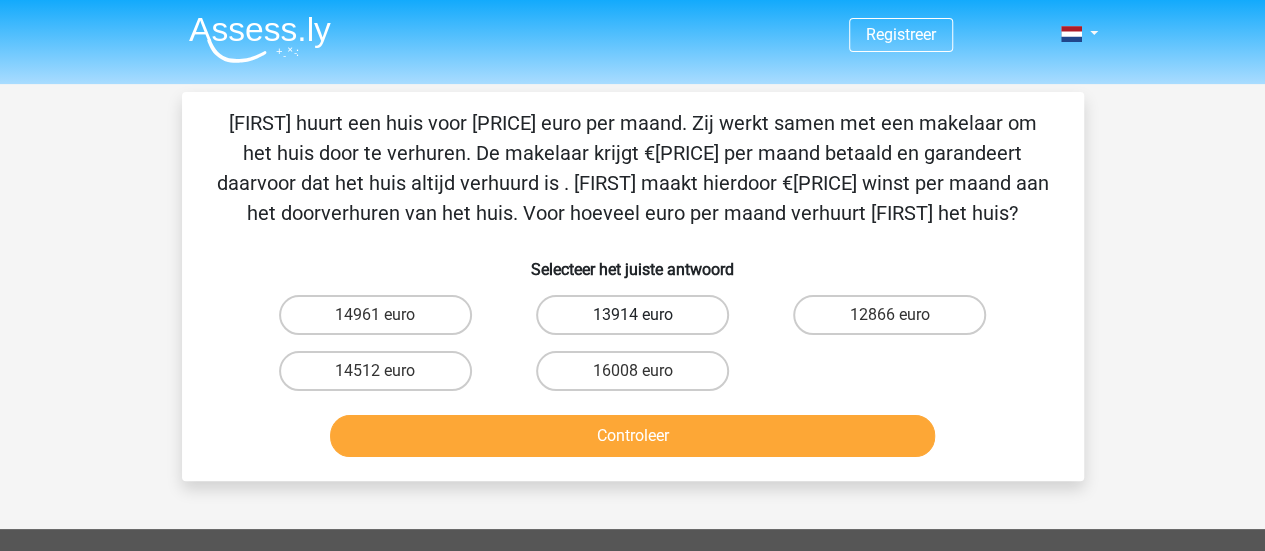 click on "13914 euro" at bounding box center [632, 315] 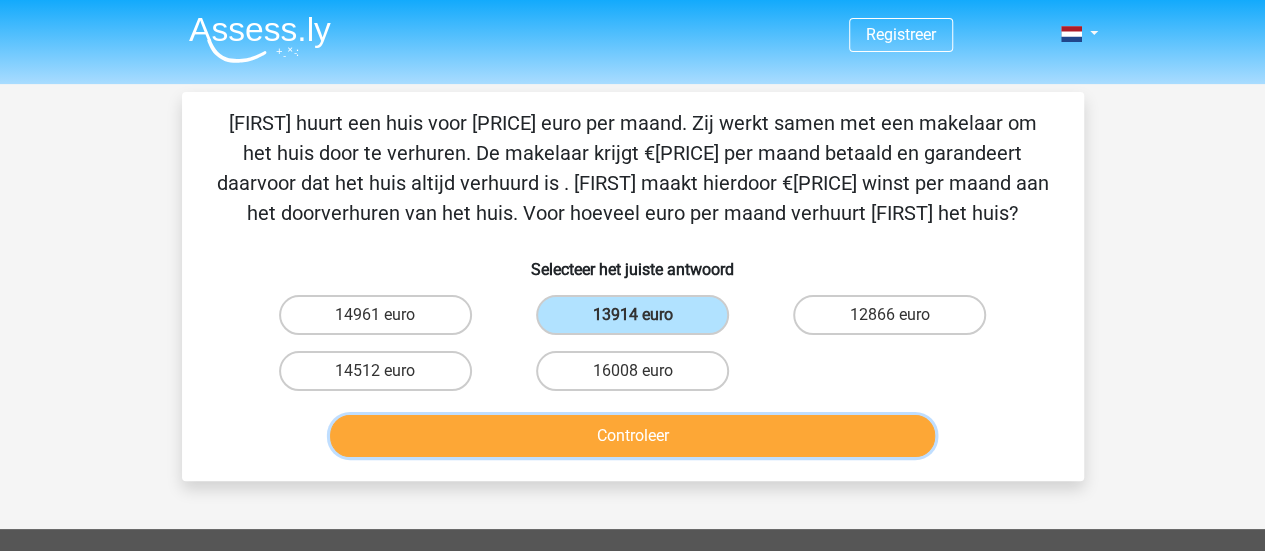 click on "Controleer" at bounding box center (632, 436) 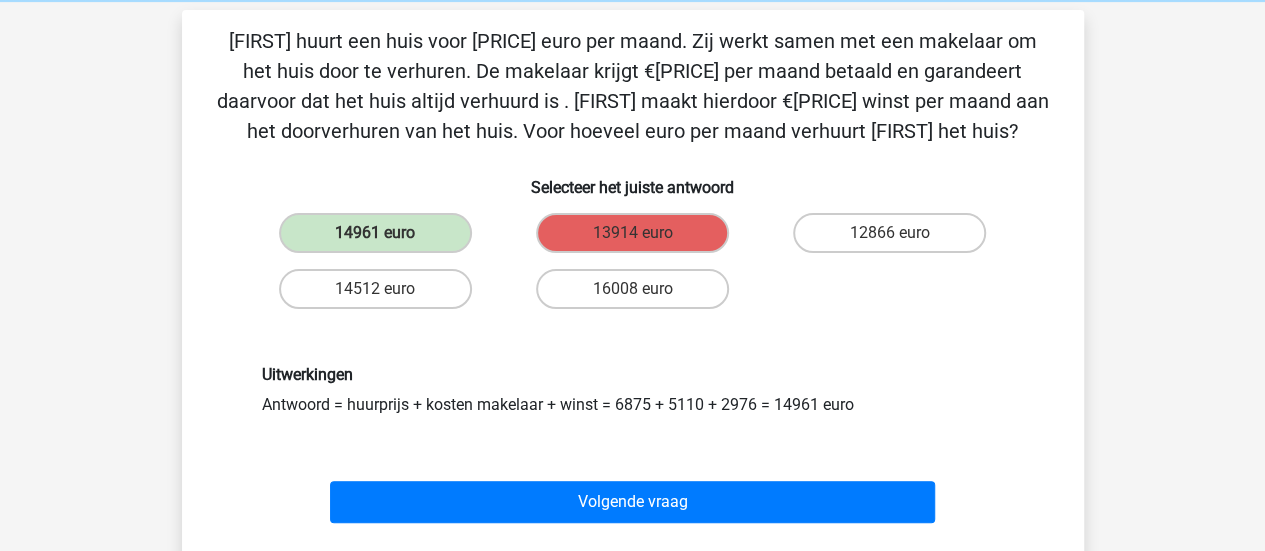 scroll, scrollTop: 100, scrollLeft: 0, axis: vertical 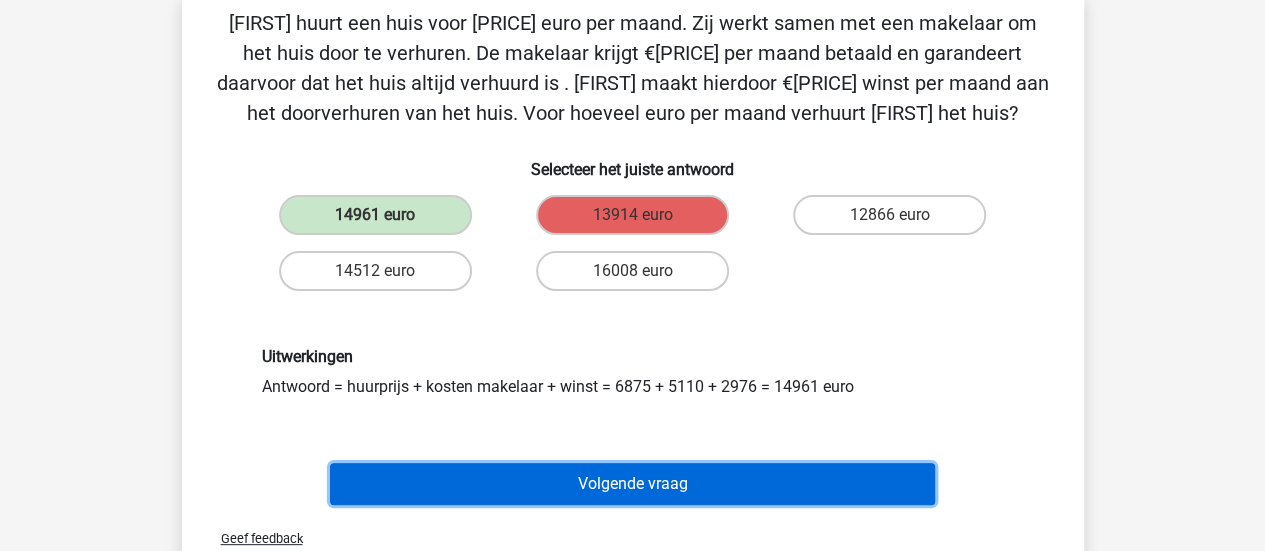 click on "Volgende vraag" at bounding box center (632, 484) 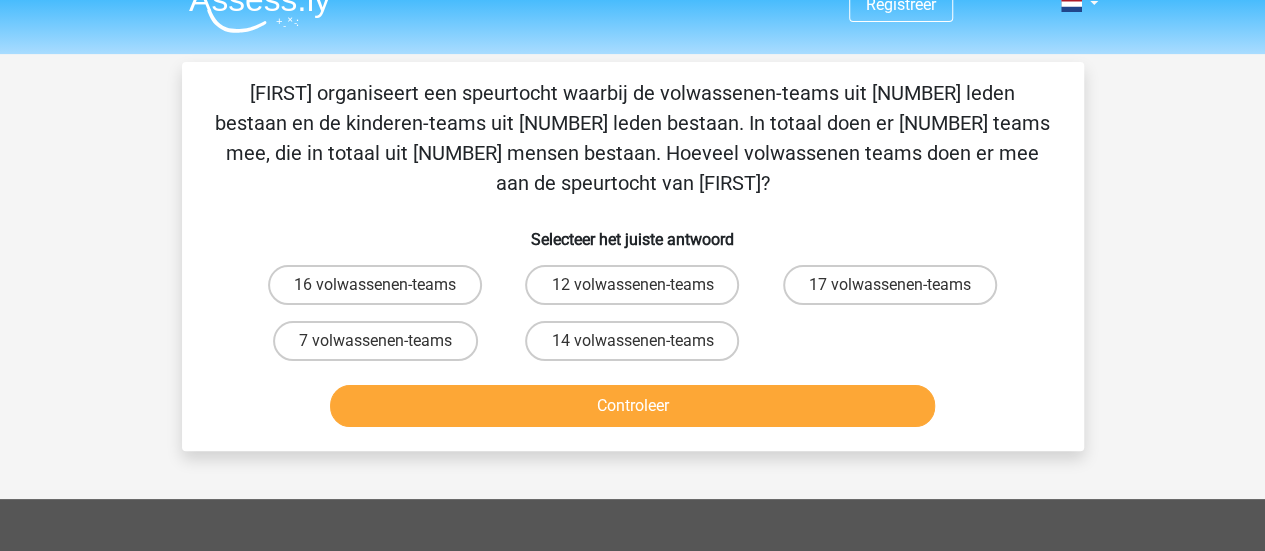 scroll, scrollTop: 0, scrollLeft: 0, axis: both 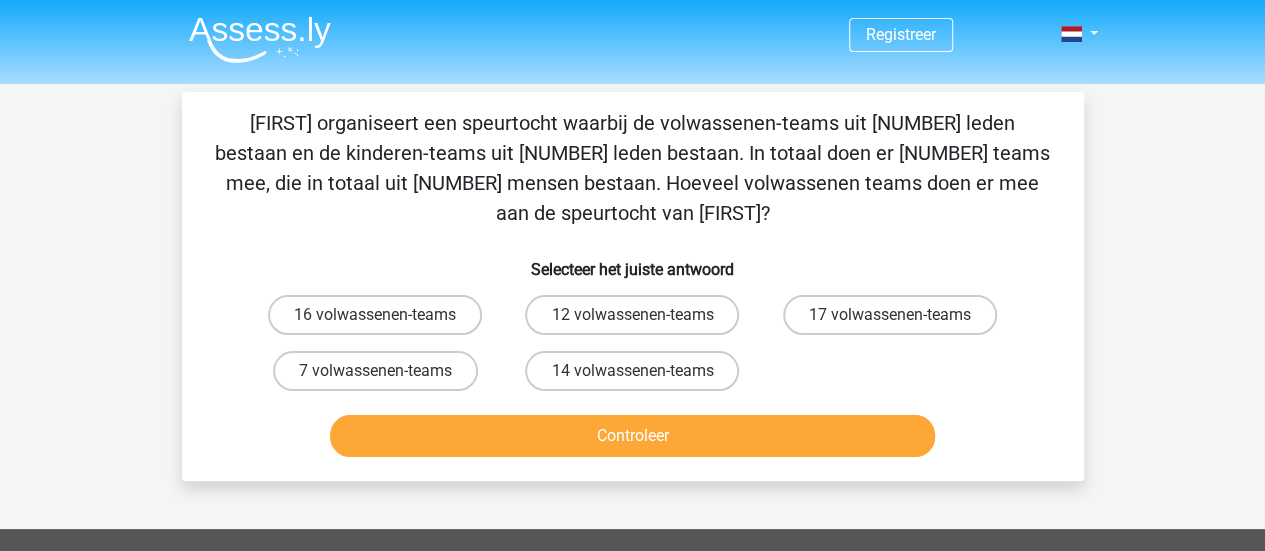 click on "17 volwassenen-teams" at bounding box center (896, 321) 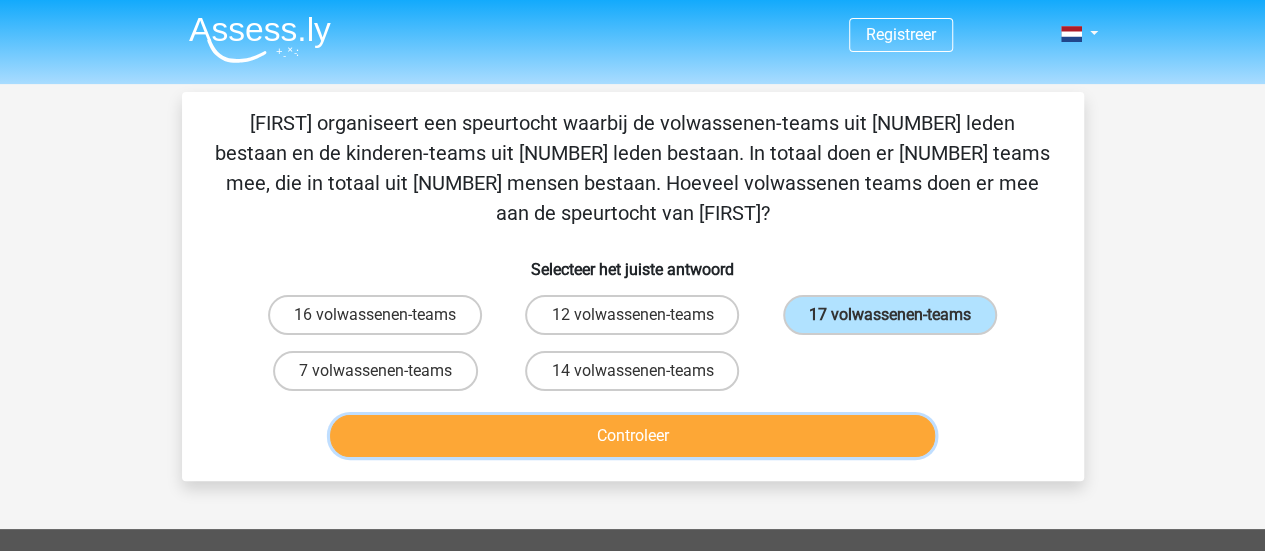 click on "Controleer" at bounding box center [632, 436] 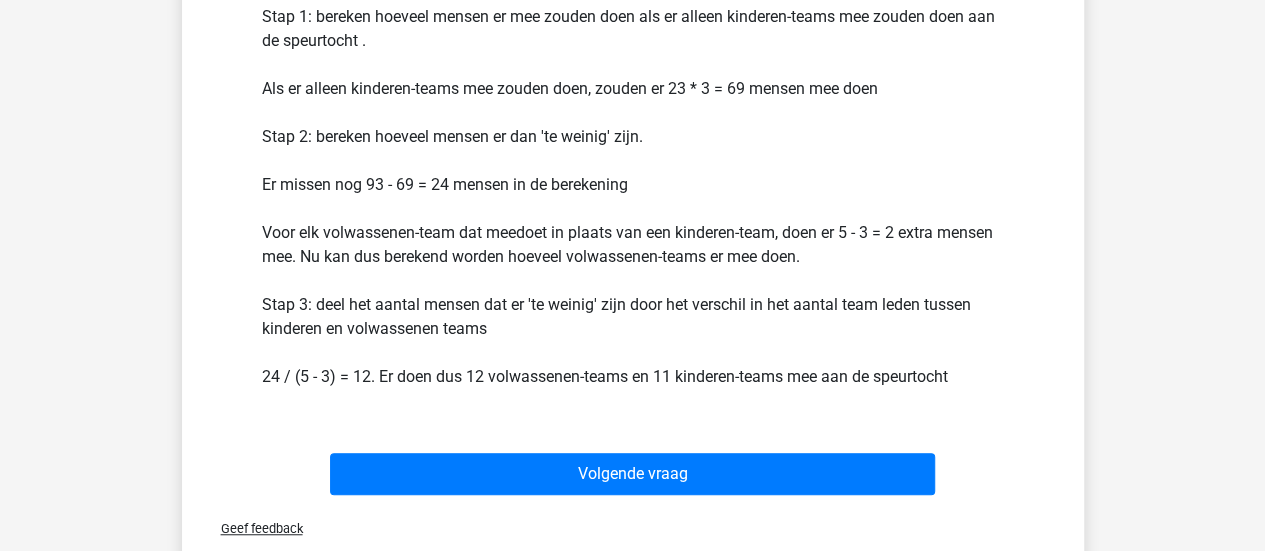 scroll, scrollTop: 500, scrollLeft: 0, axis: vertical 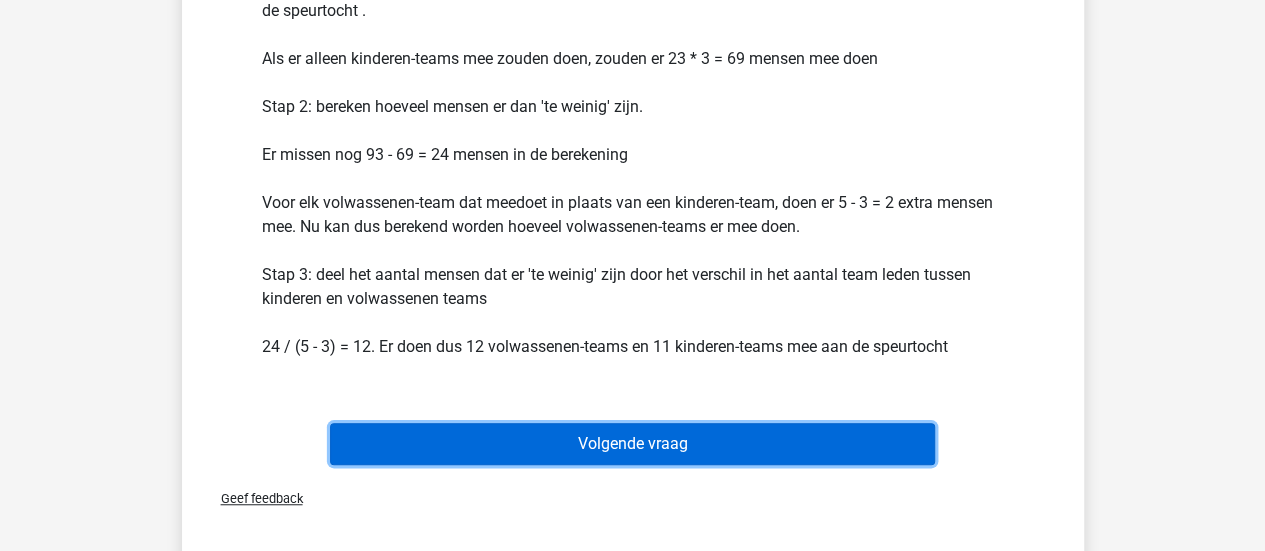 click on "Volgende vraag" at bounding box center (632, 444) 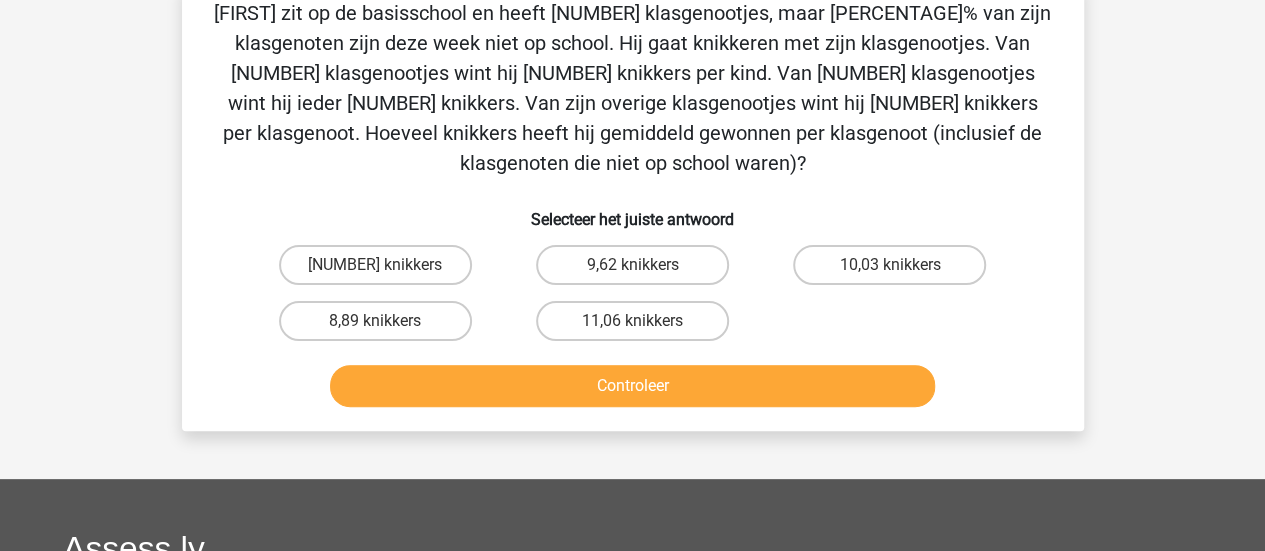 scroll, scrollTop: 92, scrollLeft: 0, axis: vertical 